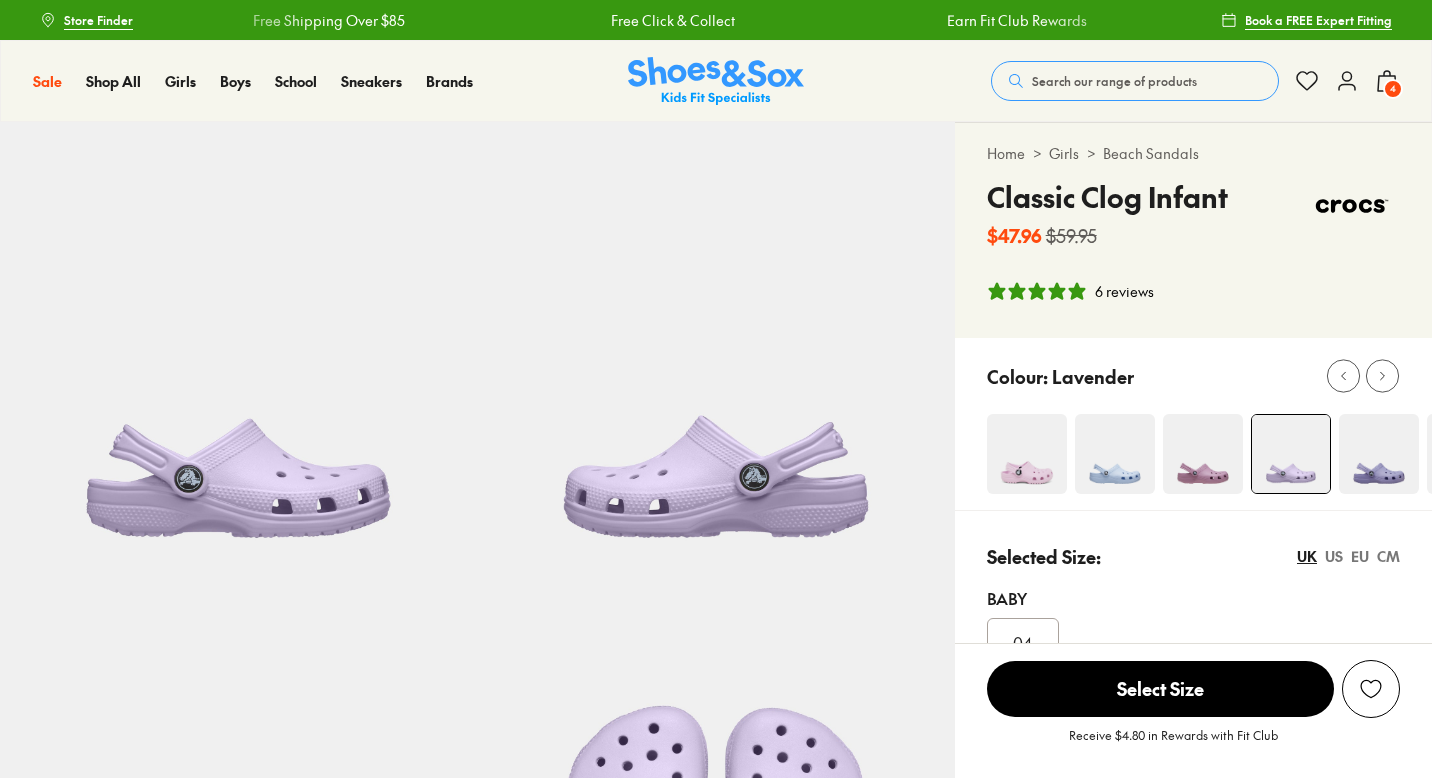 select on "*" 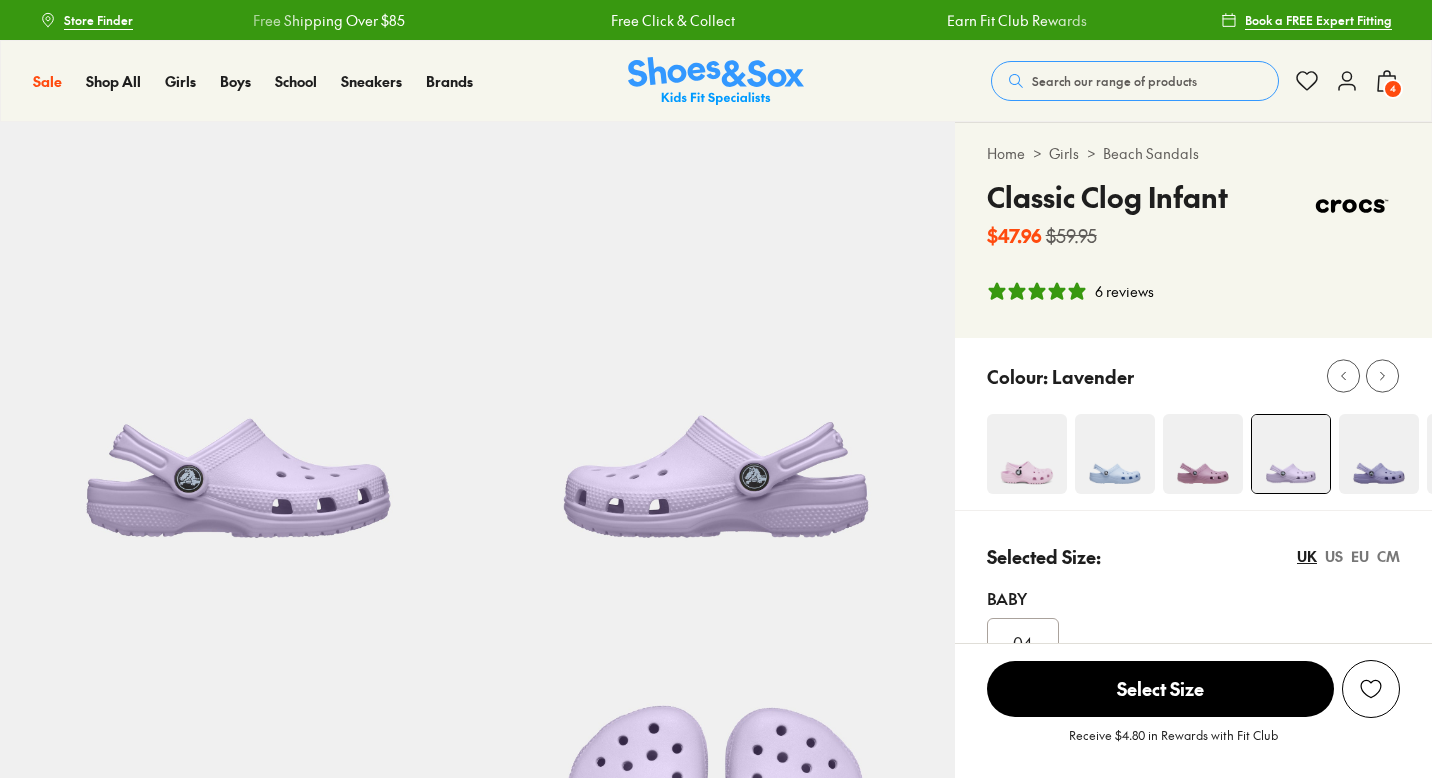 scroll, scrollTop: 102, scrollLeft: 0, axis: vertical 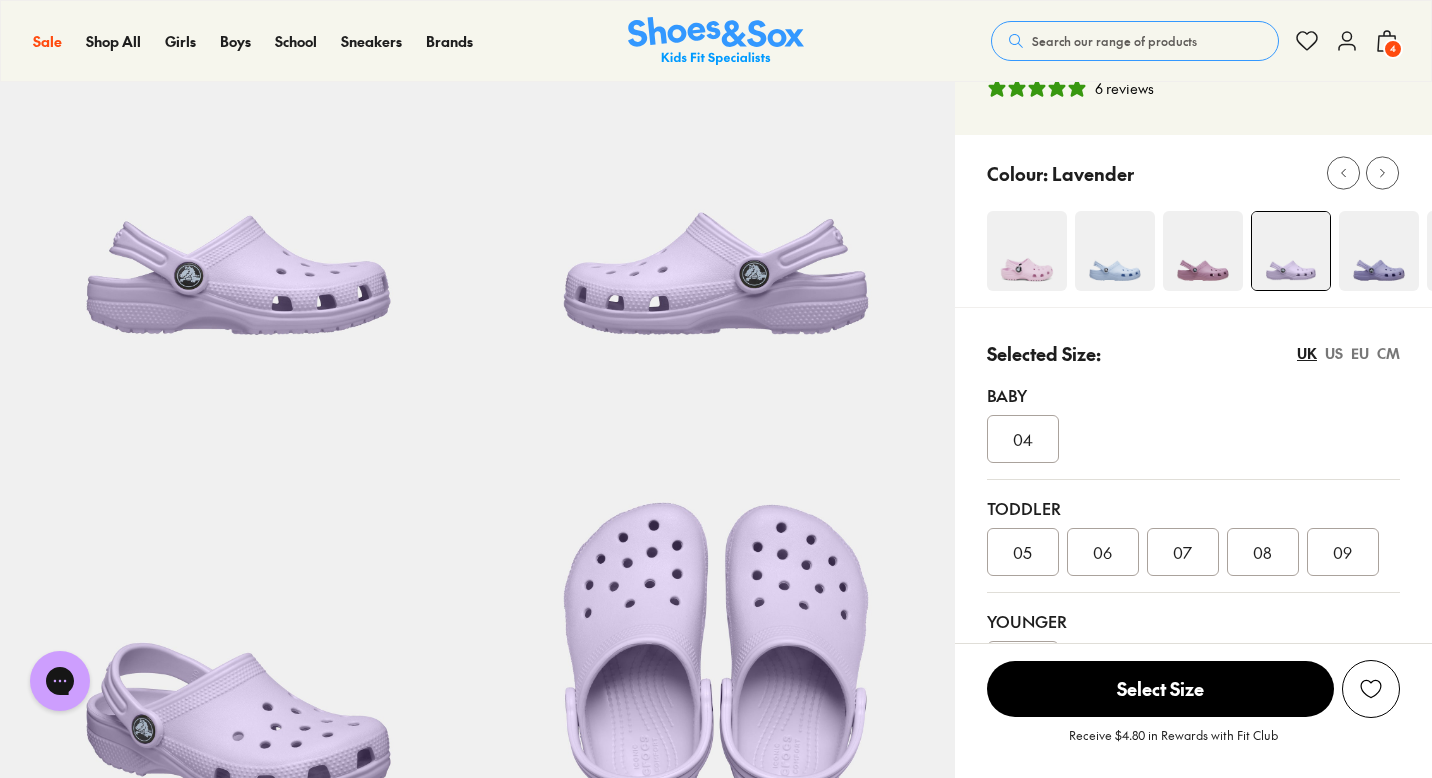 click at bounding box center [1027, 251] 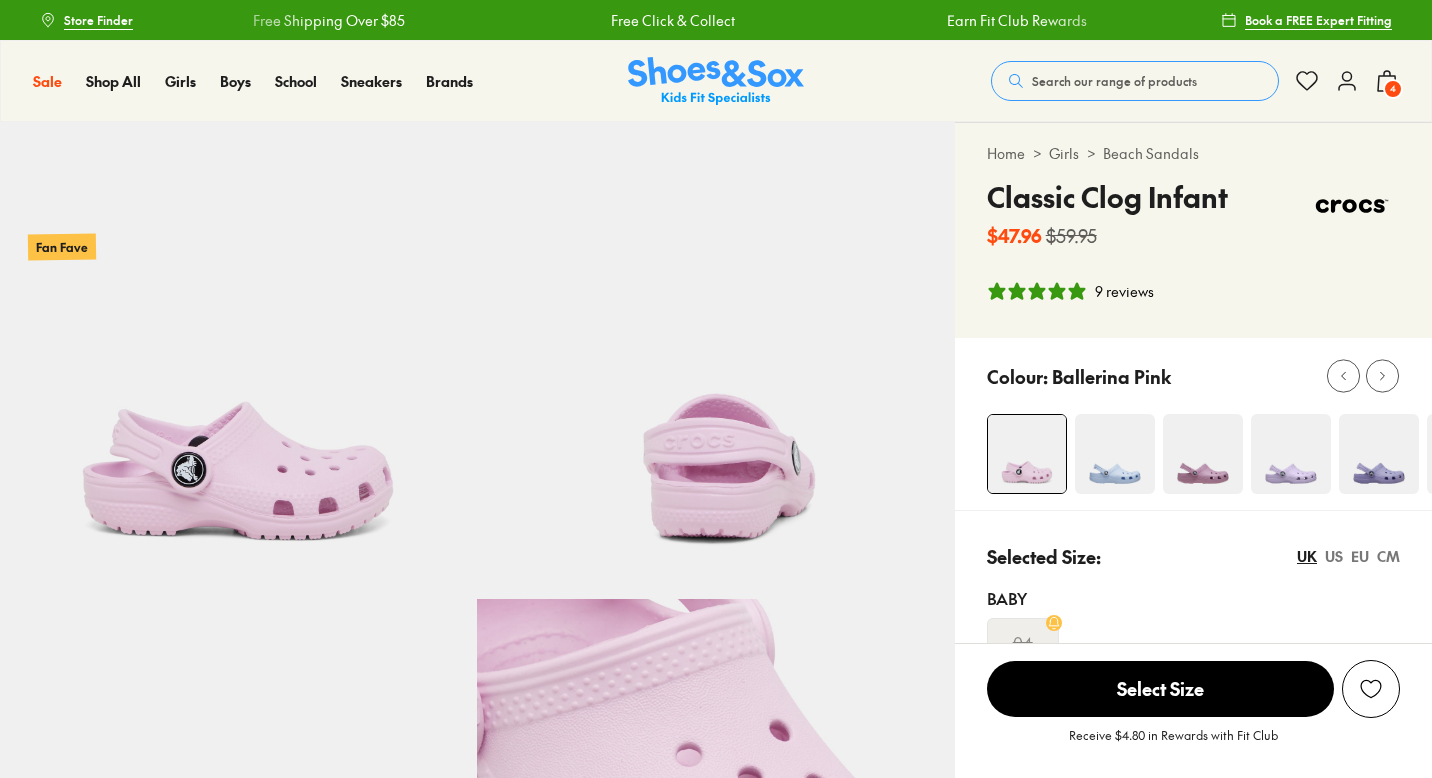 scroll, scrollTop: 0, scrollLeft: 0, axis: both 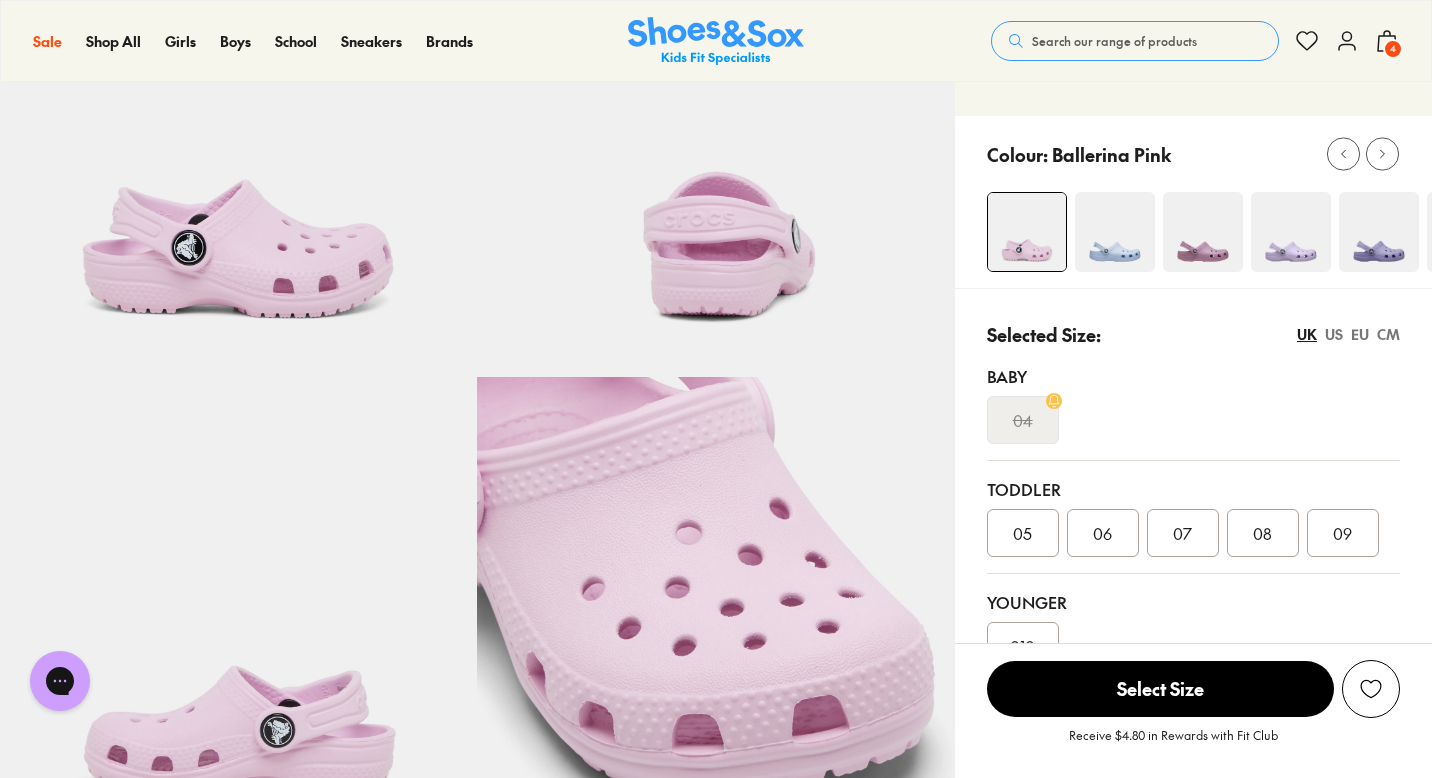click at bounding box center [1291, 232] 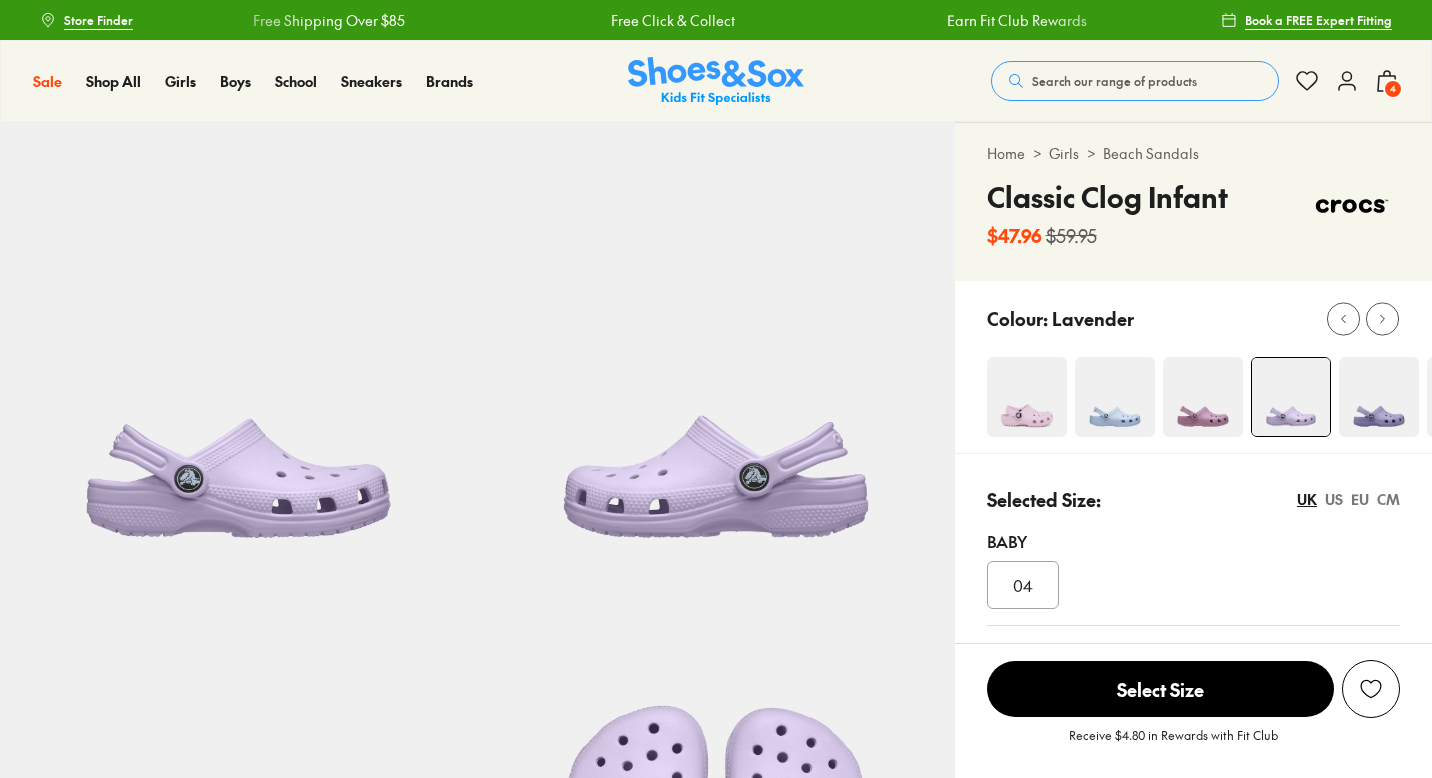 scroll, scrollTop: 0, scrollLeft: 0, axis: both 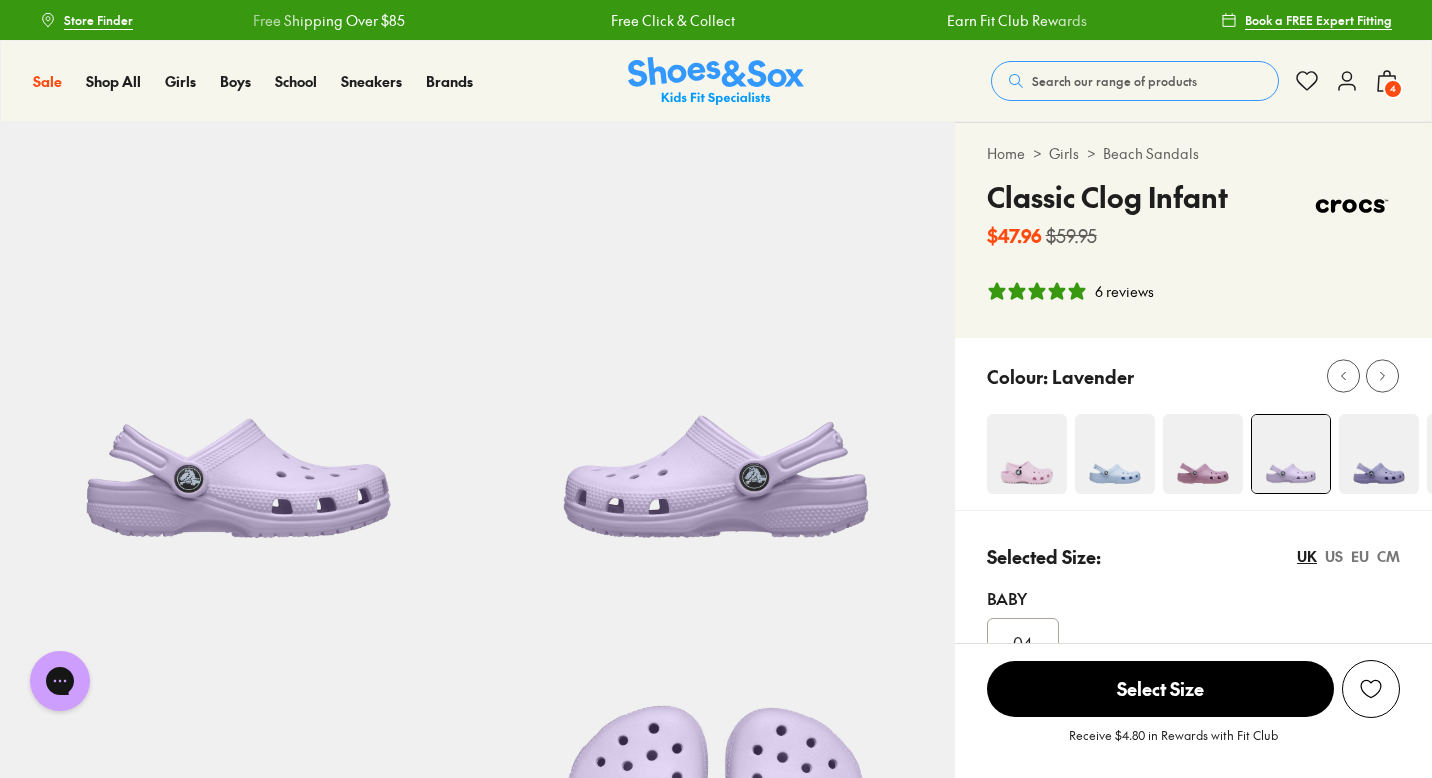 click on "4" at bounding box center [1393, 89] 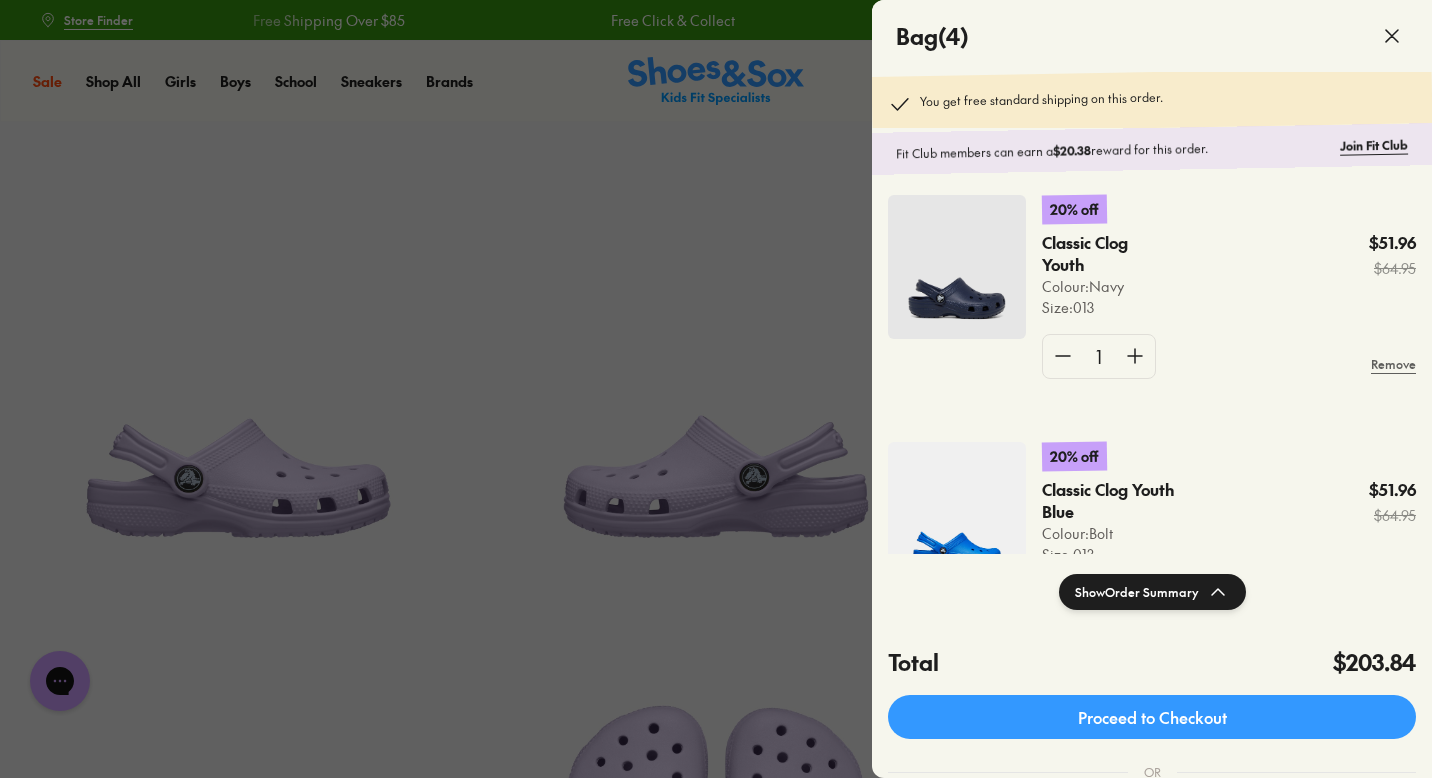 scroll, scrollTop: 1, scrollLeft: 0, axis: vertical 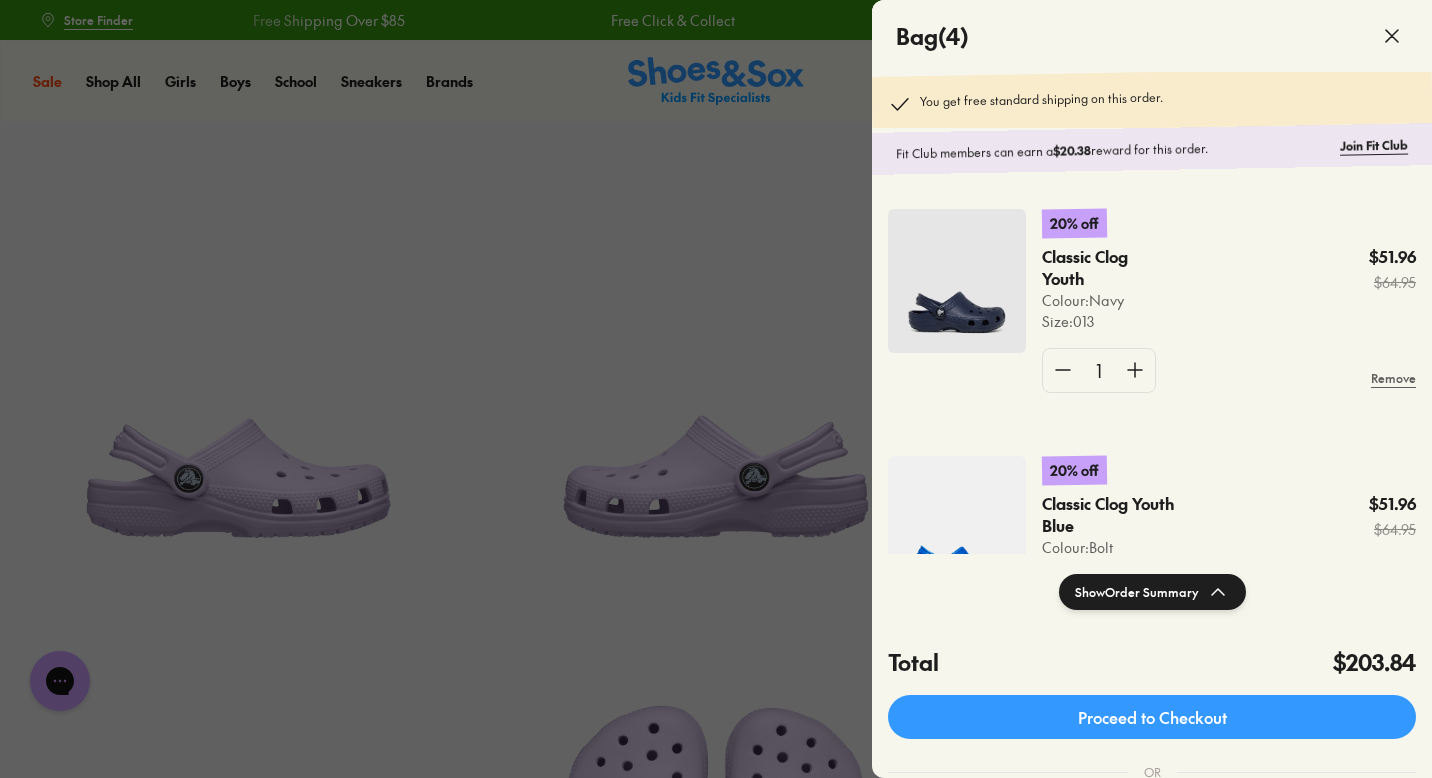 click 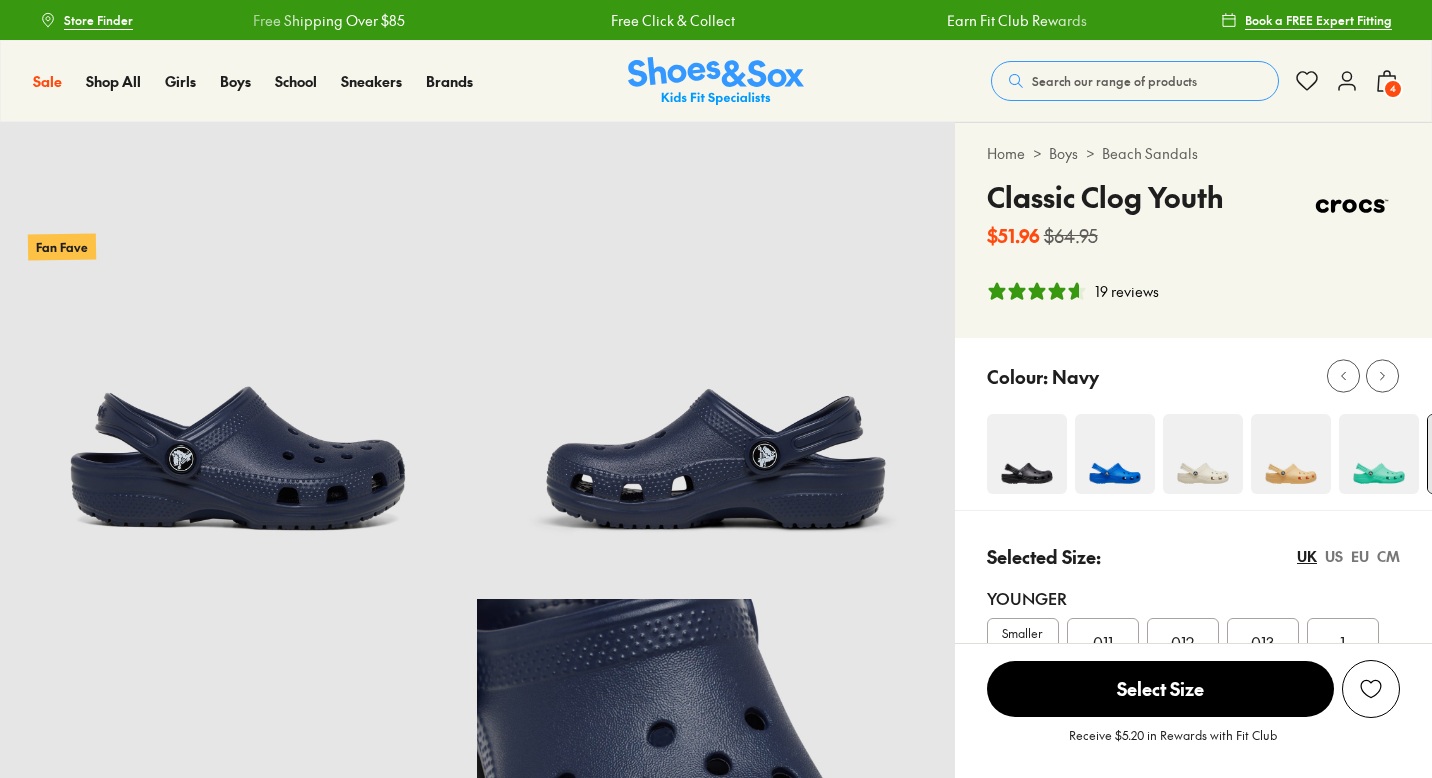 scroll, scrollTop: 0, scrollLeft: 0, axis: both 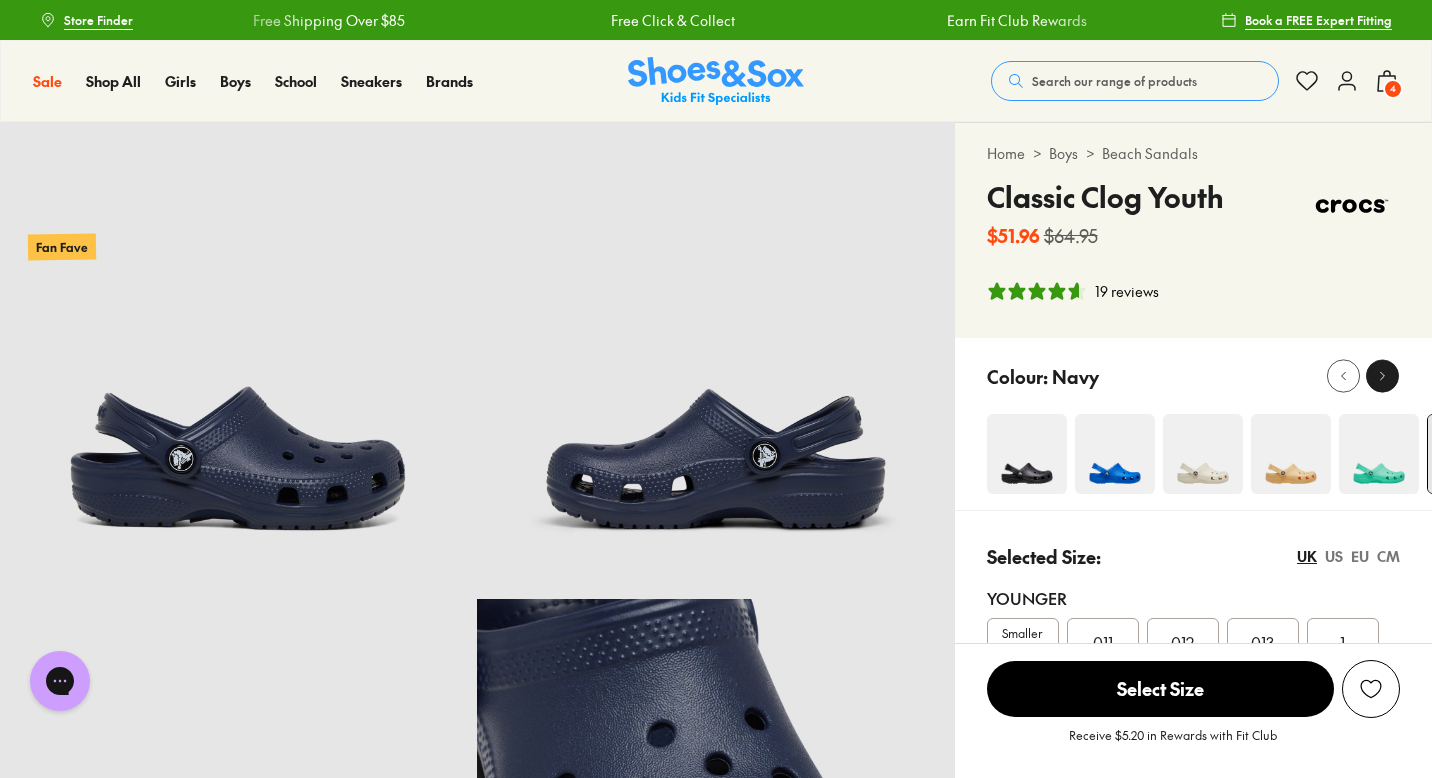 click 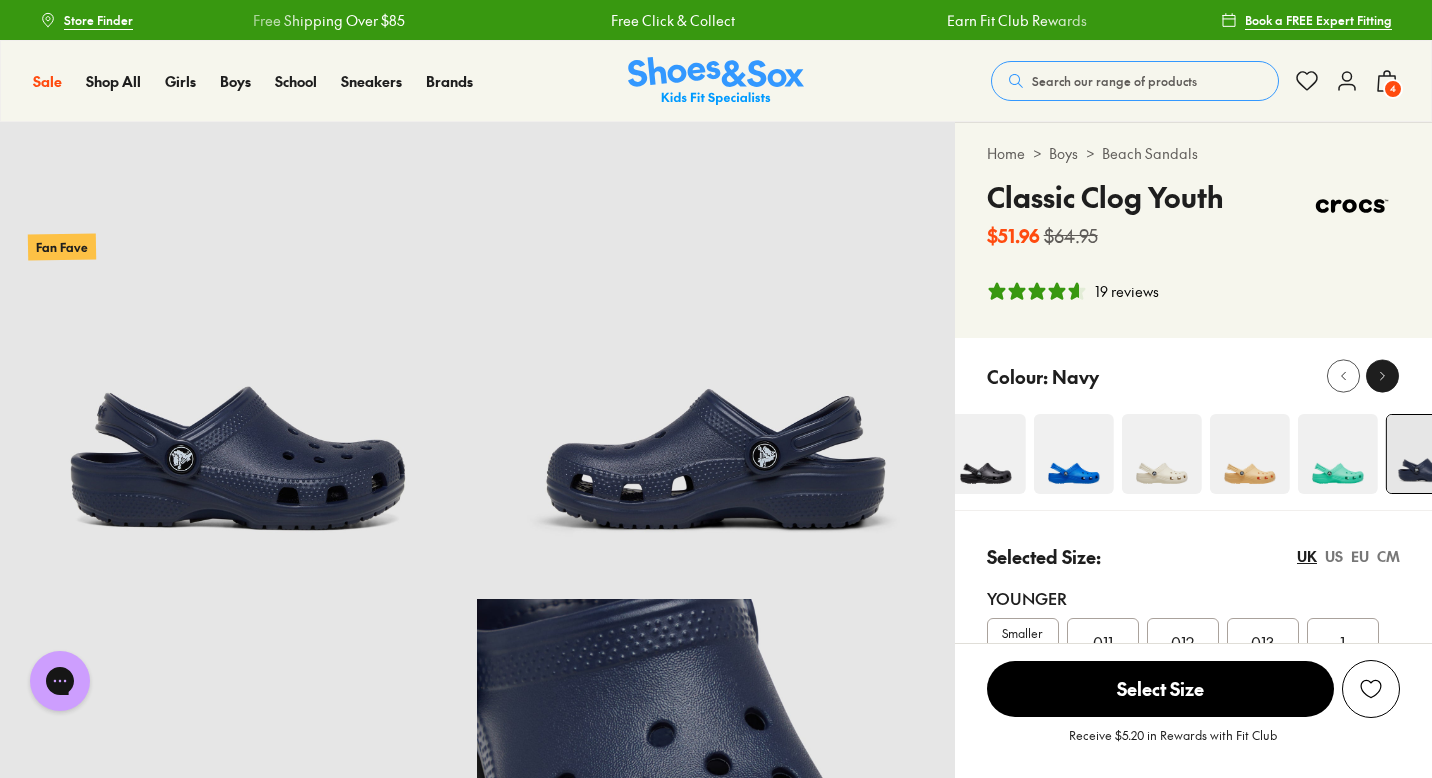 click 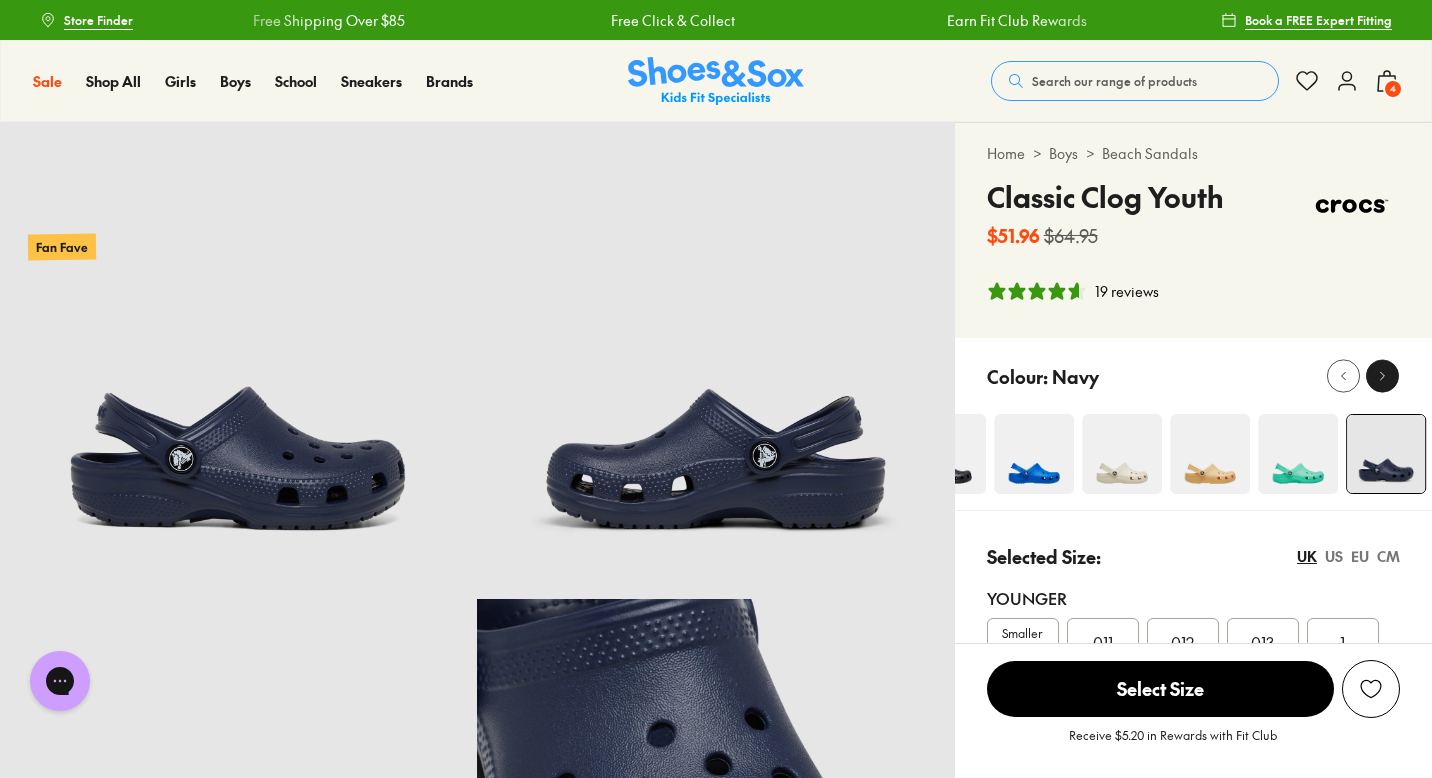 click 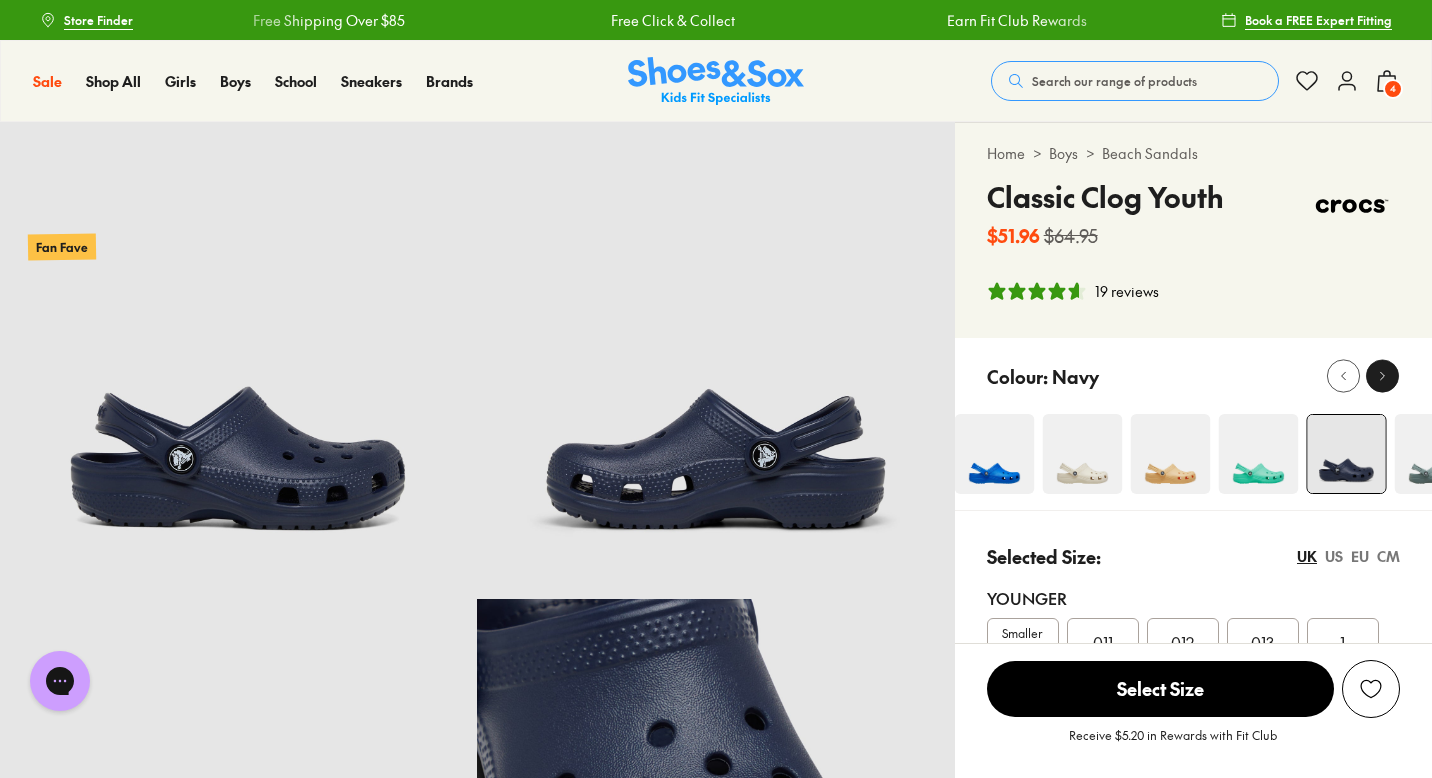 click 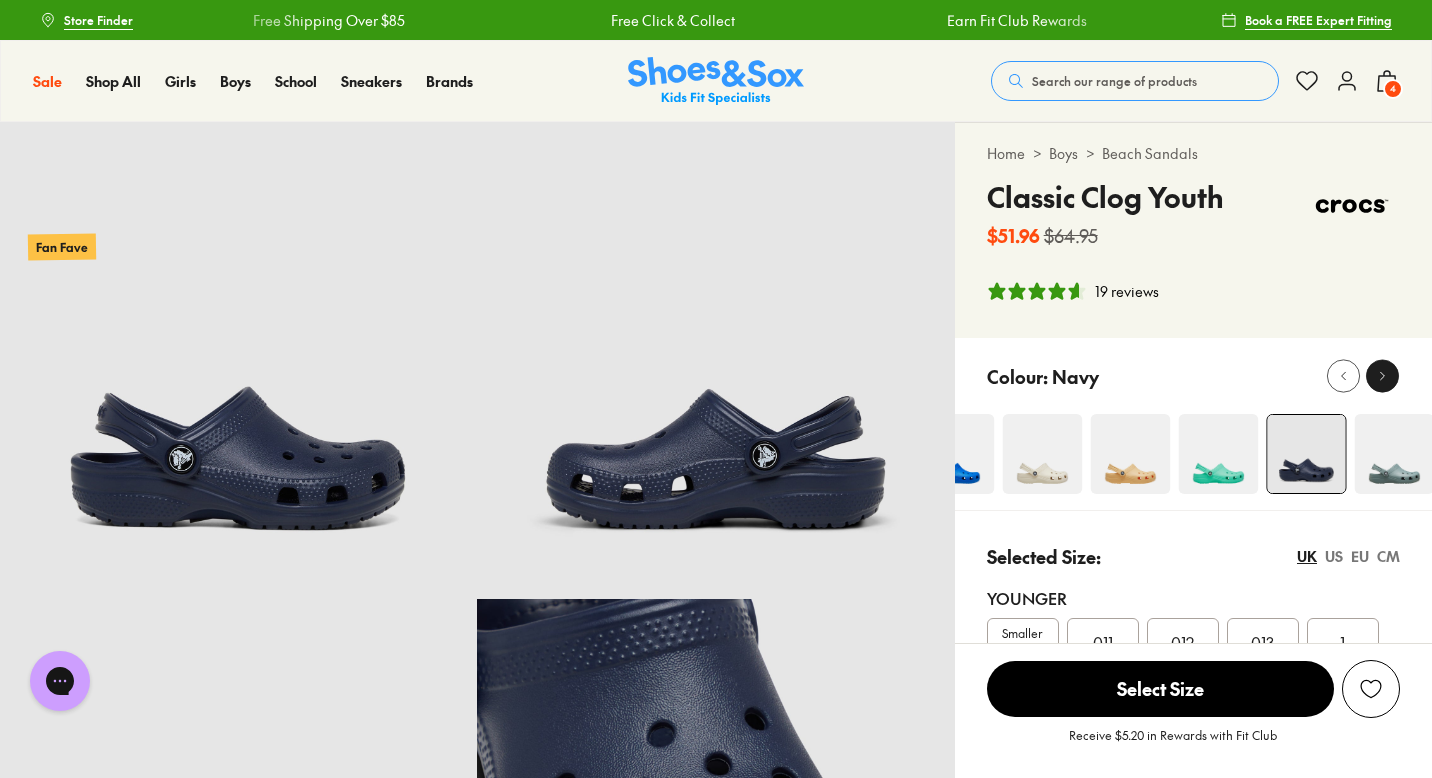 click 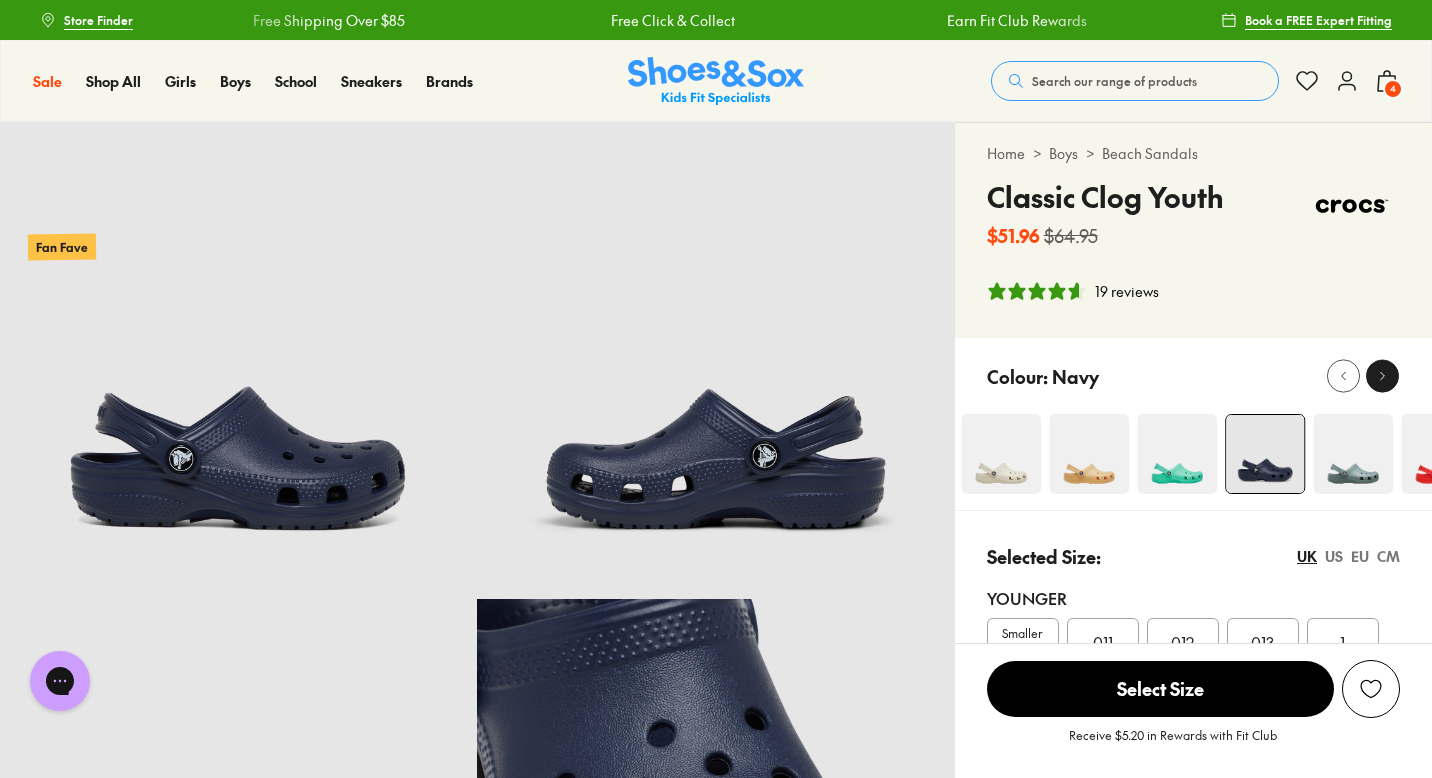 click 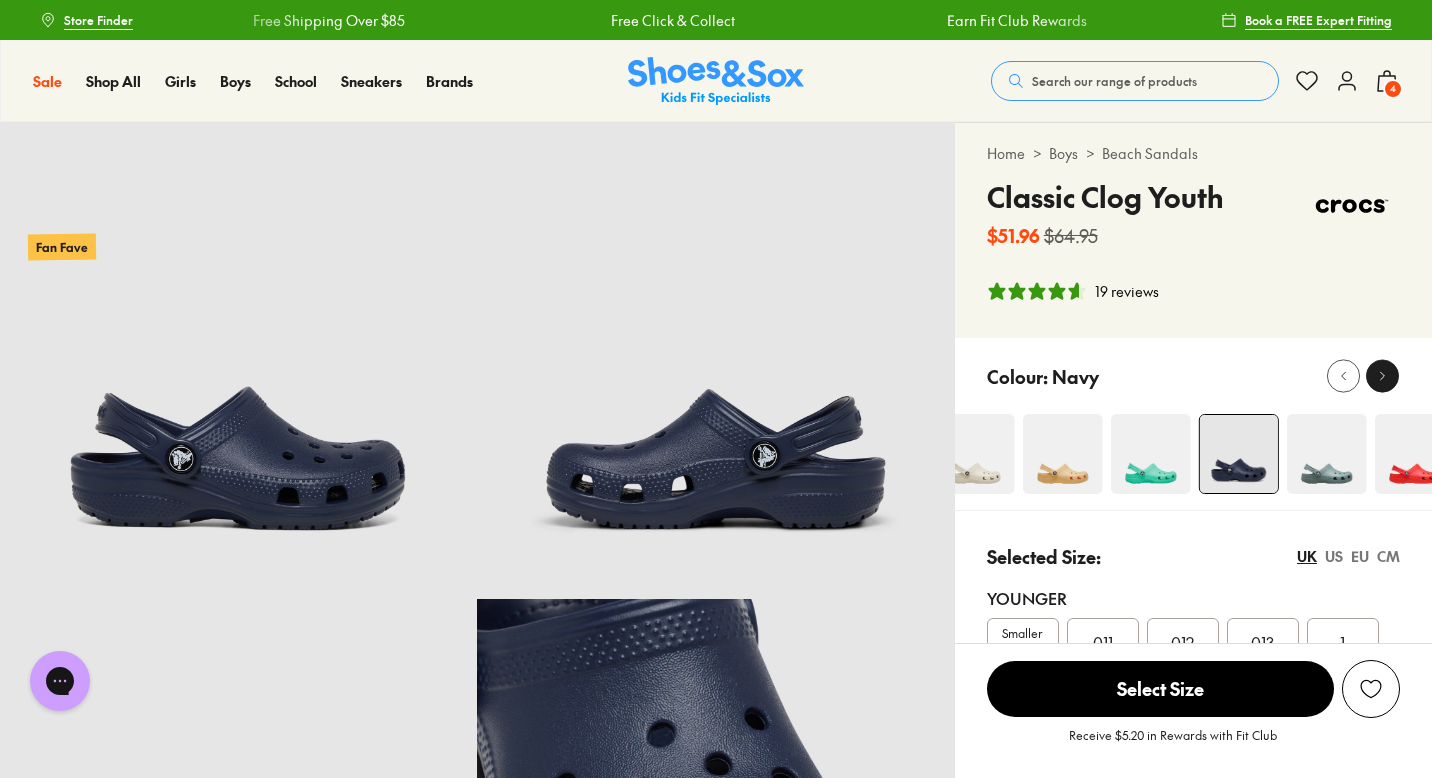 click 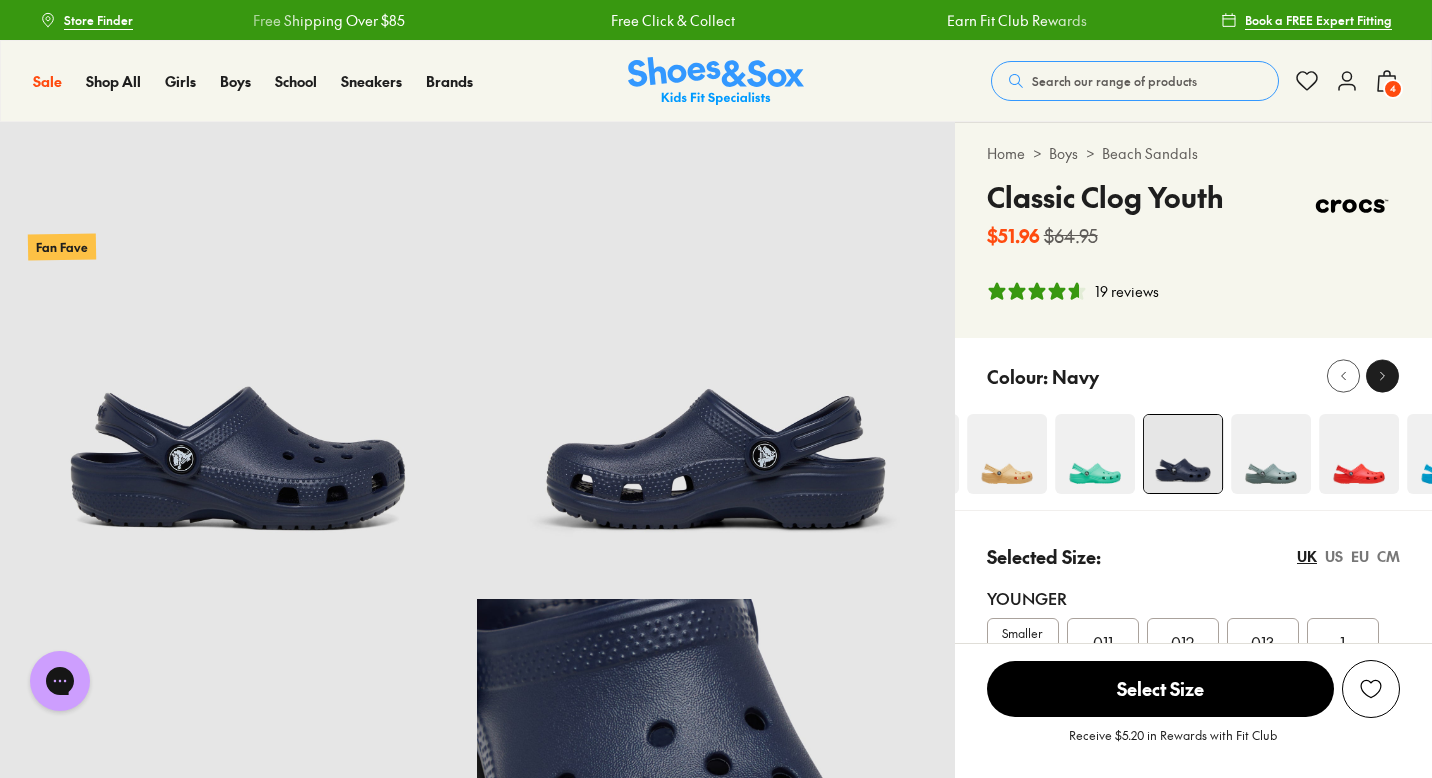 click 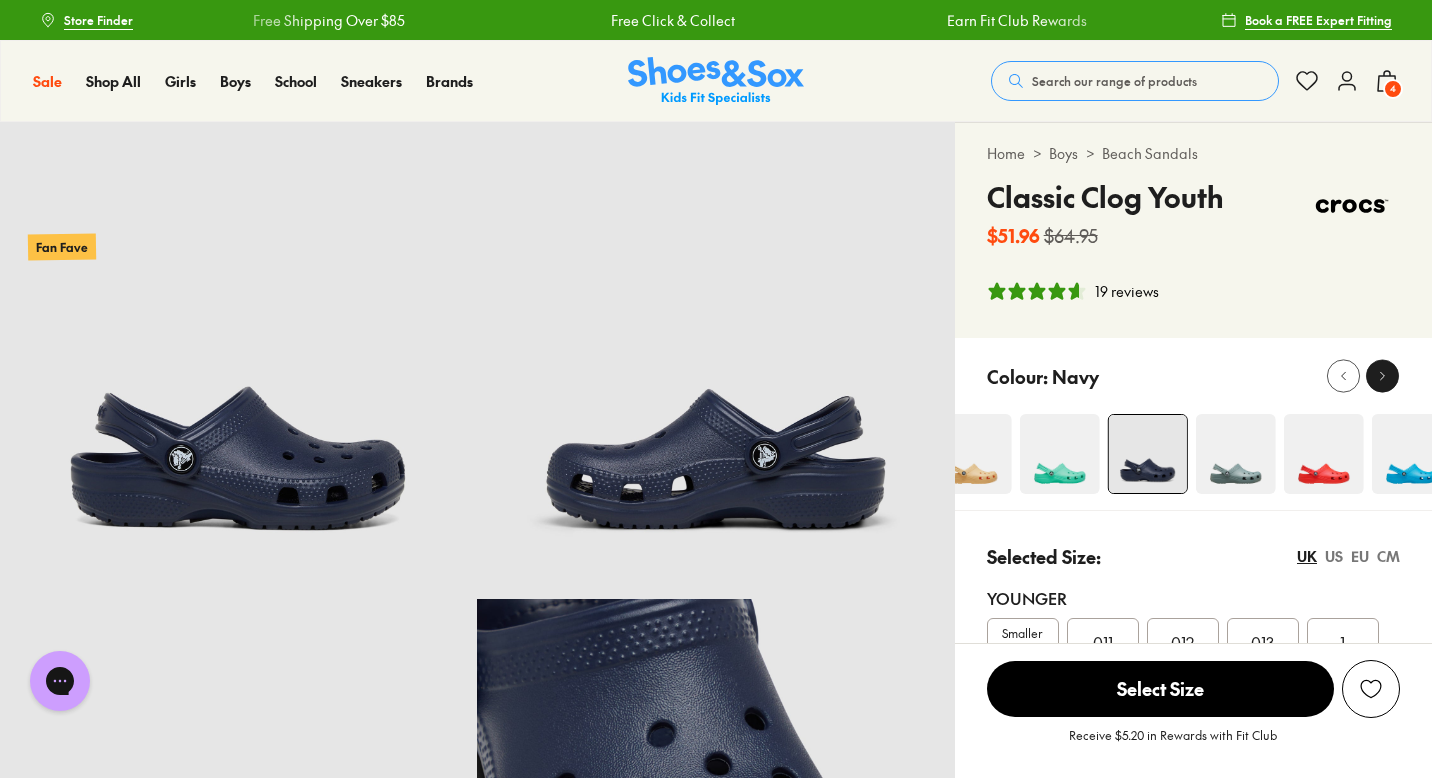 click 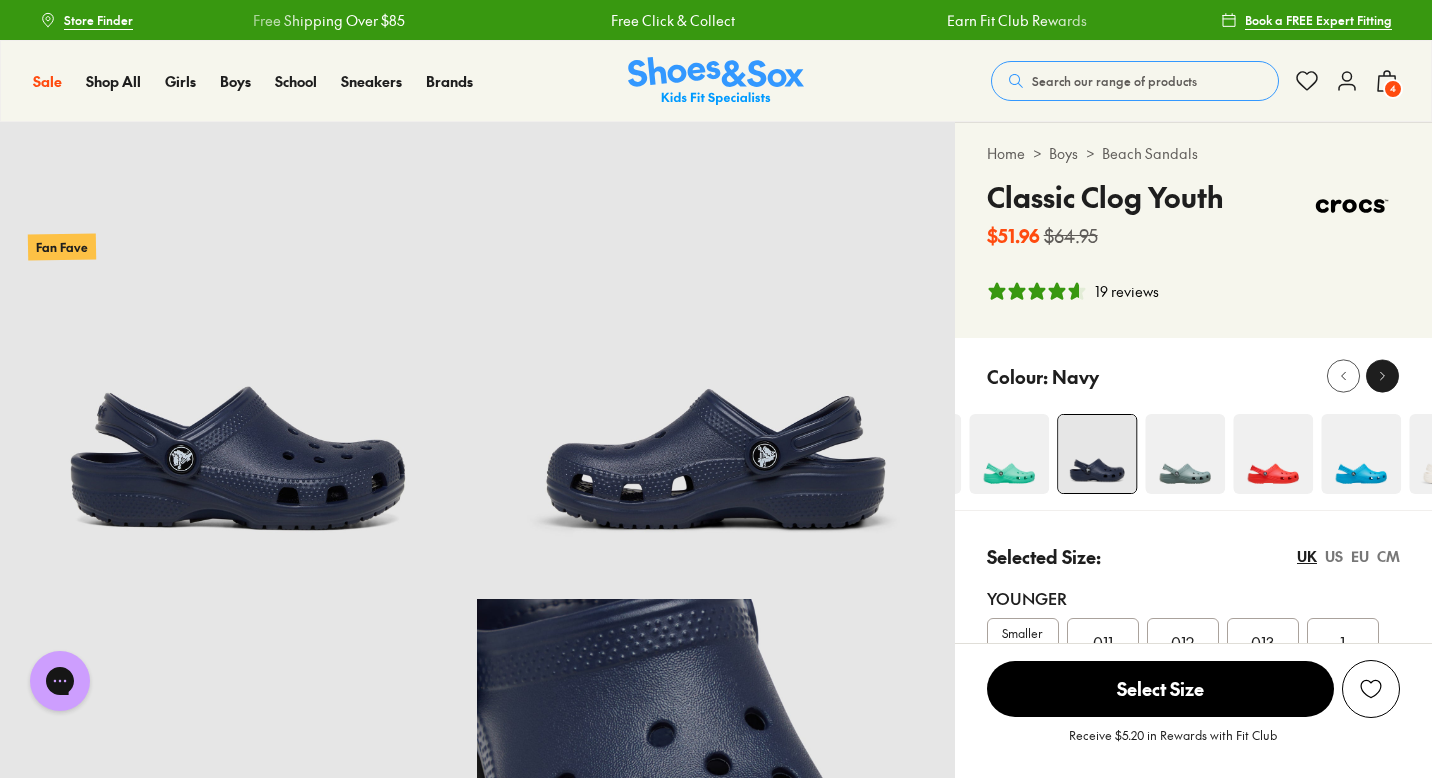 click 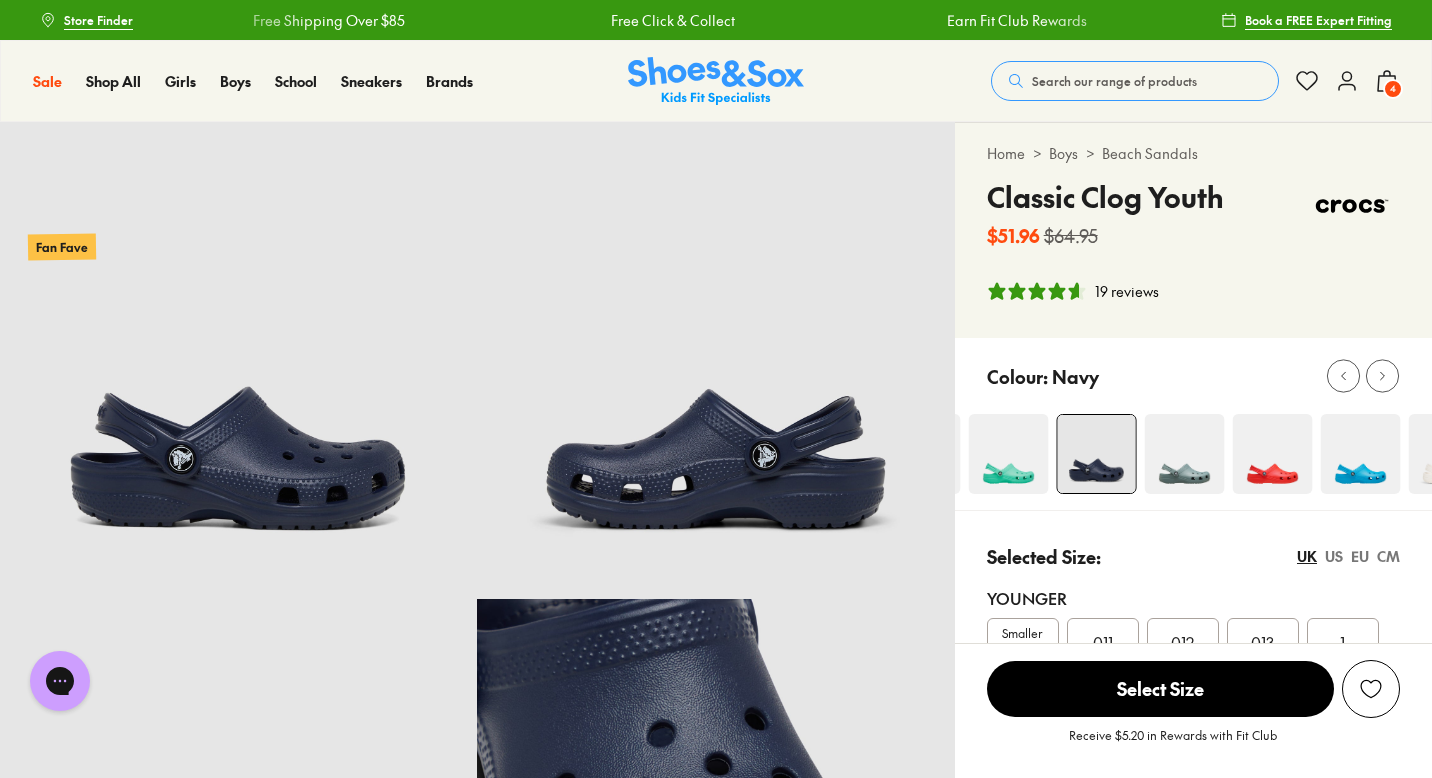 click at bounding box center (1360, 454) 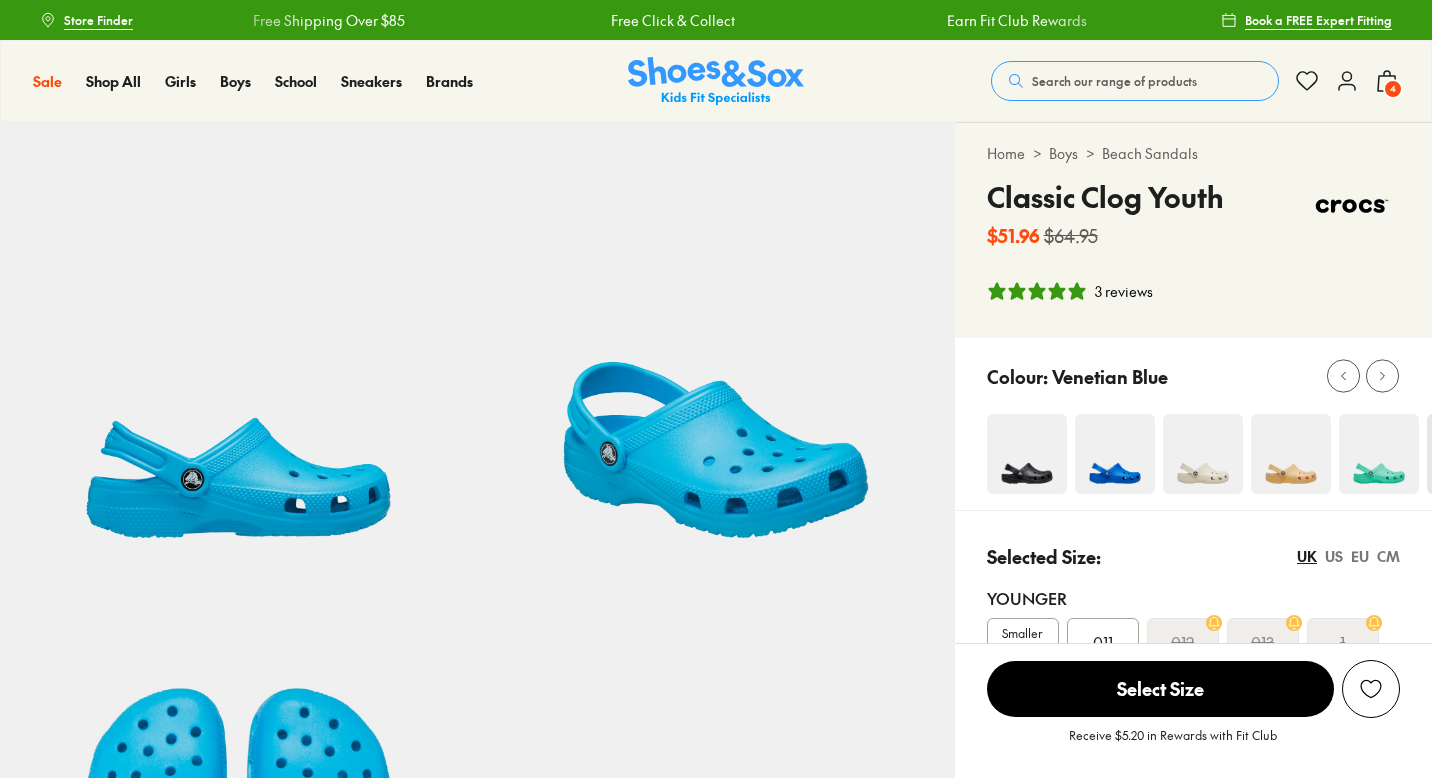 select on "*" 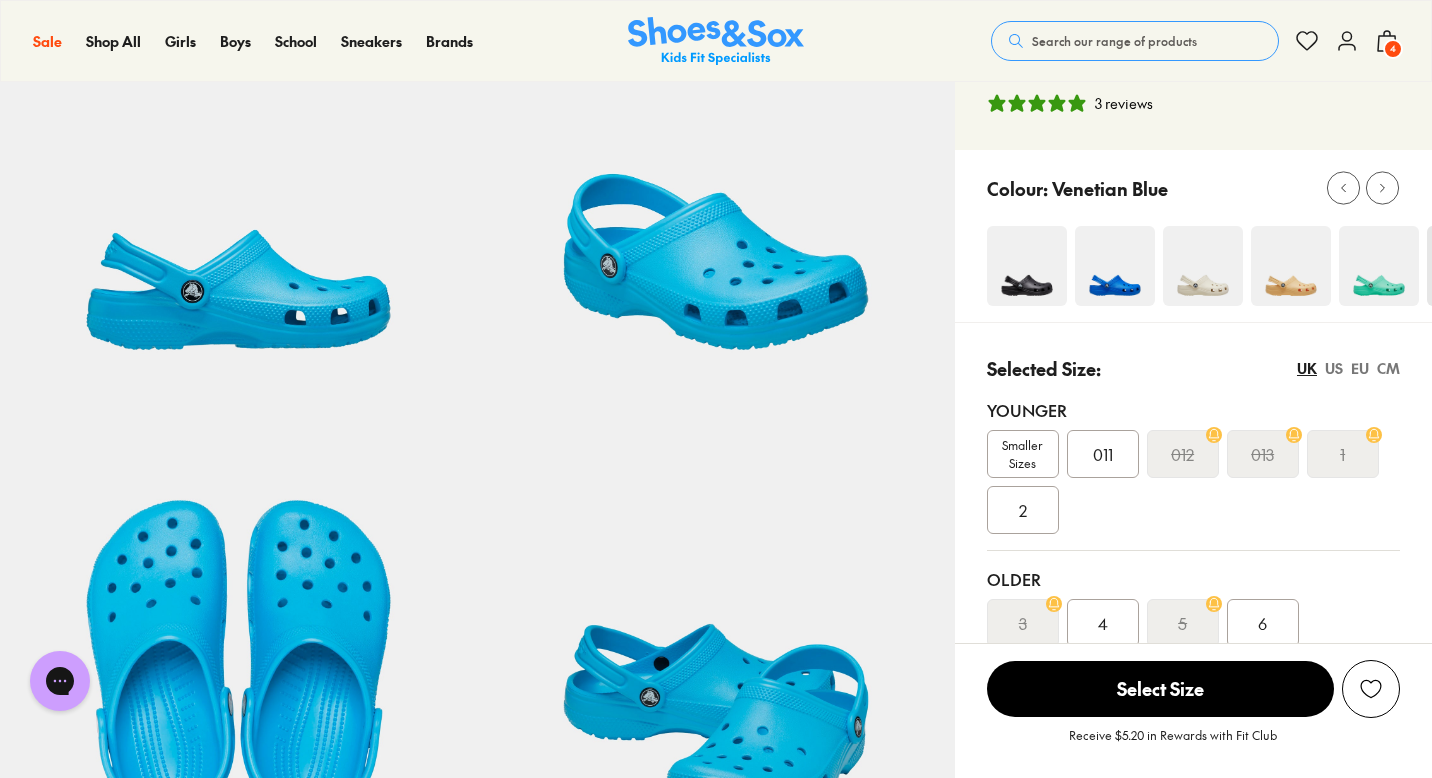 scroll, scrollTop: 183, scrollLeft: 0, axis: vertical 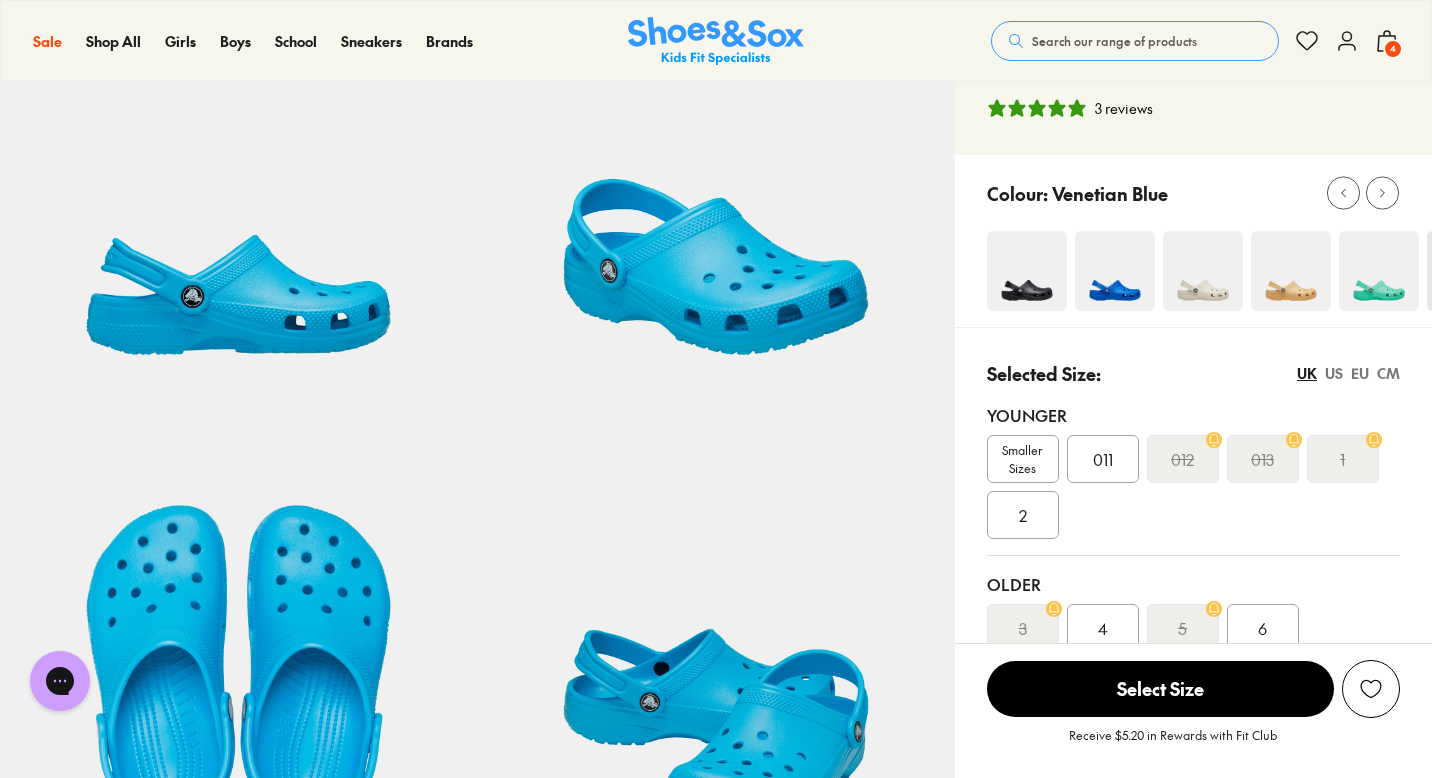click at bounding box center (1379, 271) 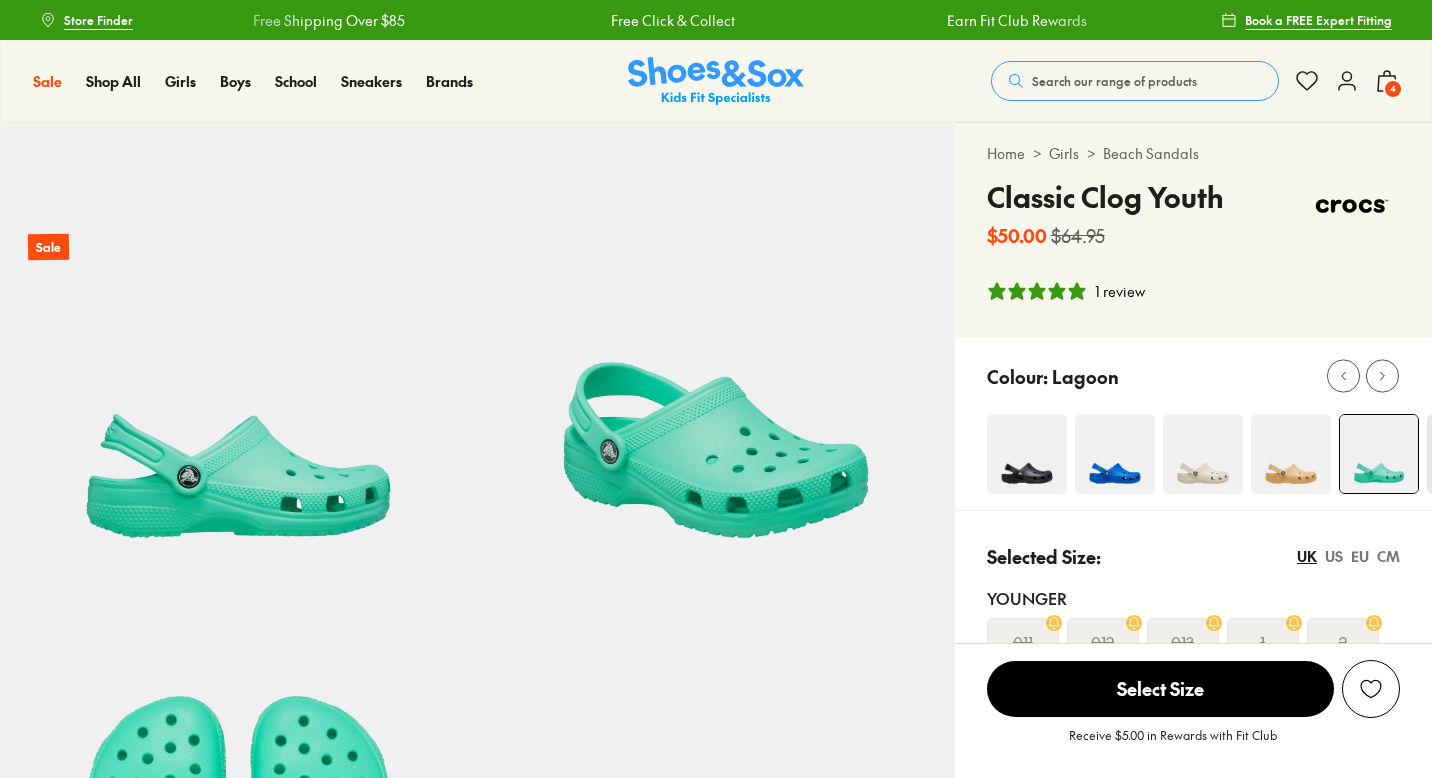 select on "*" 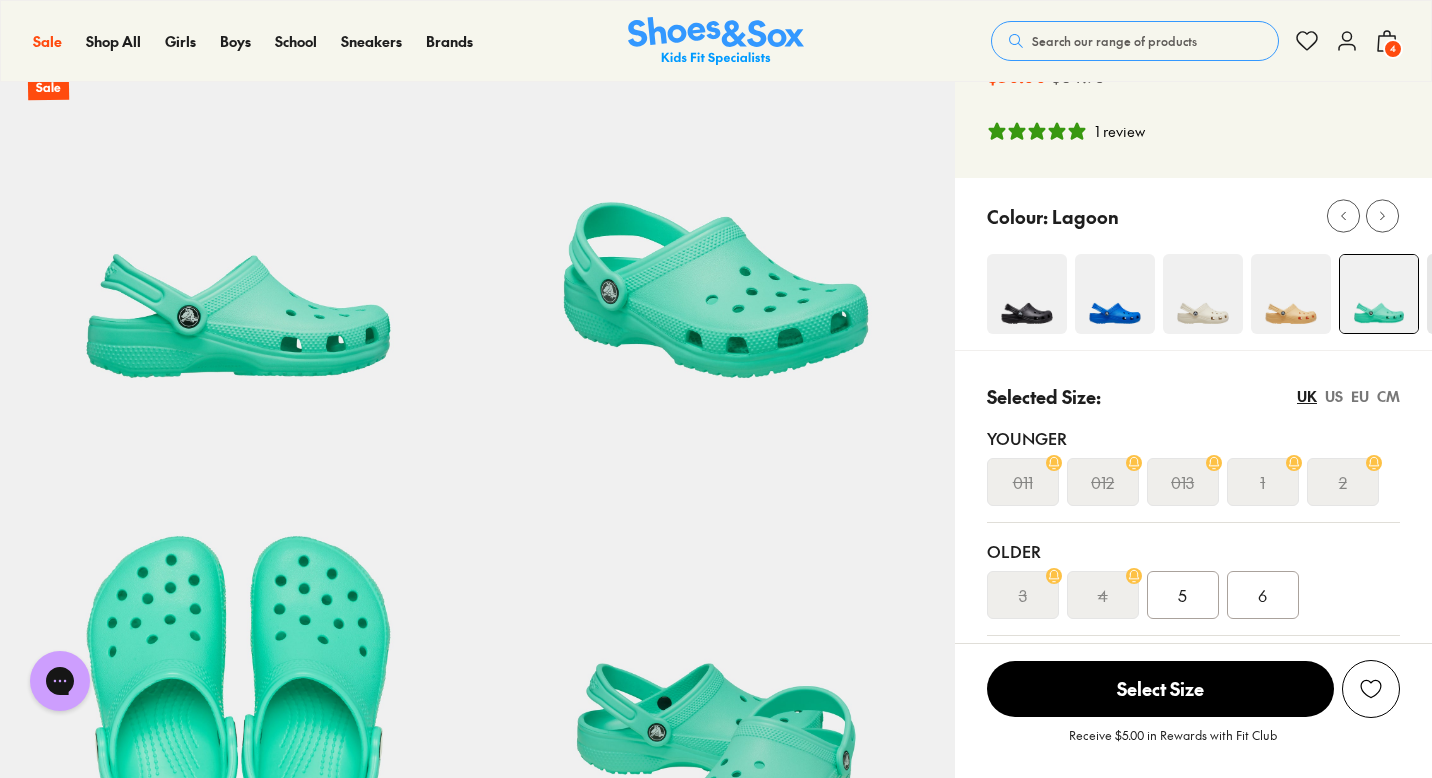 scroll, scrollTop: 161, scrollLeft: 0, axis: vertical 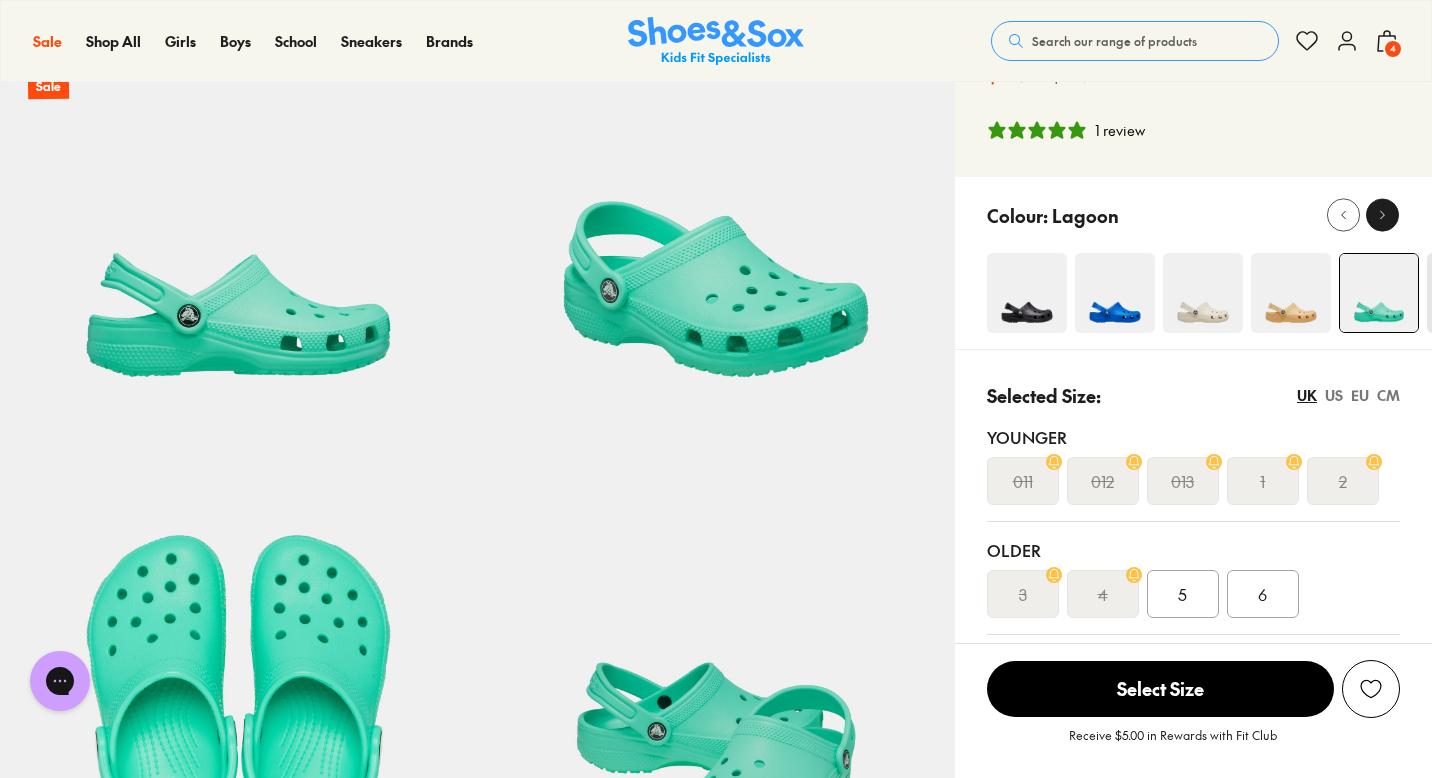 click 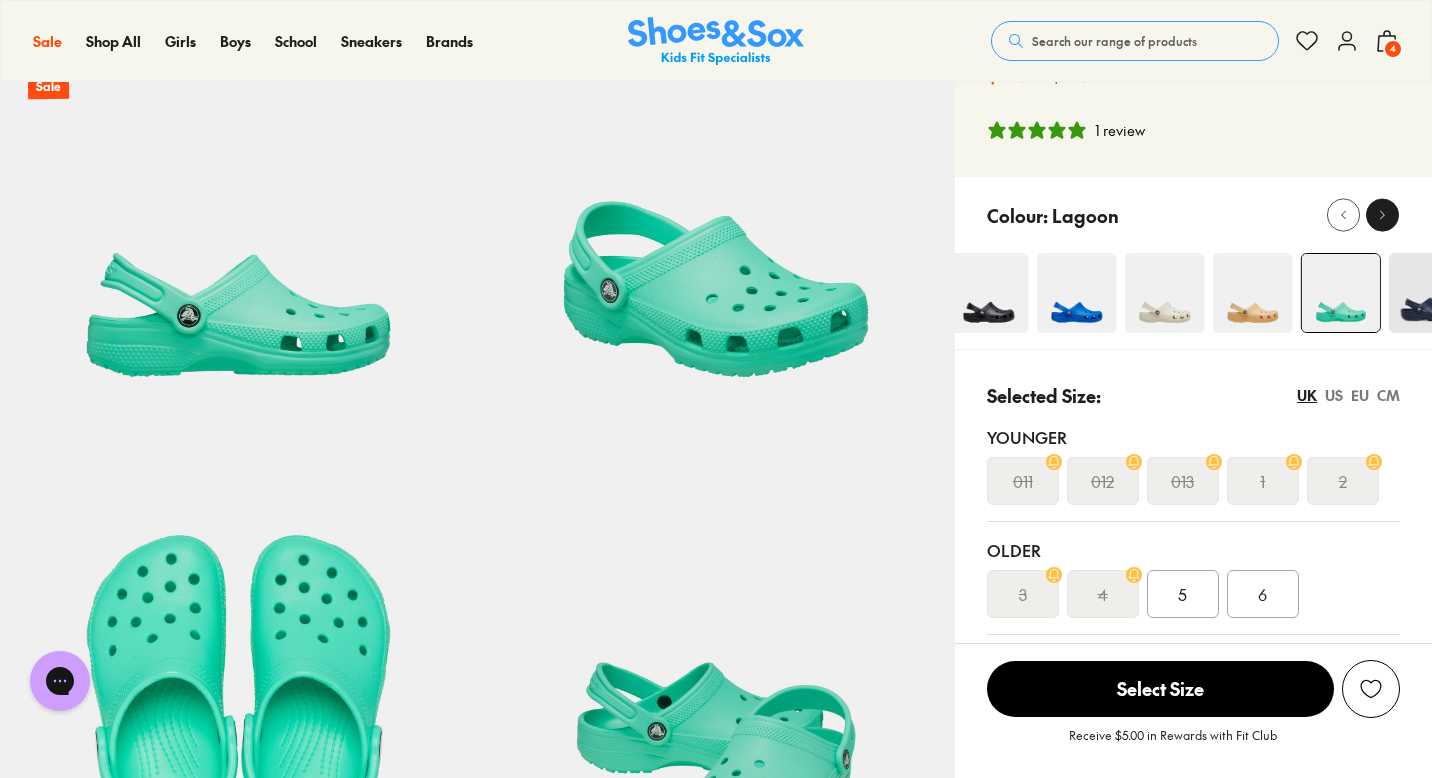 click 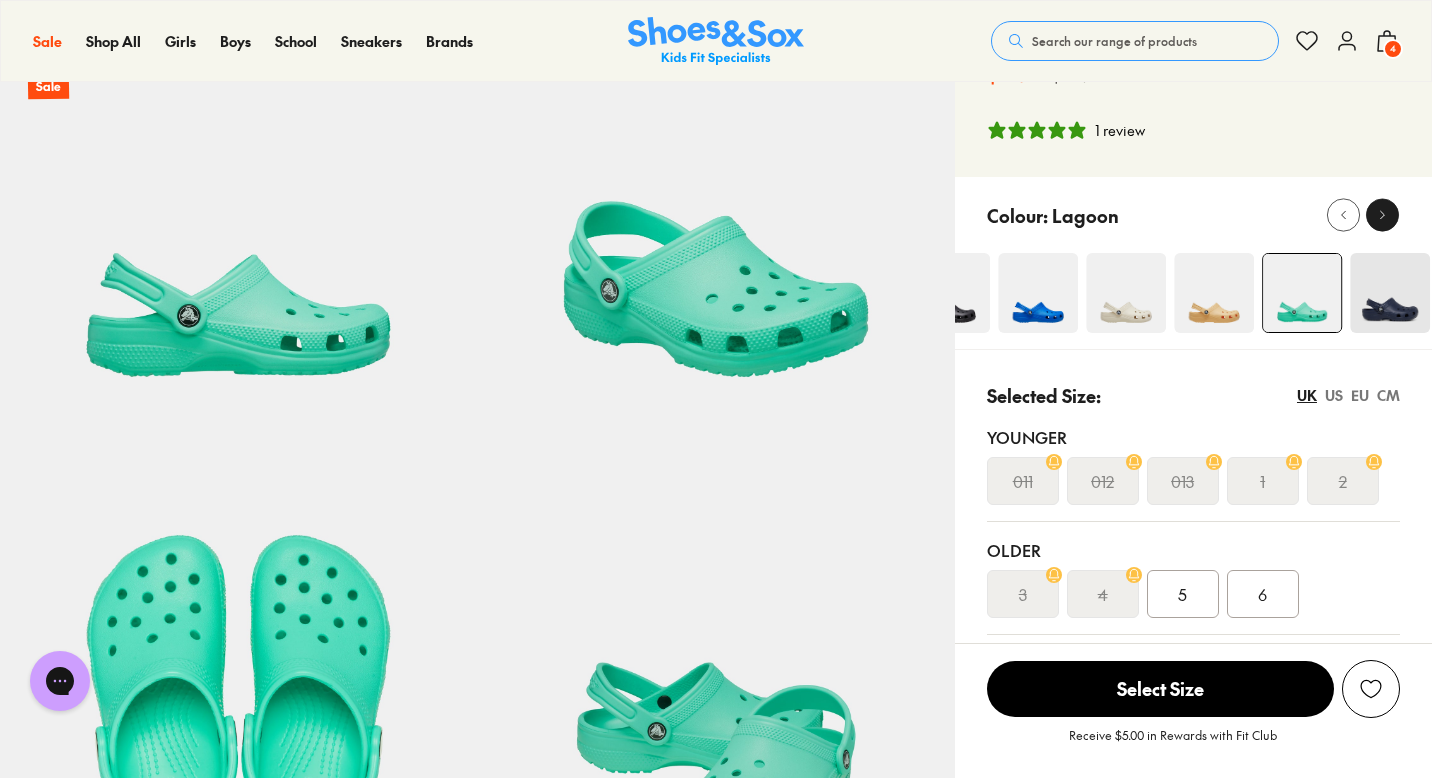 click 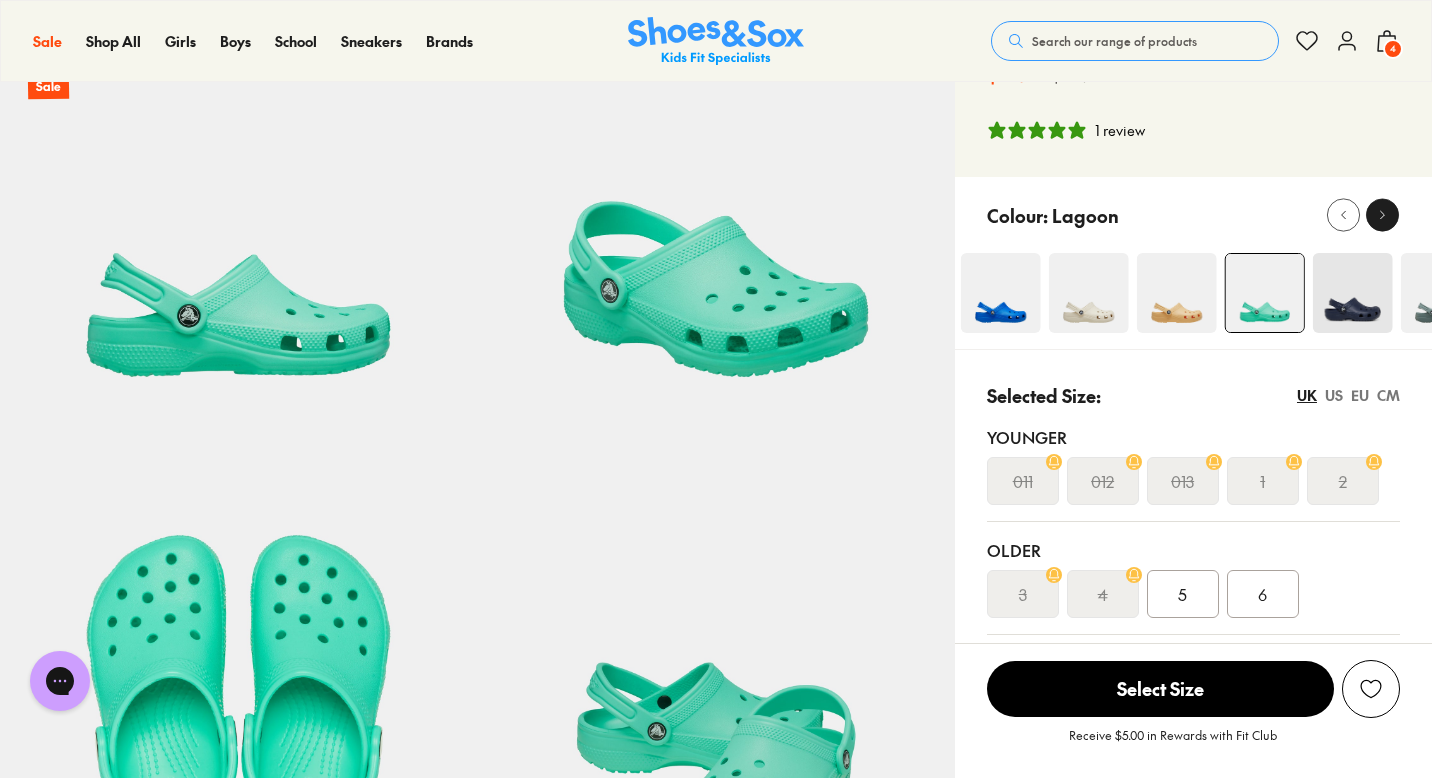 click 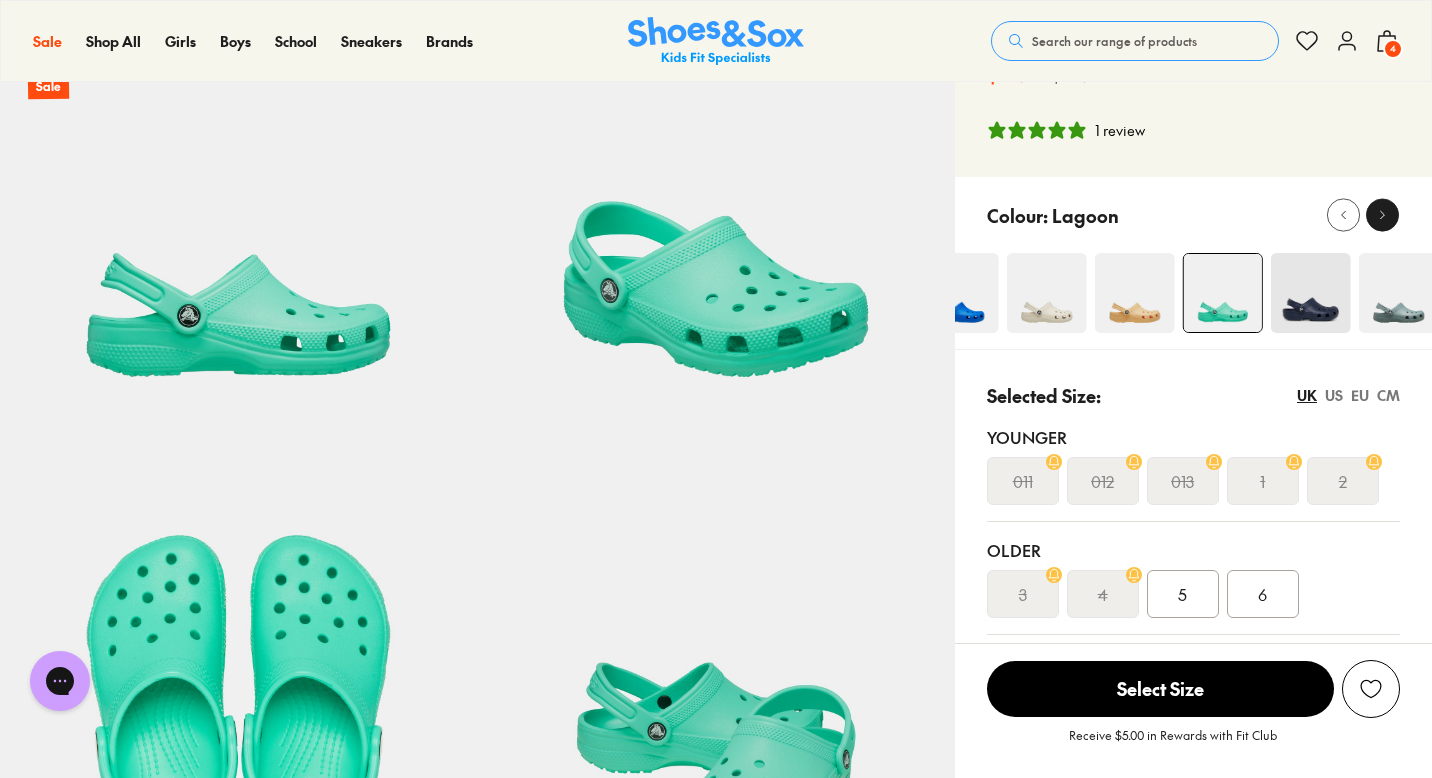 click 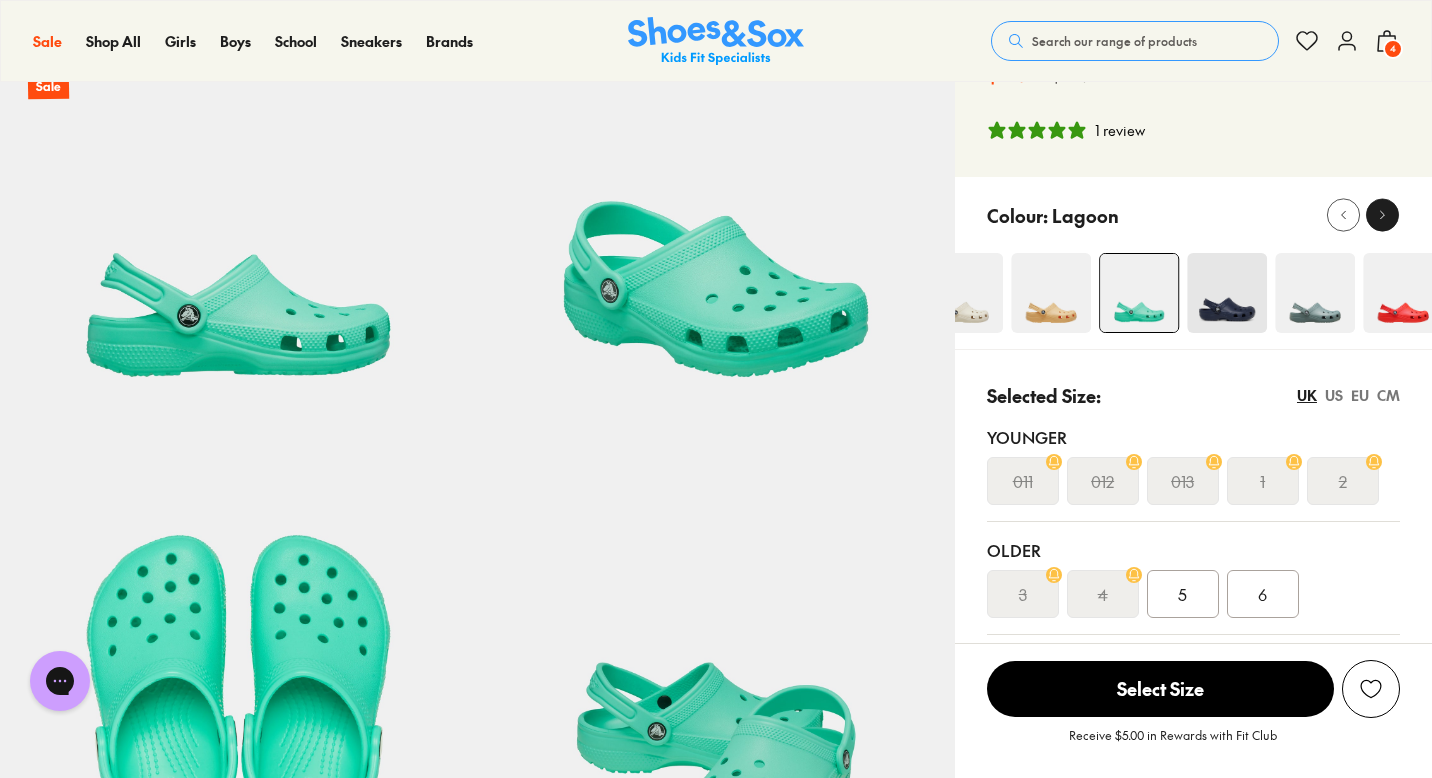 click 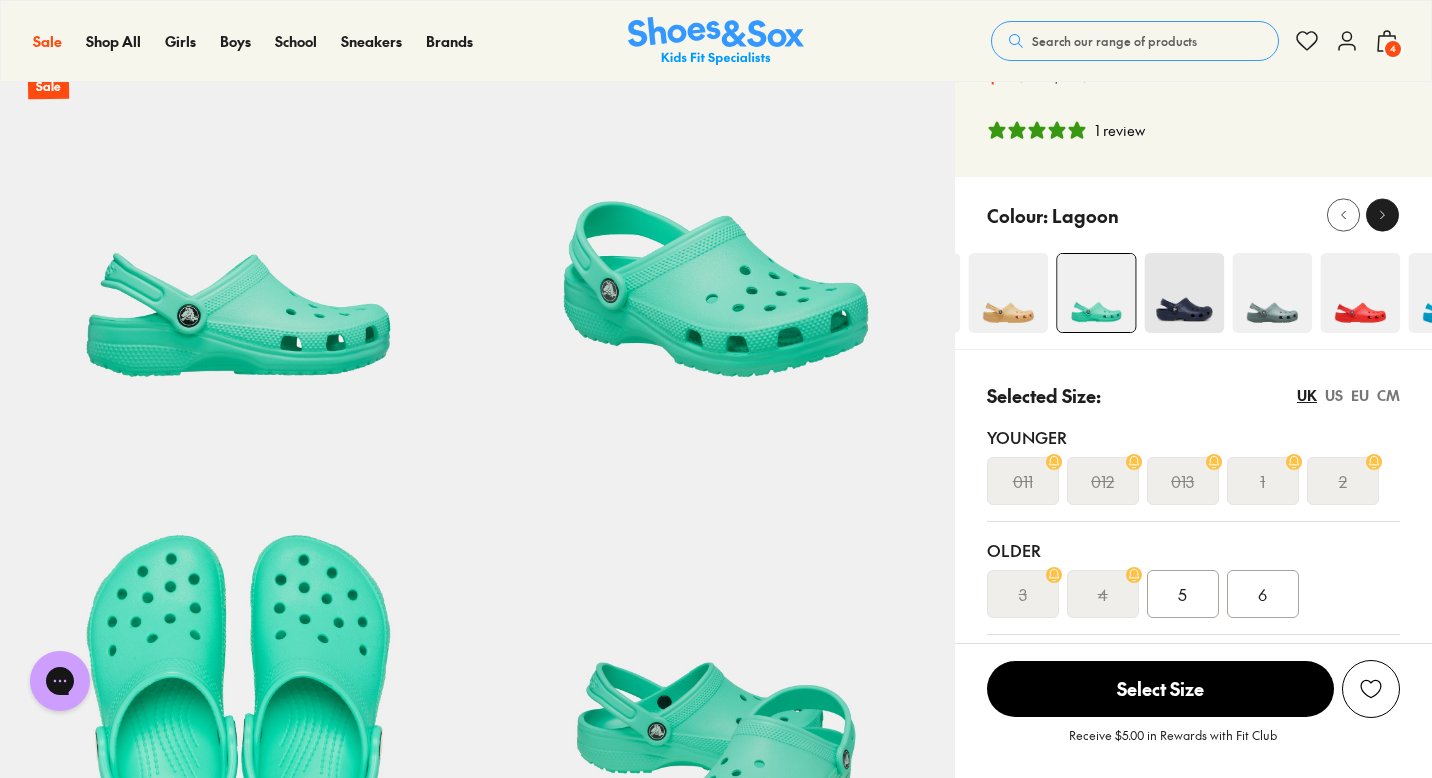 click 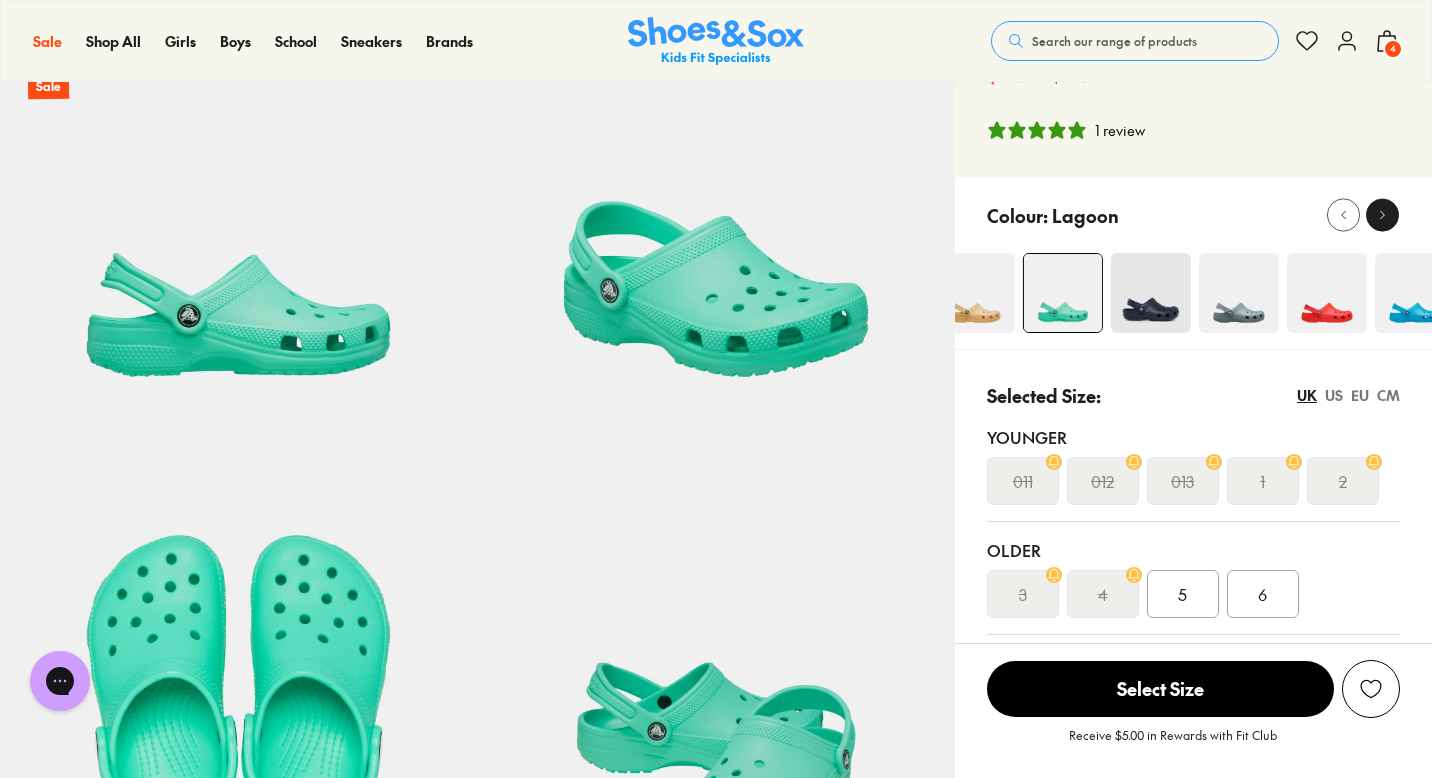 click 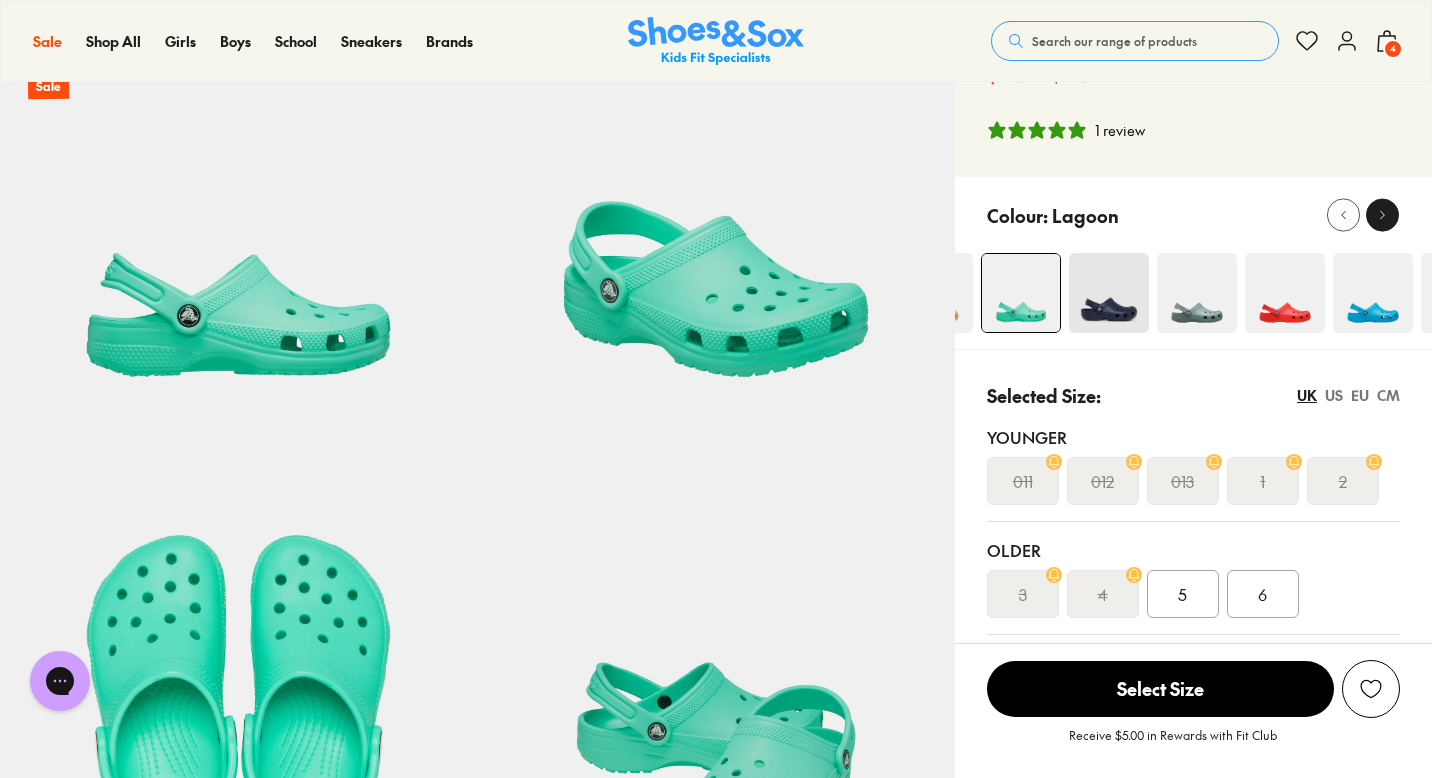 click 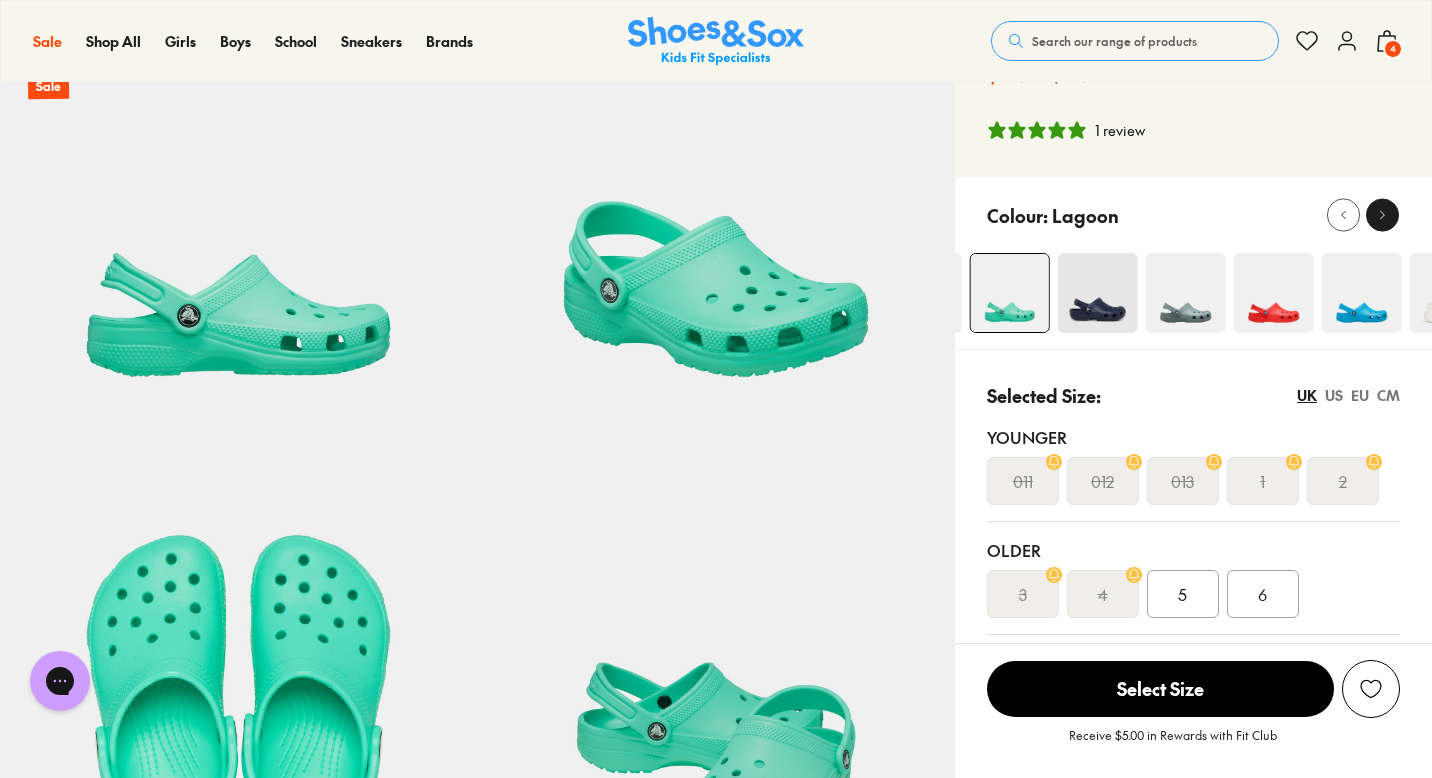 click 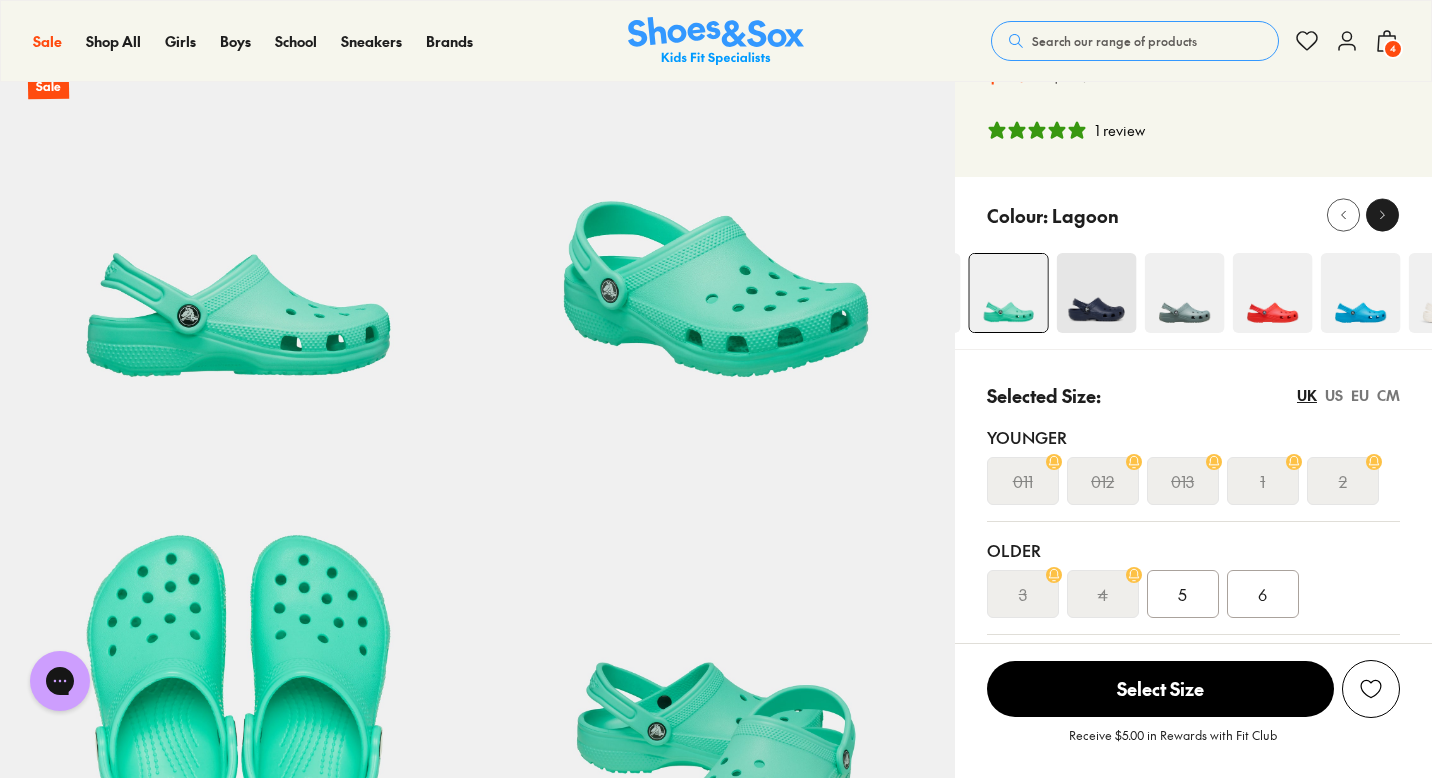 click 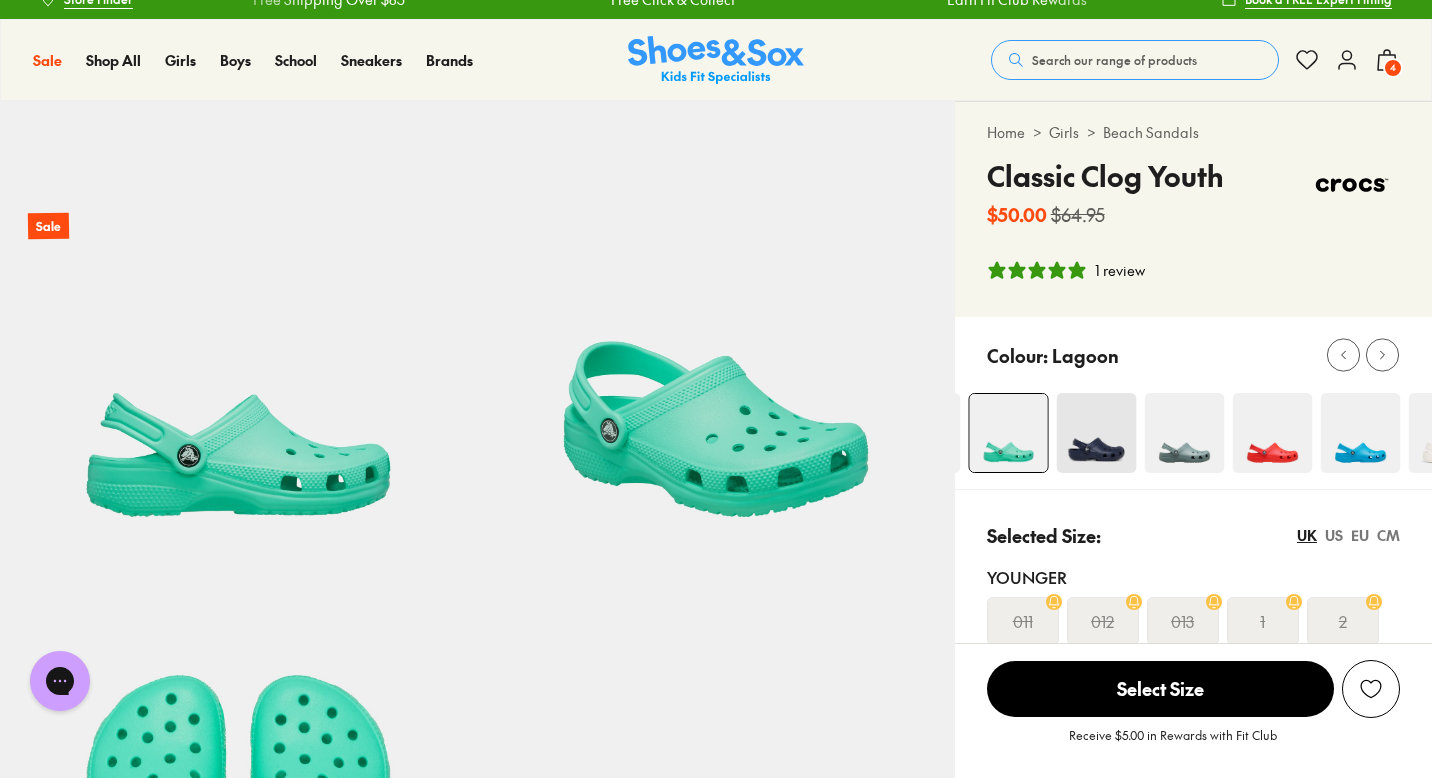 scroll, scrollTop: 0, scrollLeft: 0, axis: both 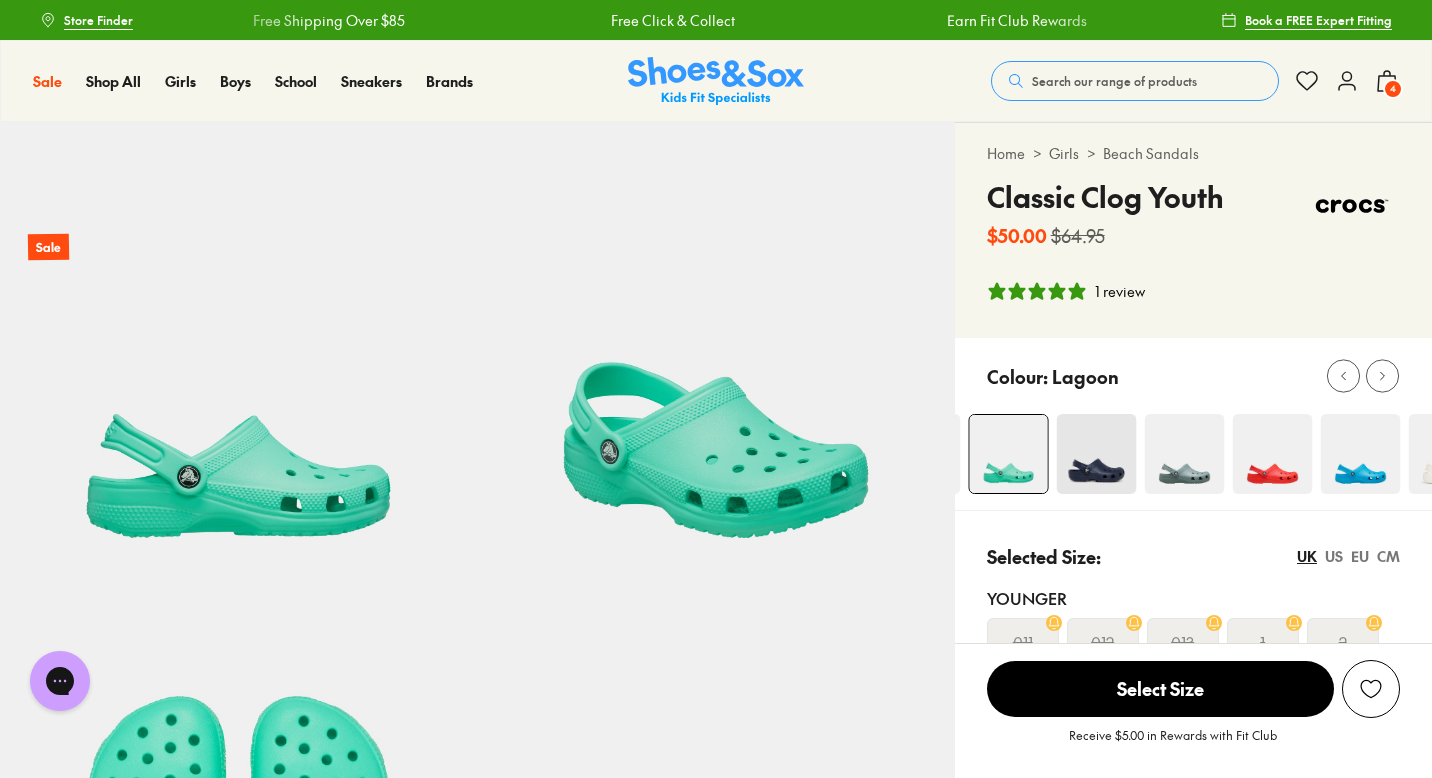 type 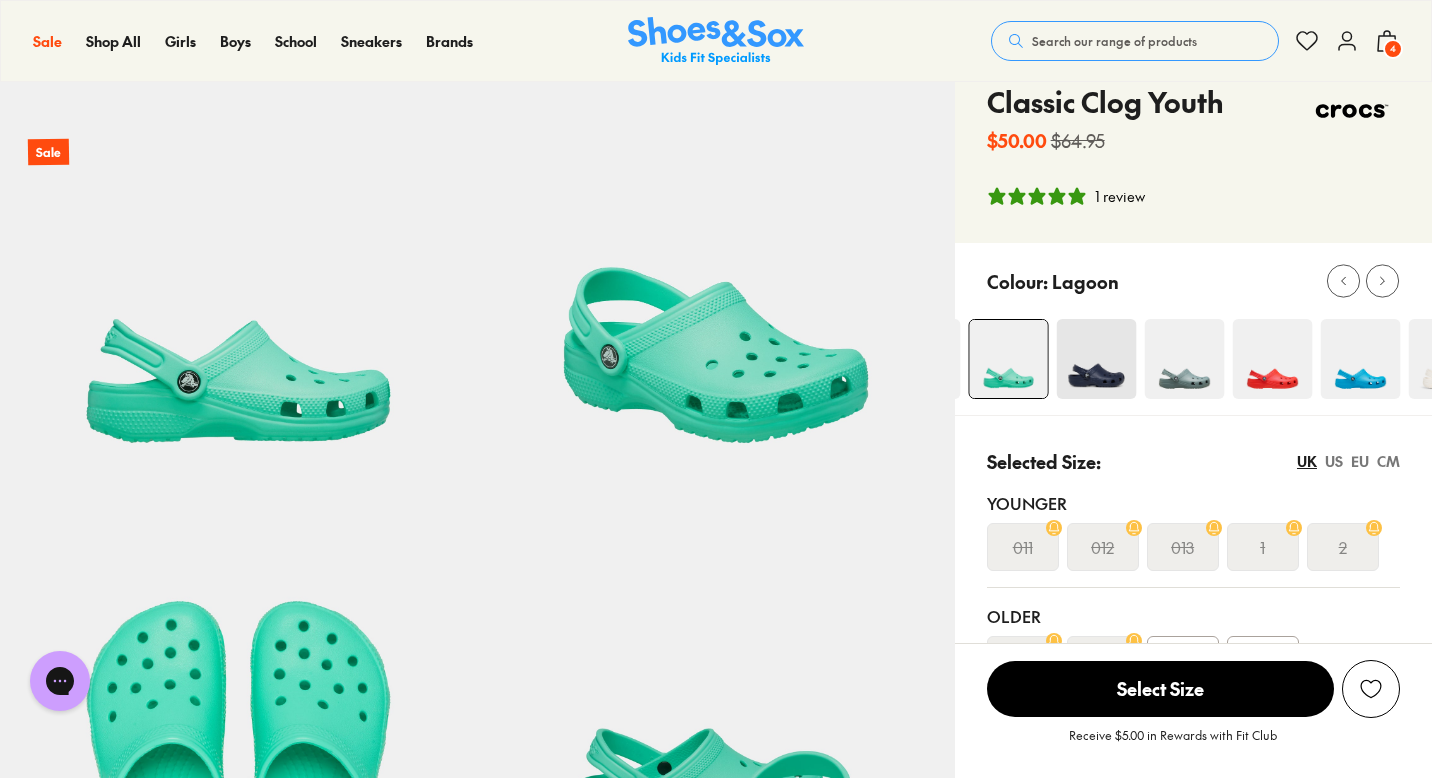 scroll, scrollTop: 0, scrollLeft: 0, axis: both 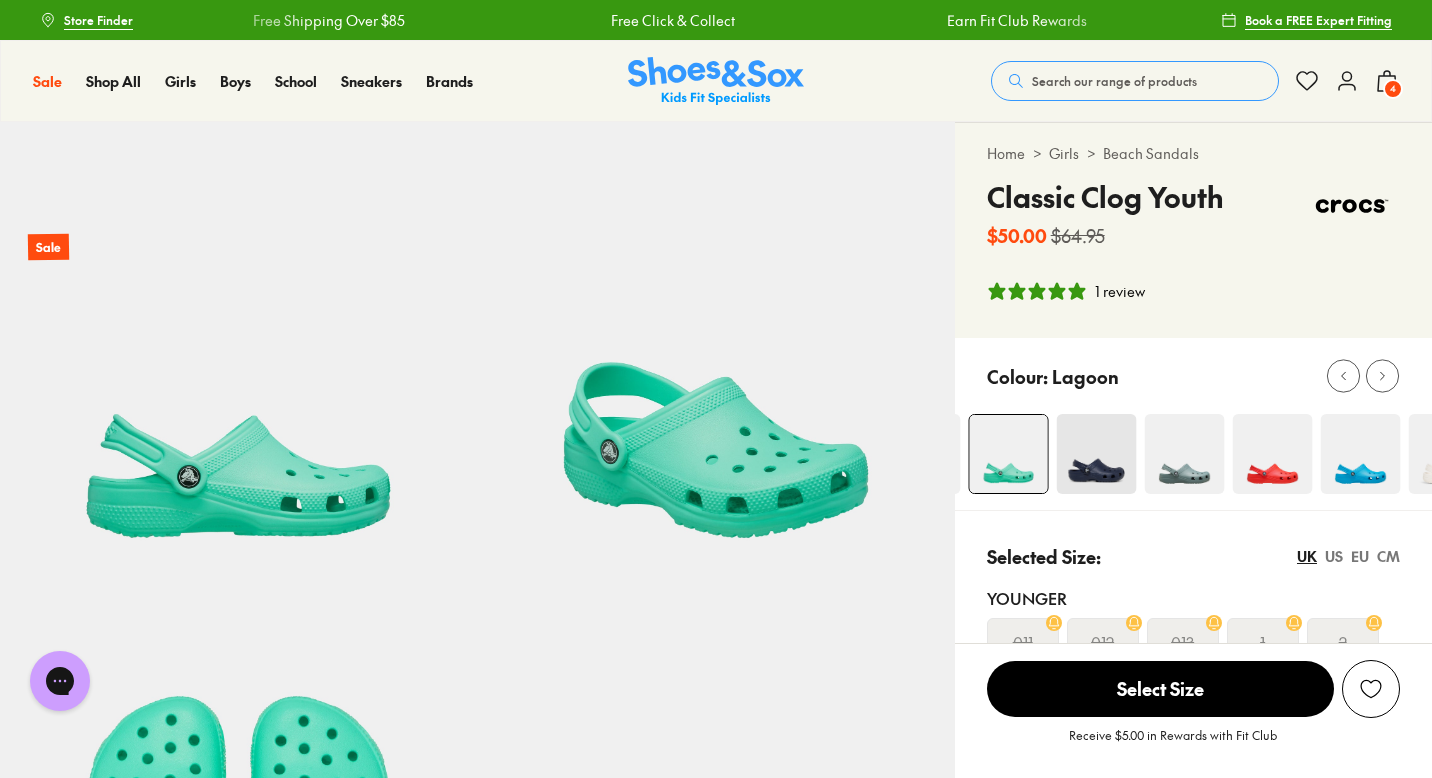 click at bounding box center (1352, 206) 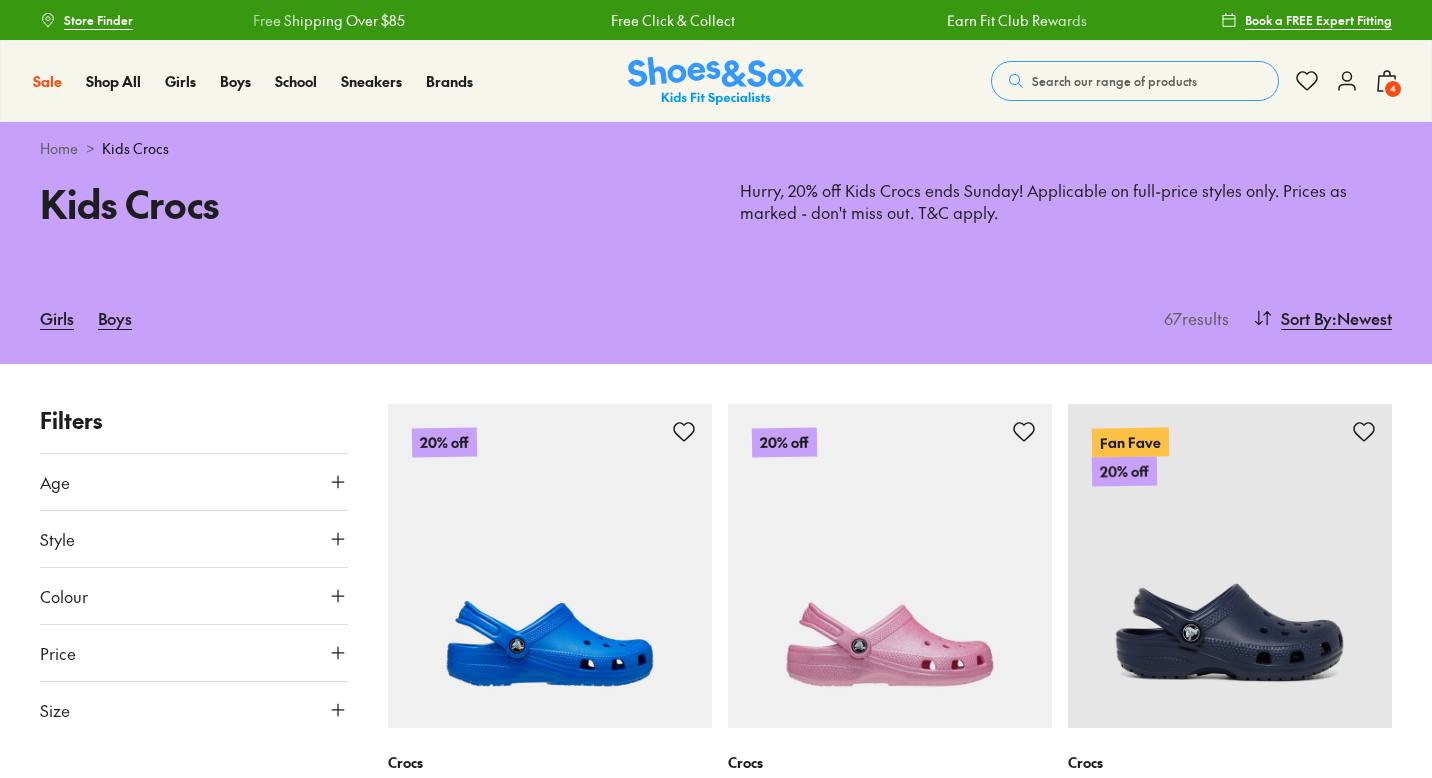 scroll, scrollTop: 0, scrollLeft: 0, axis: both 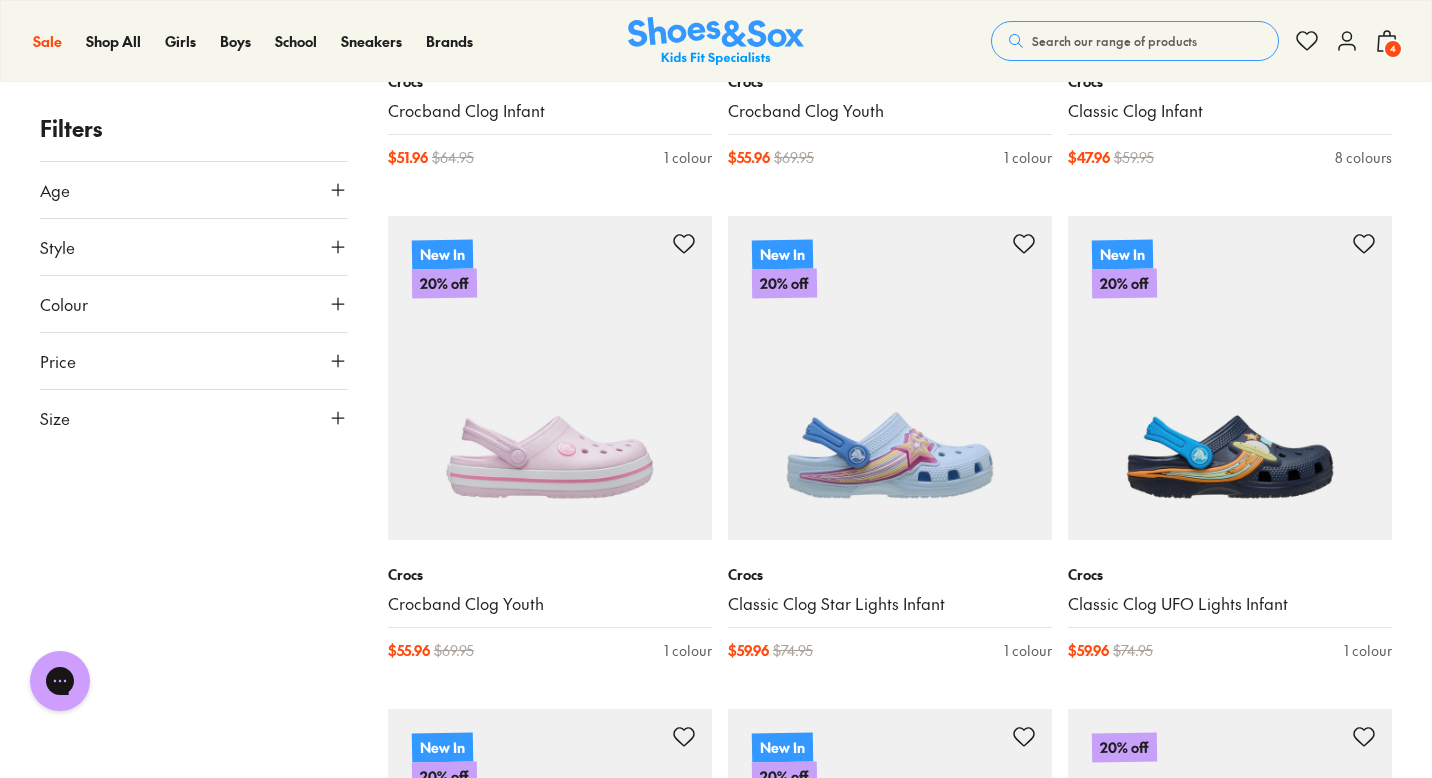 type on "****" 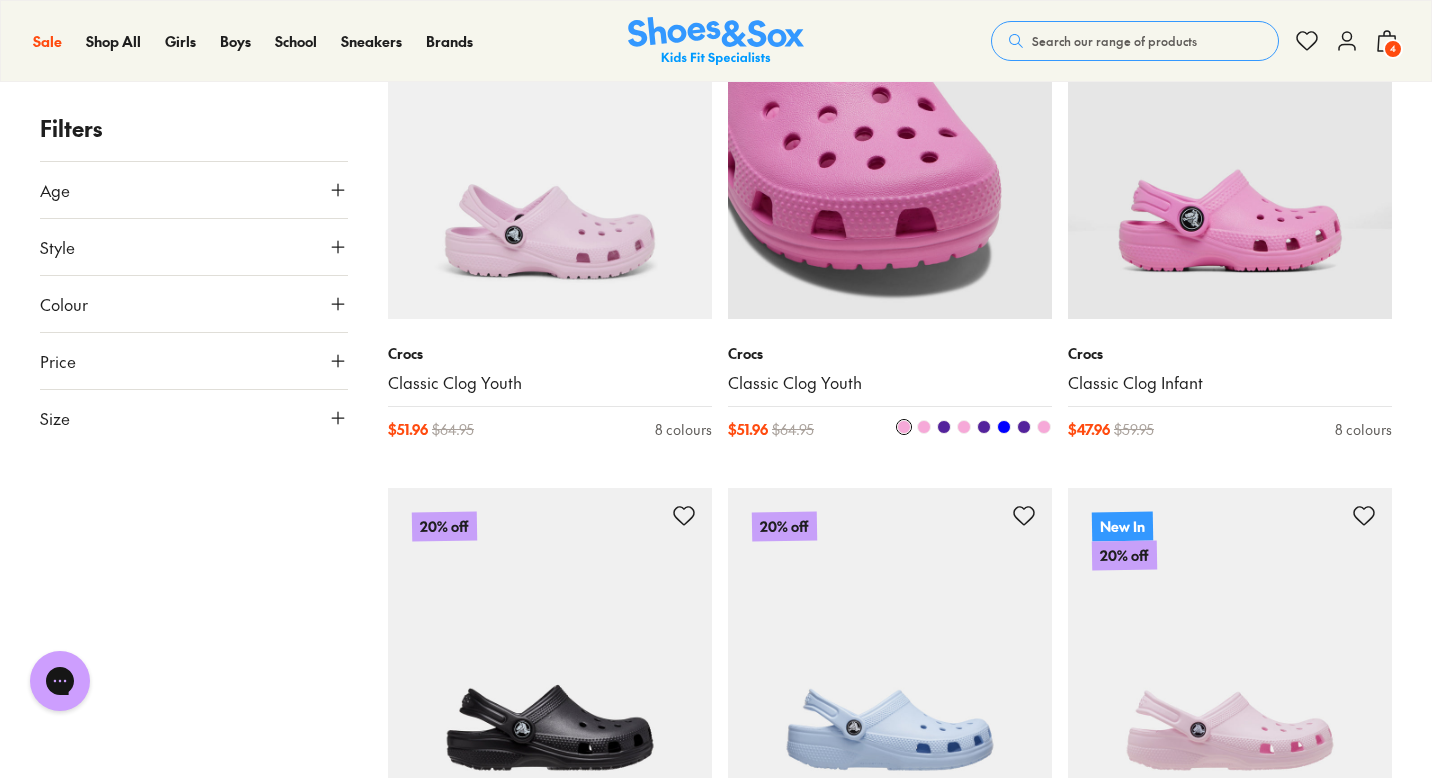 scroll, scrollTop: 3475, scrollLeft: 0, axis: vertical 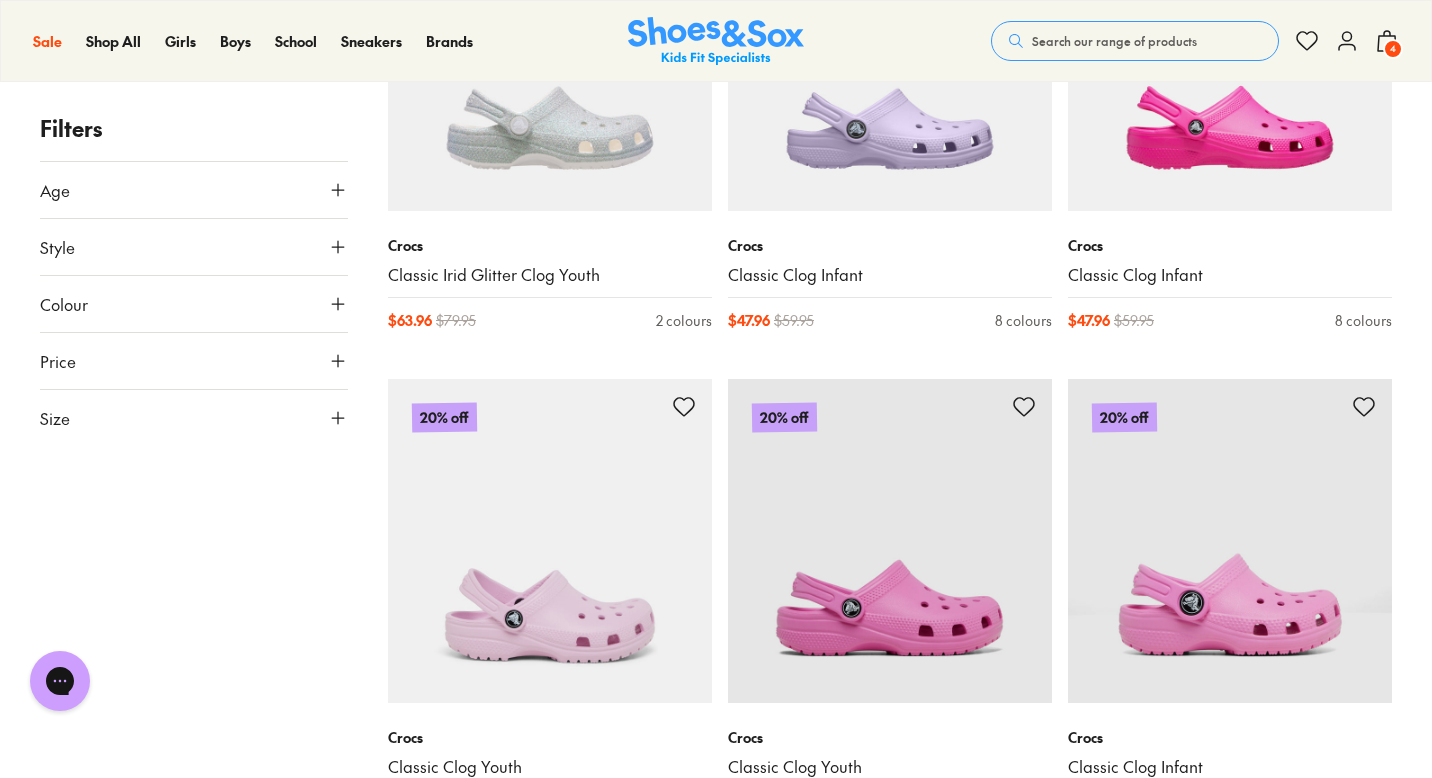 click on "4" at bounding box center [1393, 49] 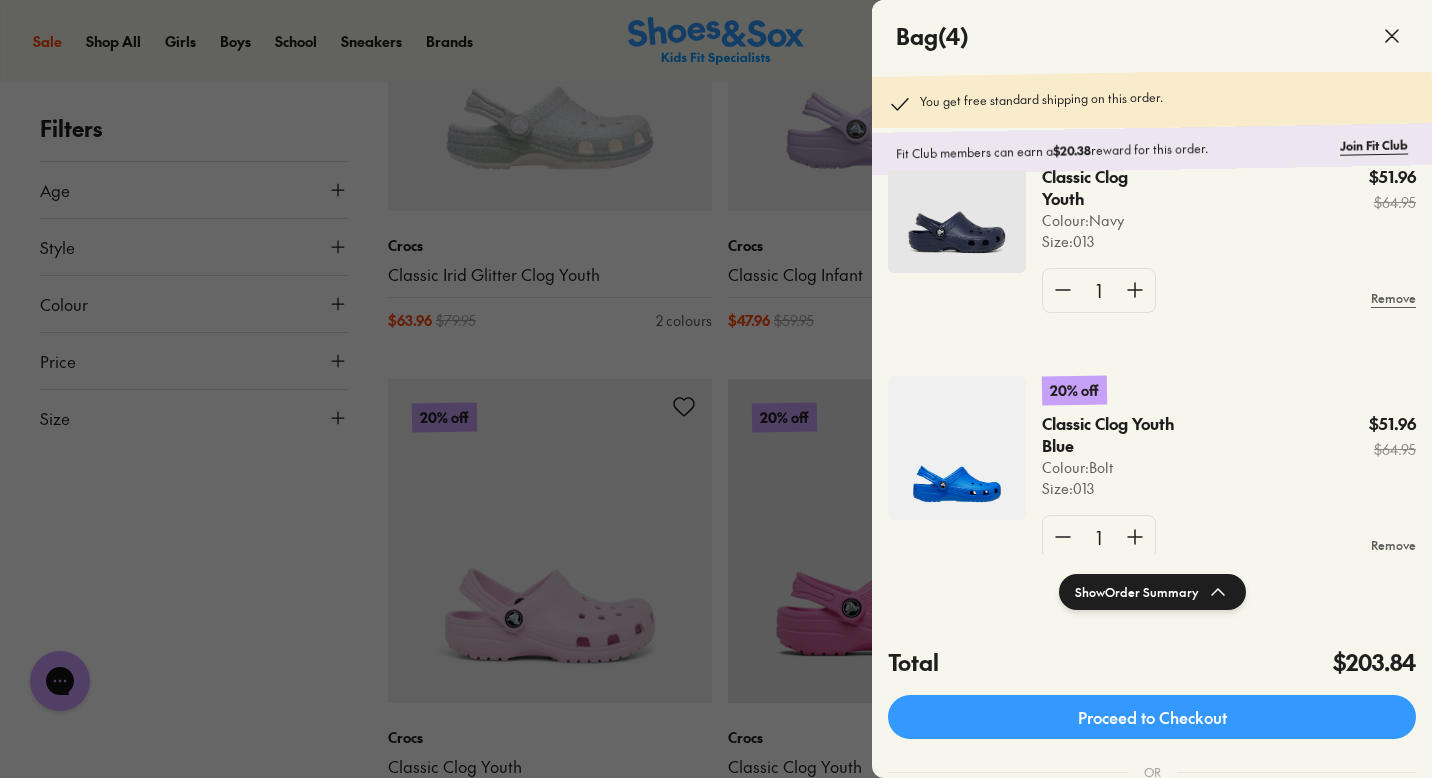 scroll, scrollTop: 82, scrollLeft: 0, axis: vertical 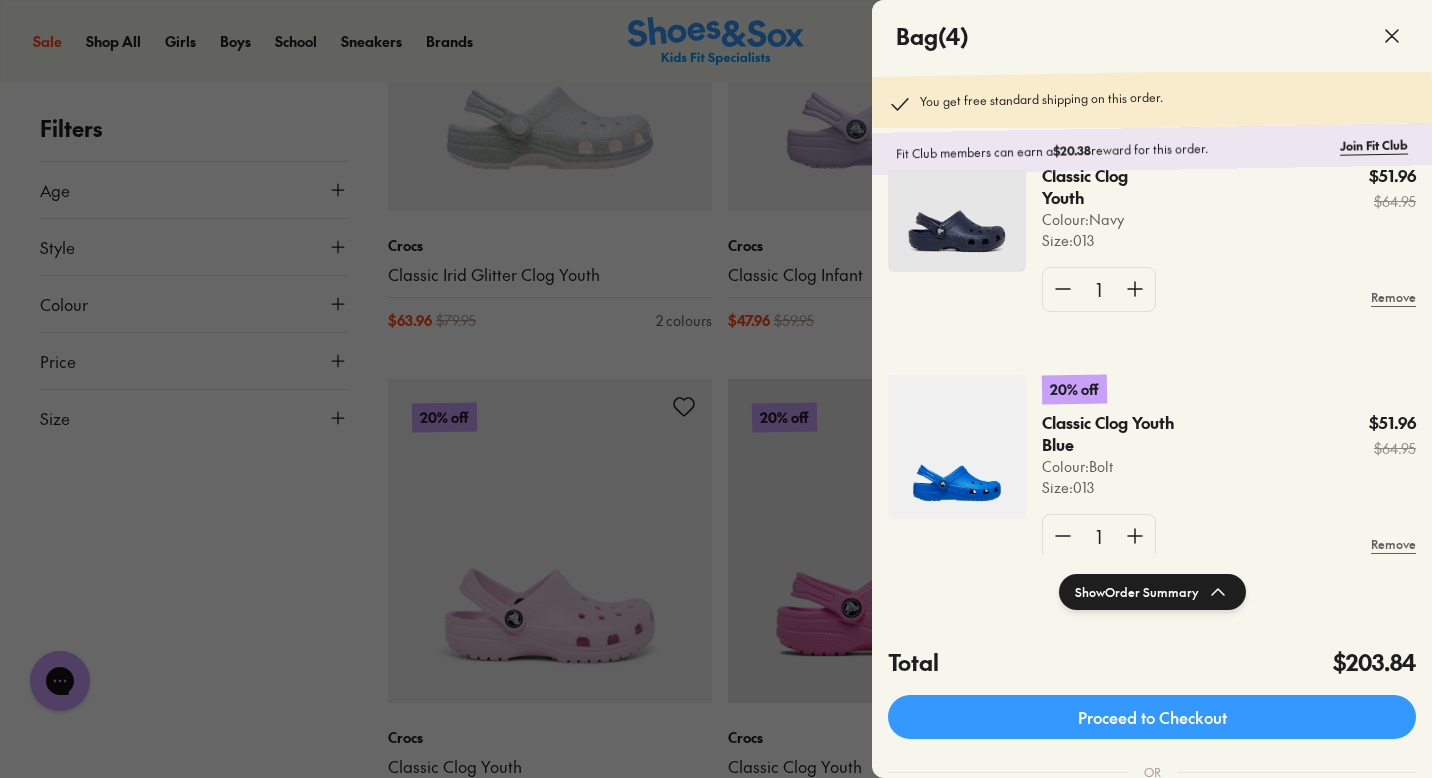 click 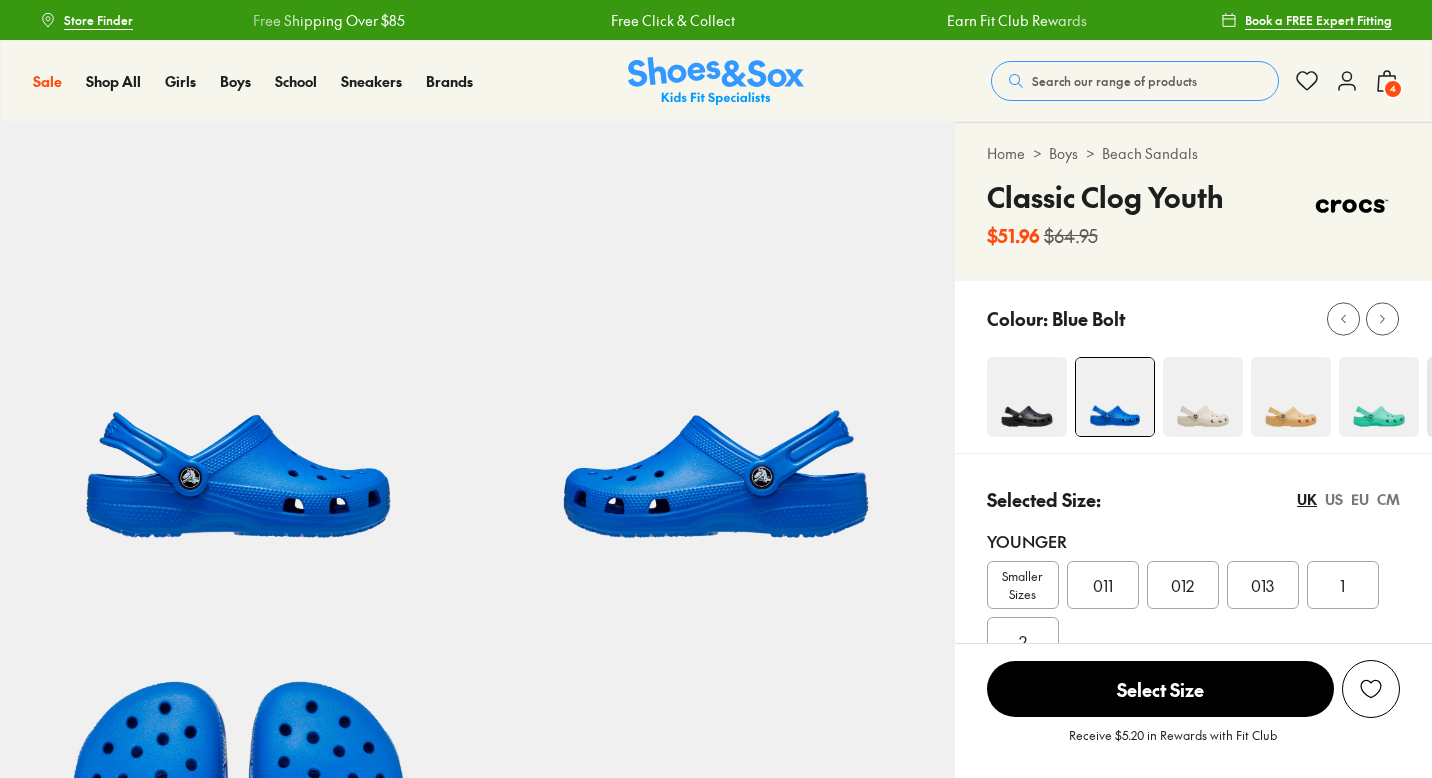 scroll, scrollTop: 0, scrollLeft: 0, axis: both 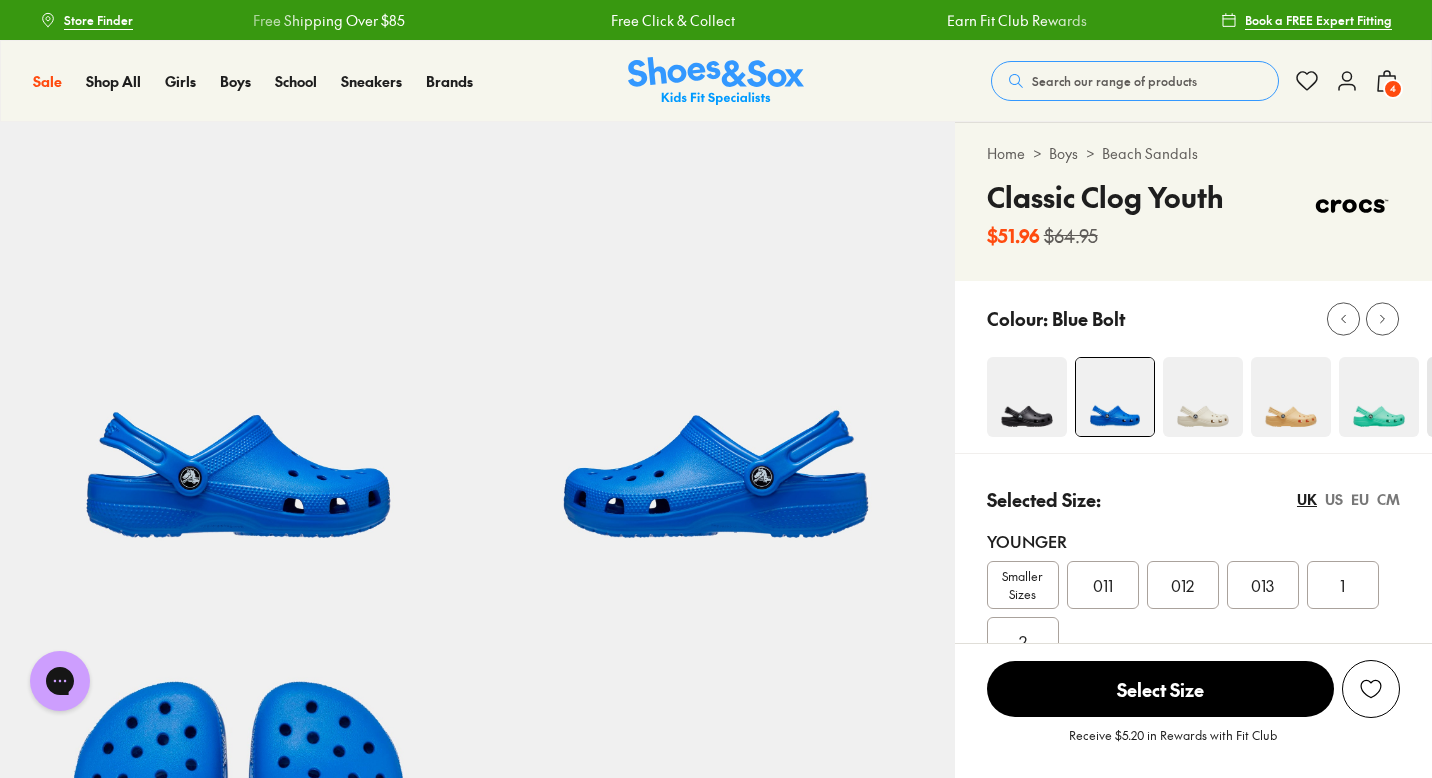 click on "4" at bounding box center [1393, 89] 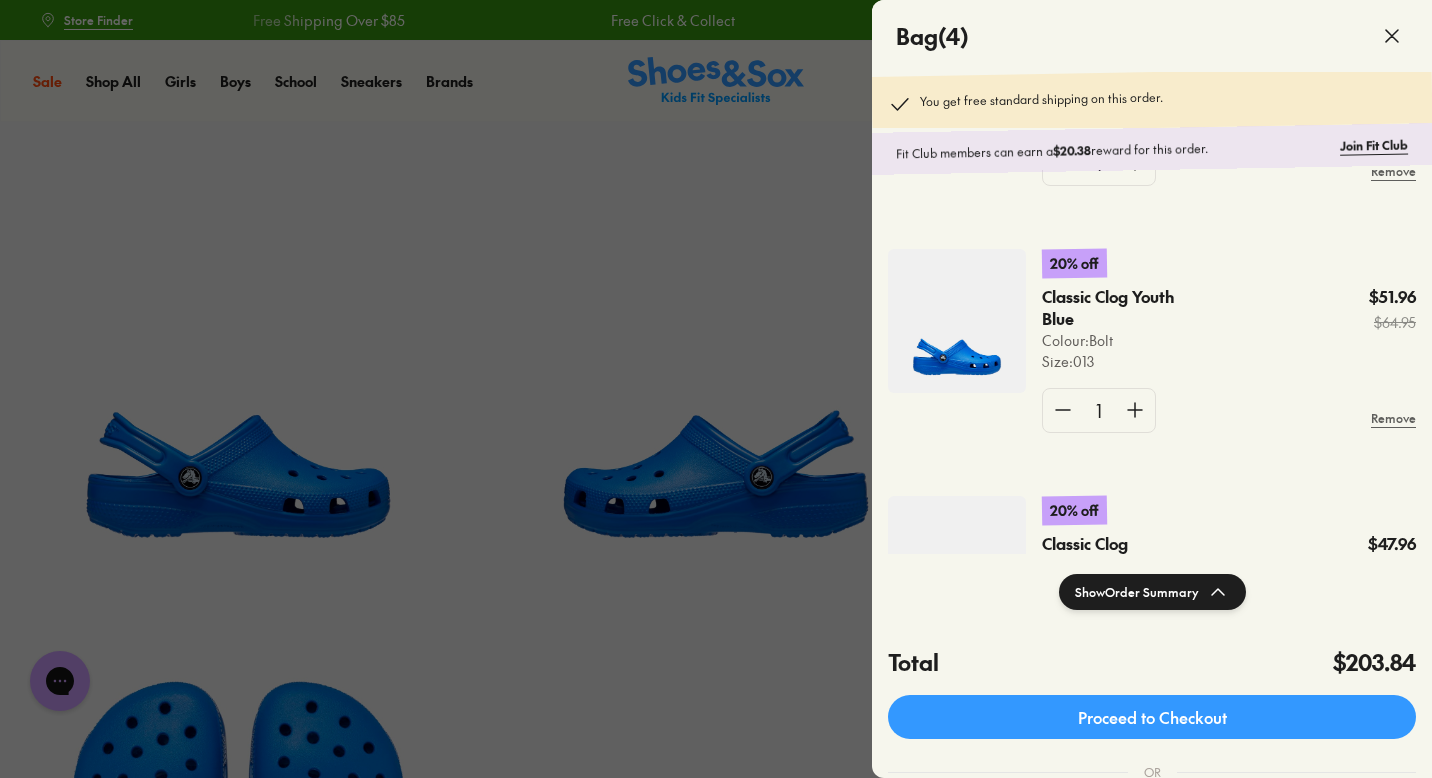 scroll, scrollTop: 209, scrollLeft: 0, axis: vertical 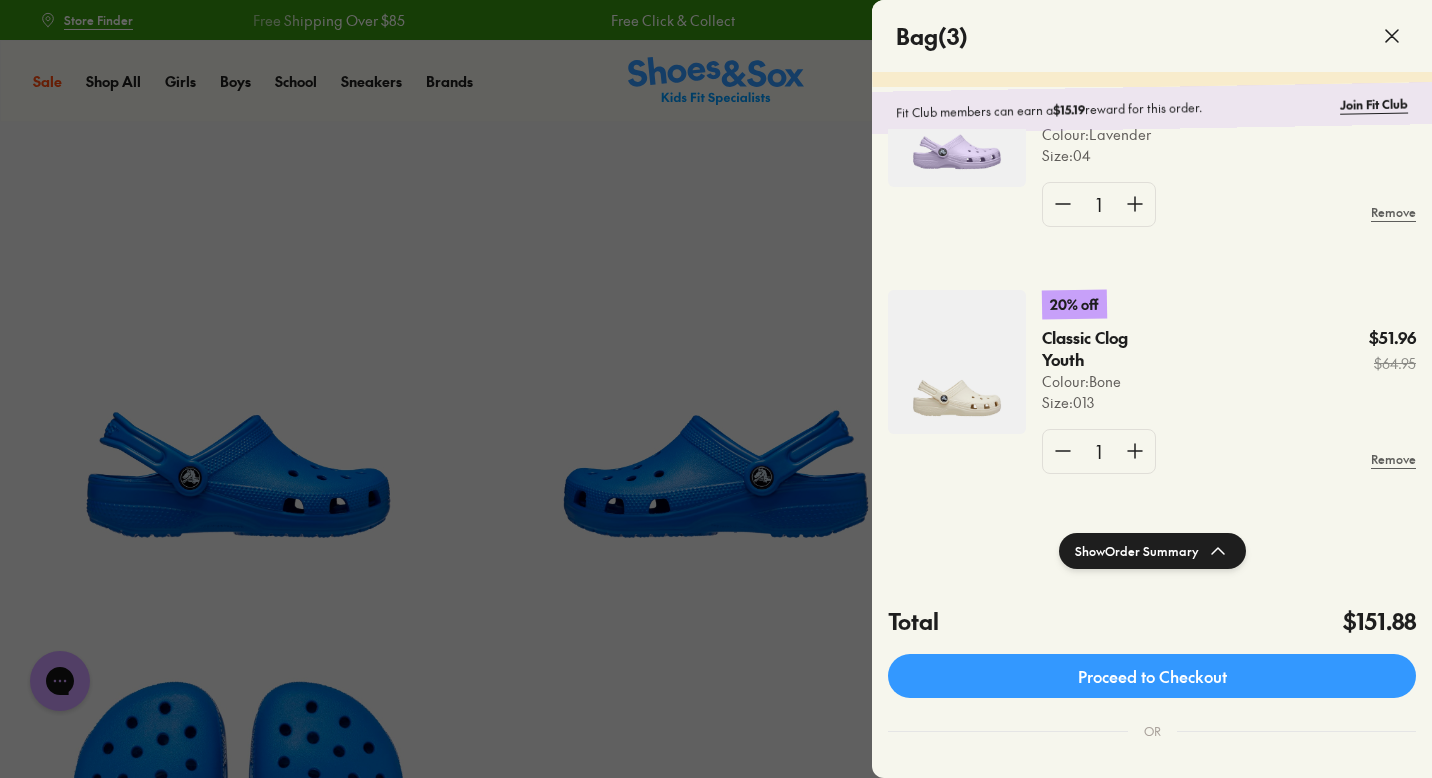 click 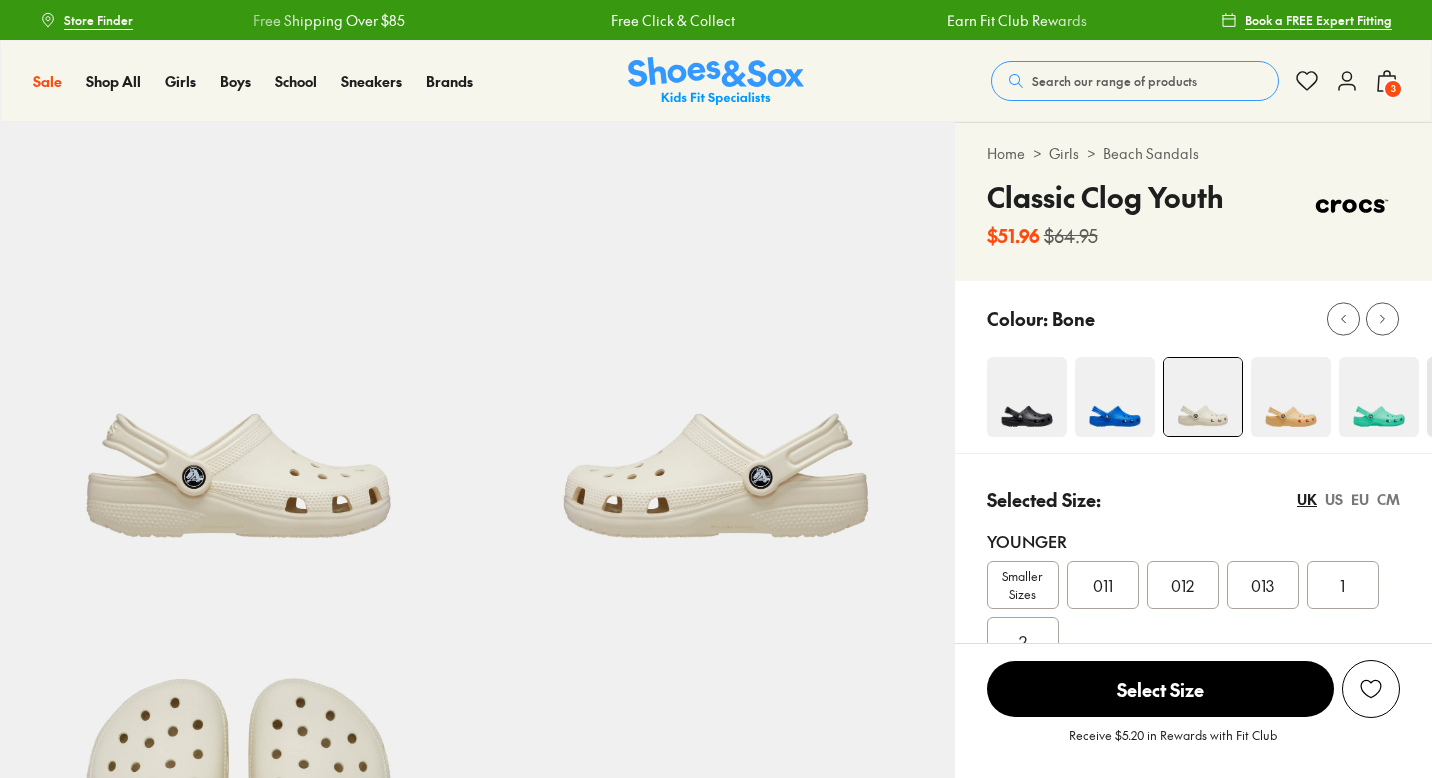 scroll, scrollTop: 0, scrollLeft: 0, axis: both 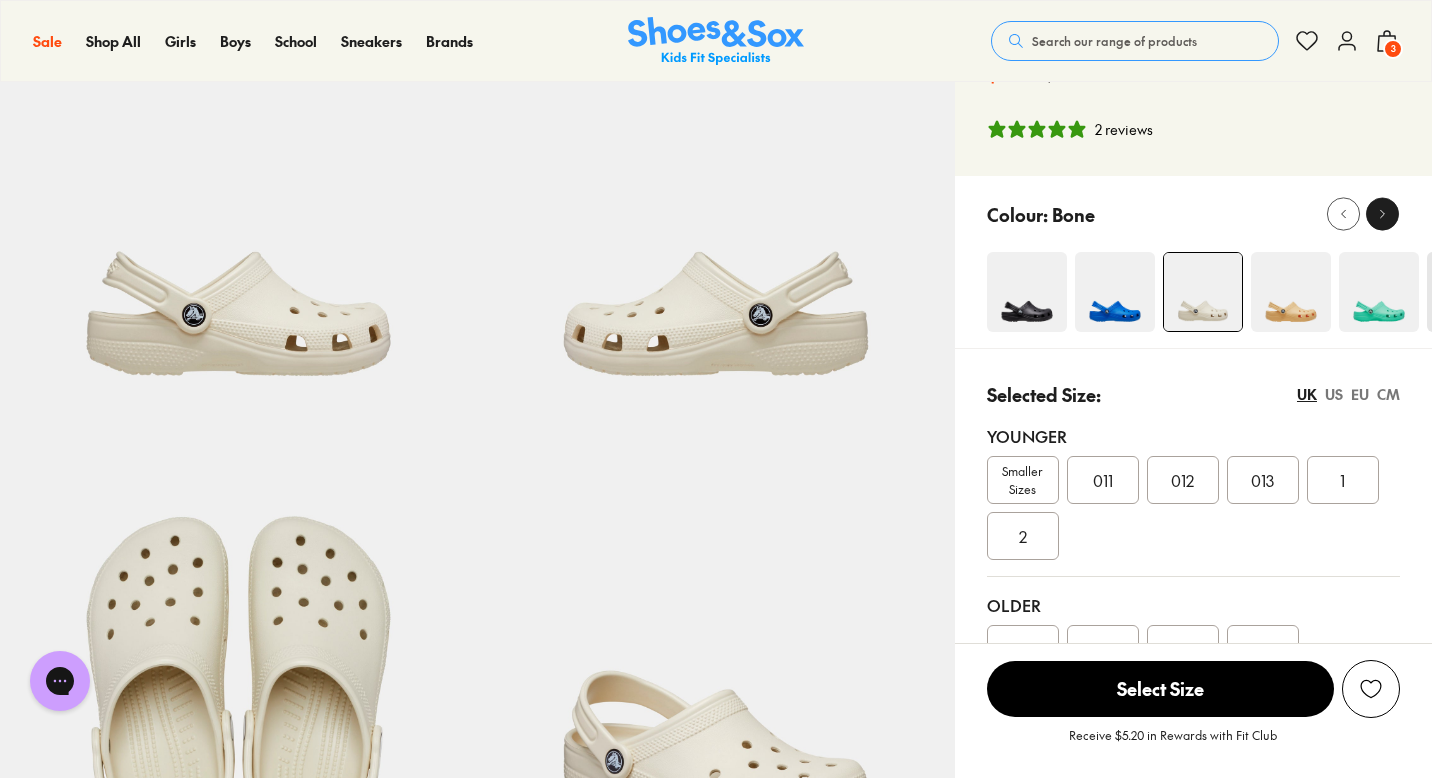 click 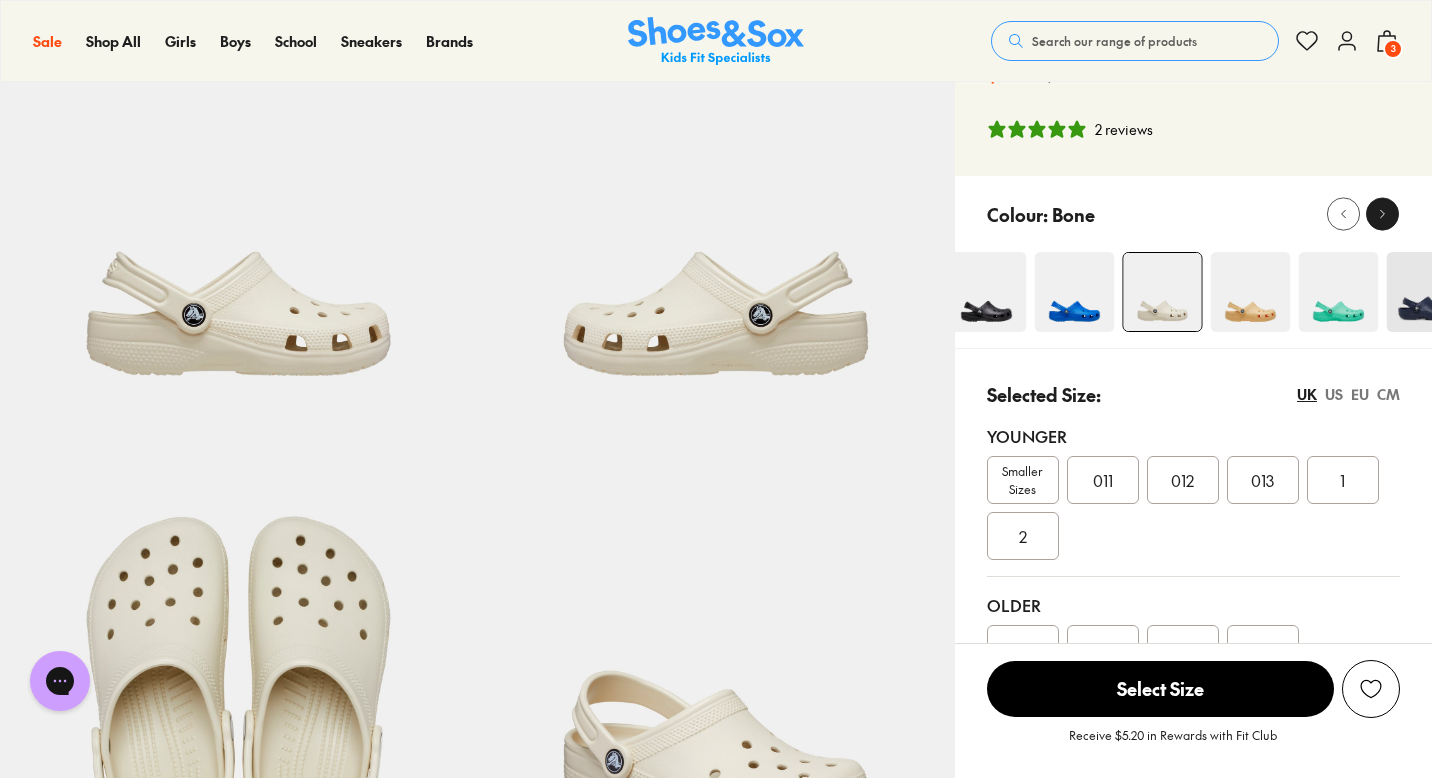 click 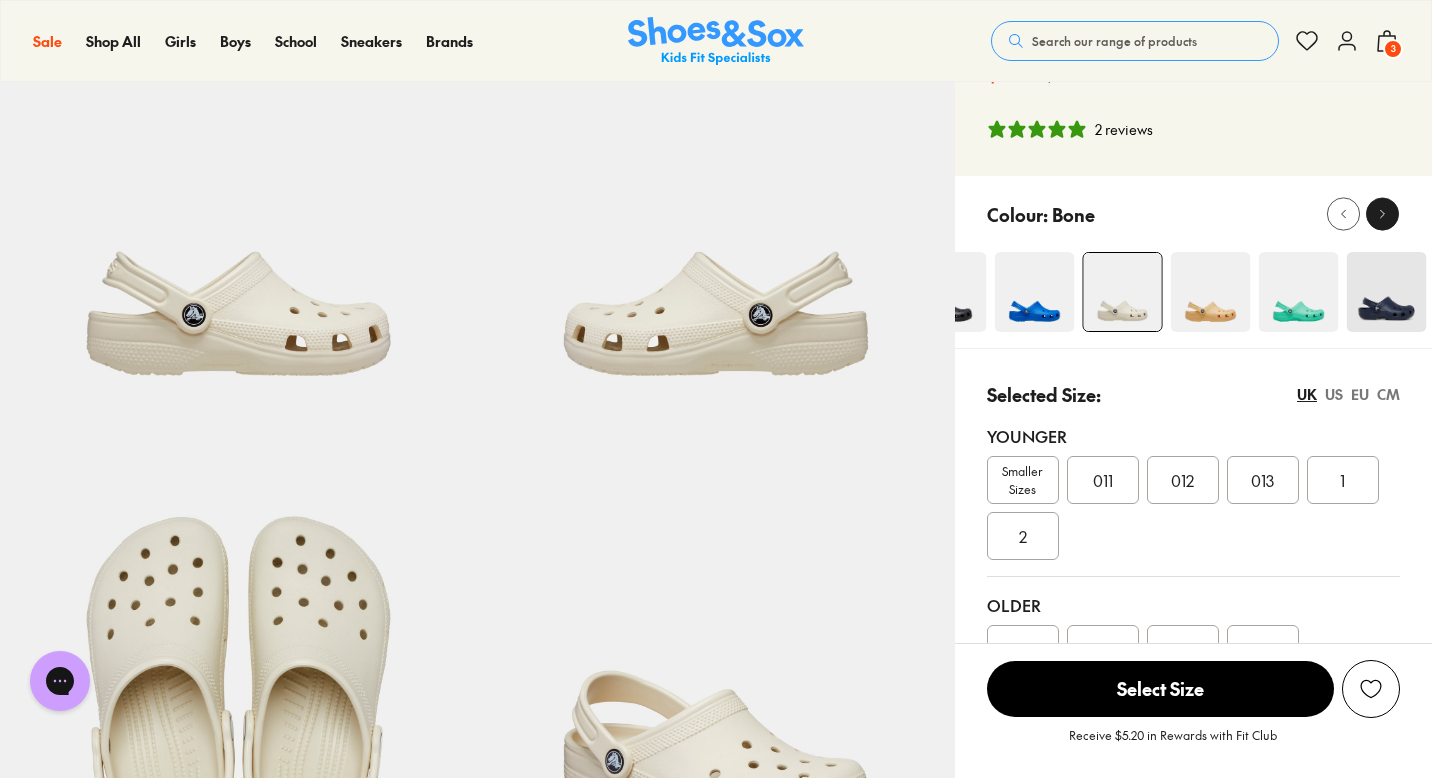 click 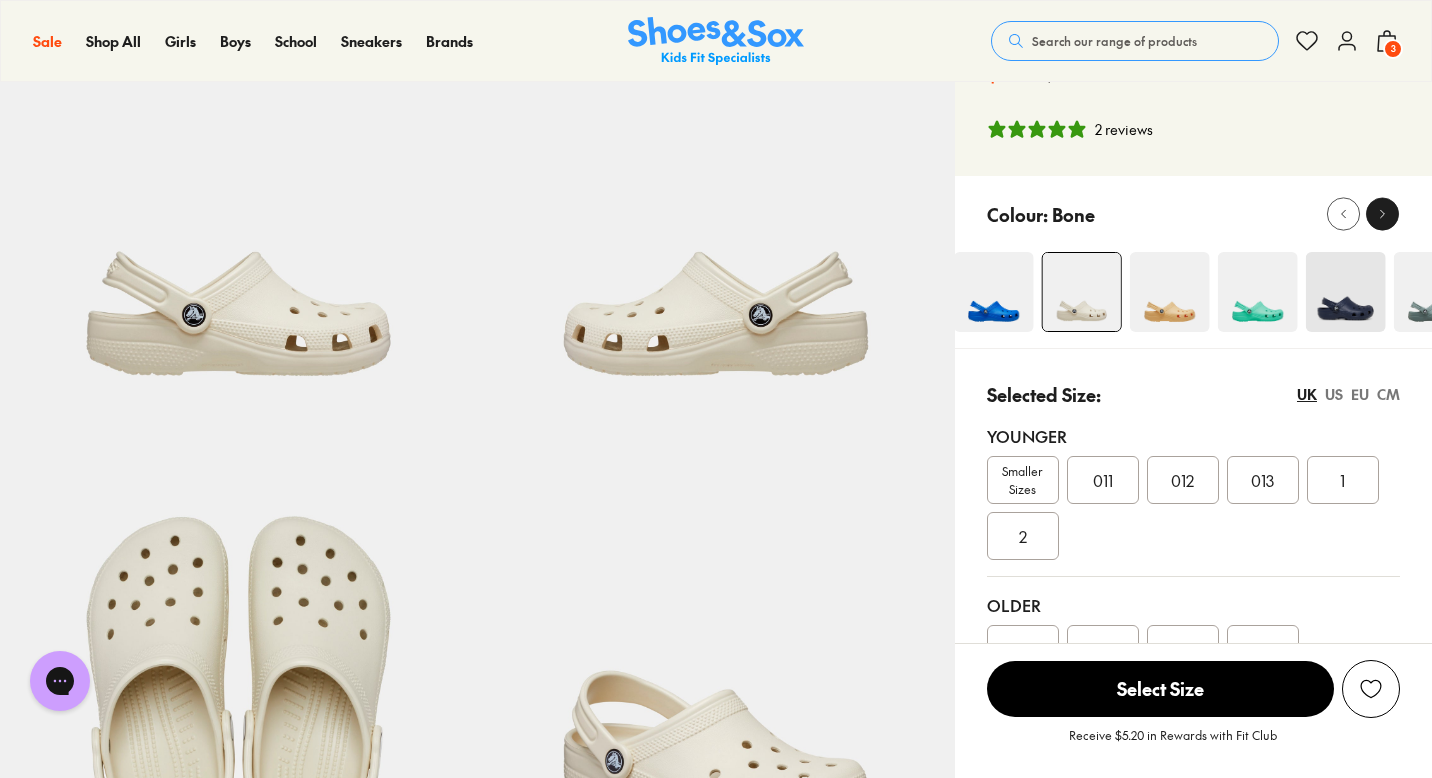 click 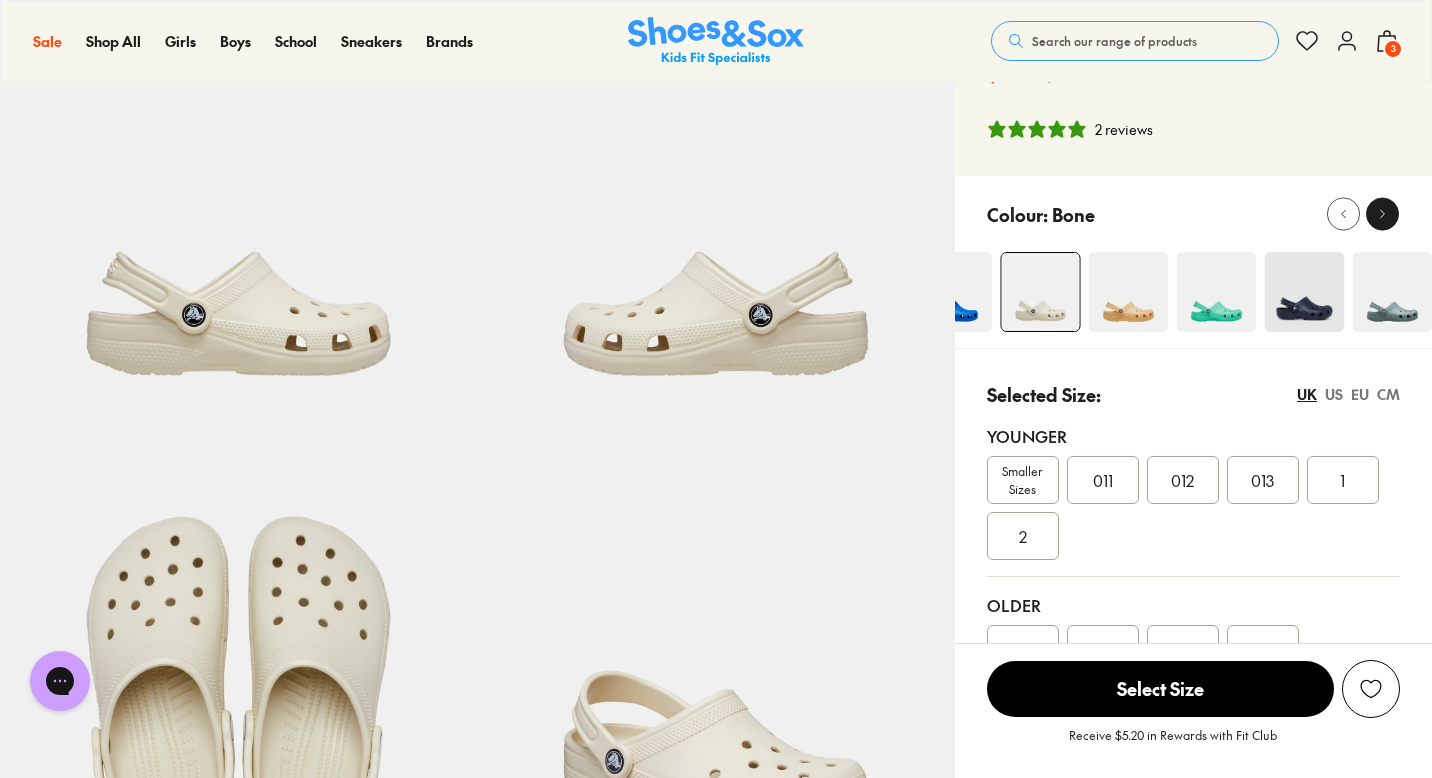 click 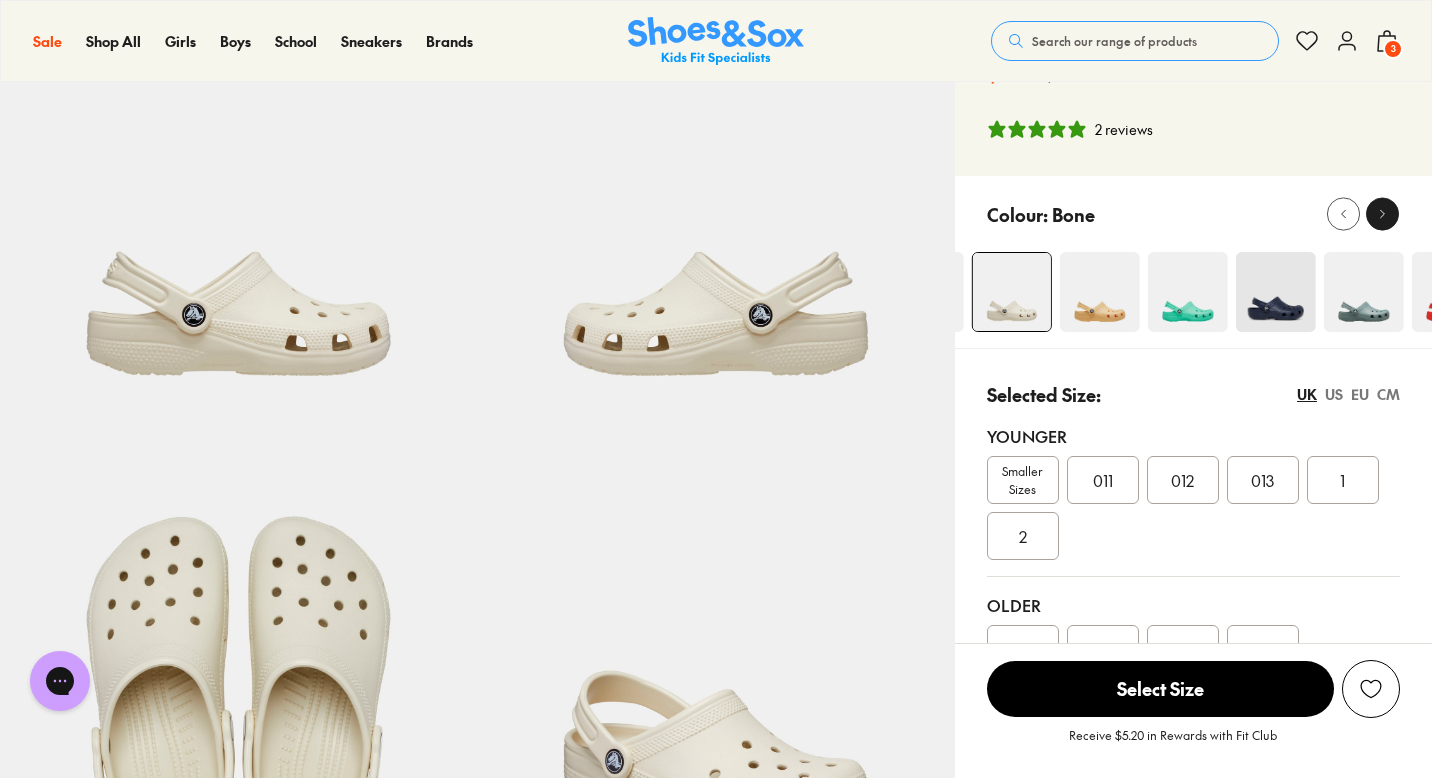 click 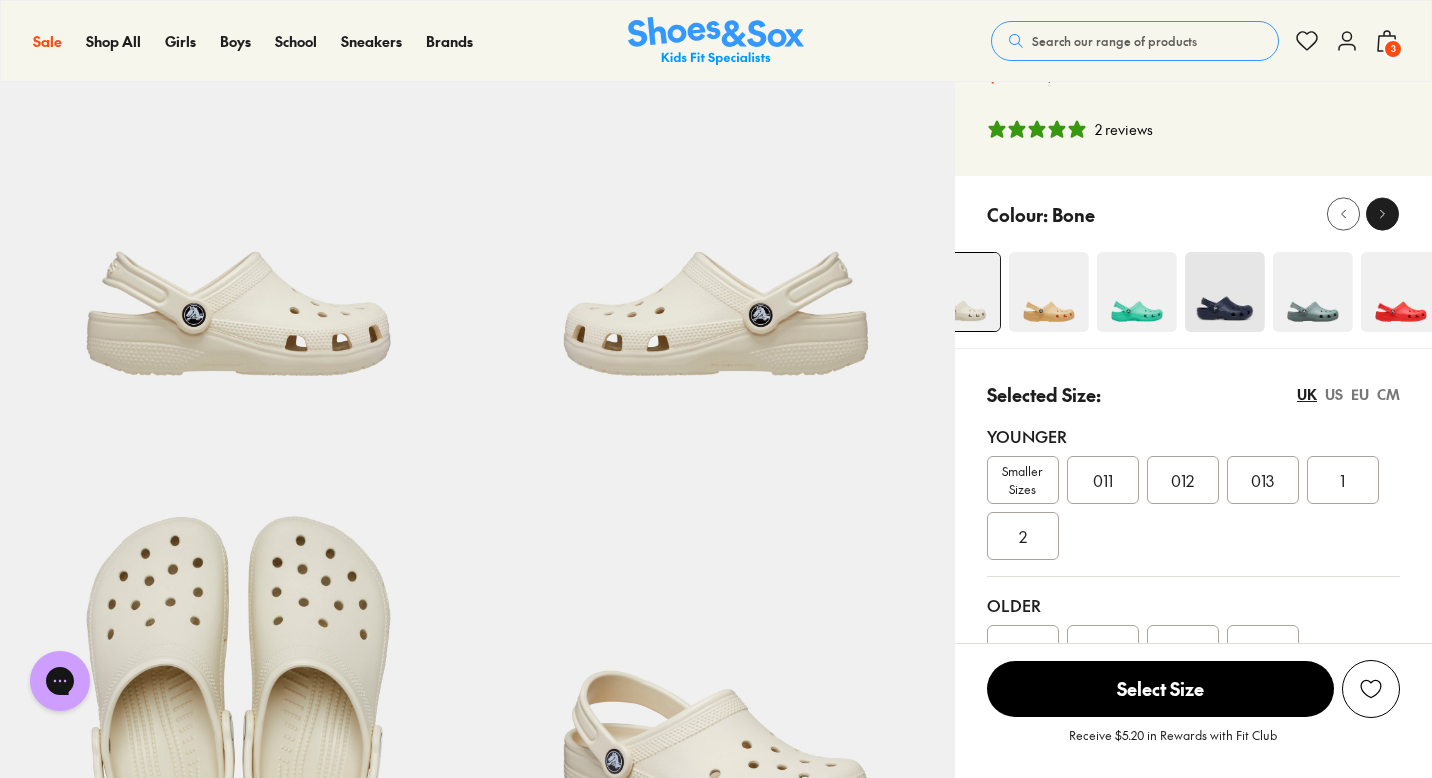 click 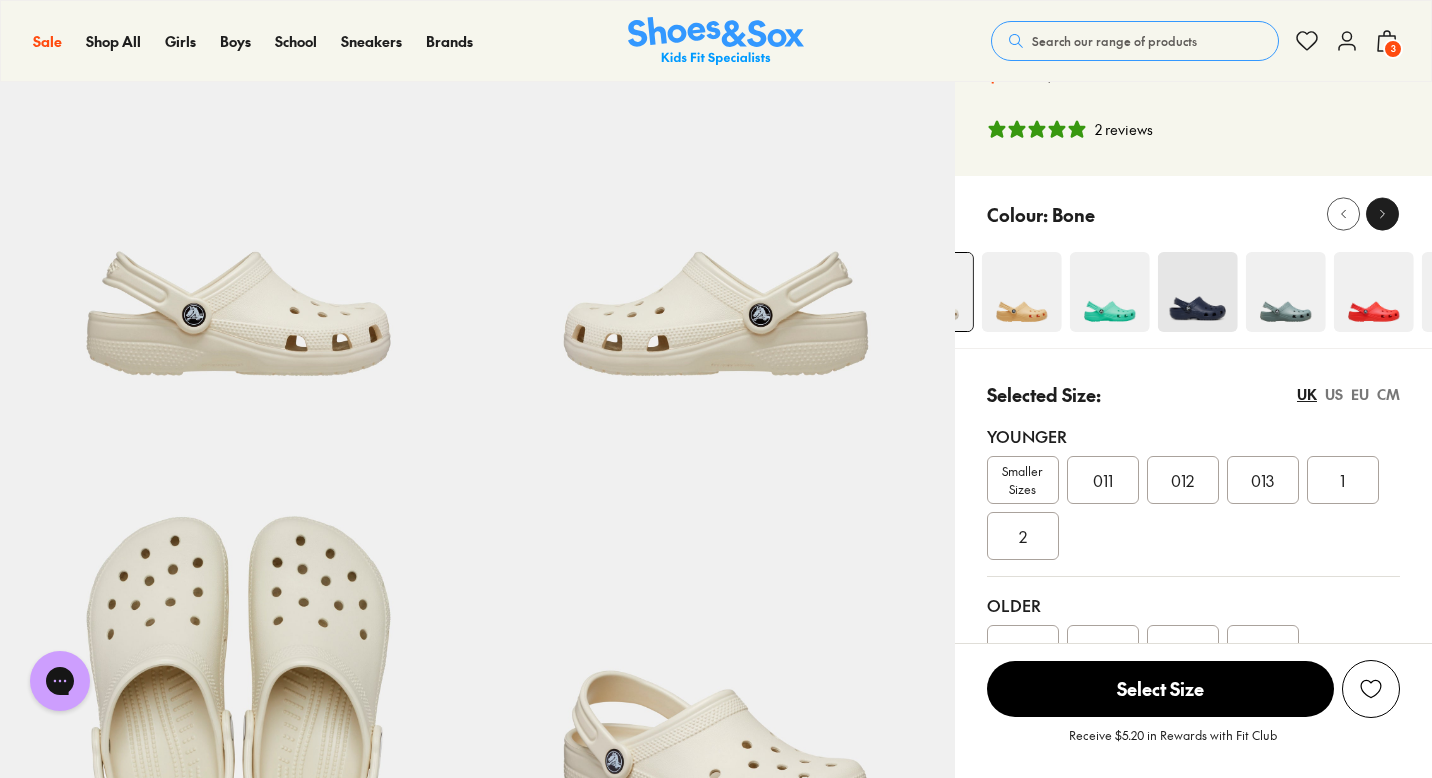 click 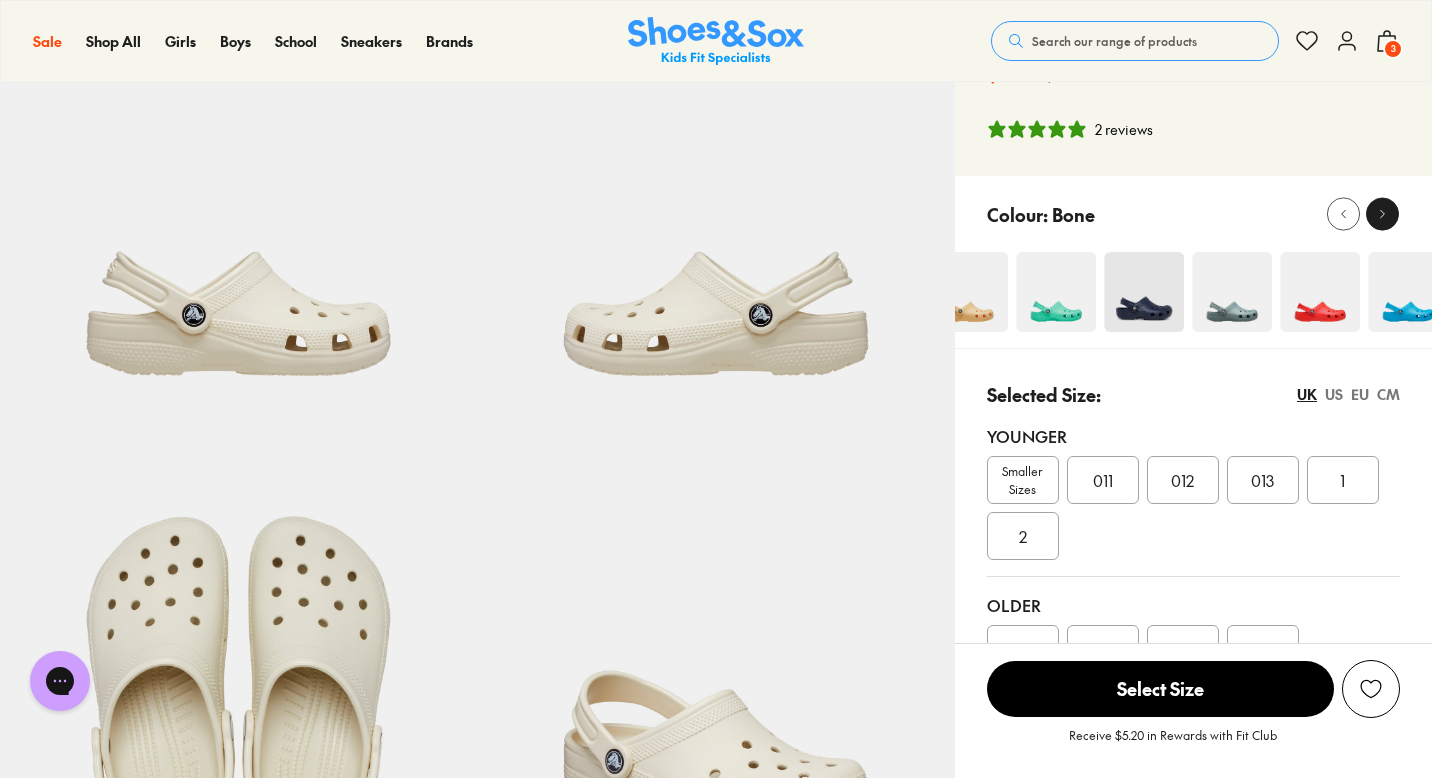 click 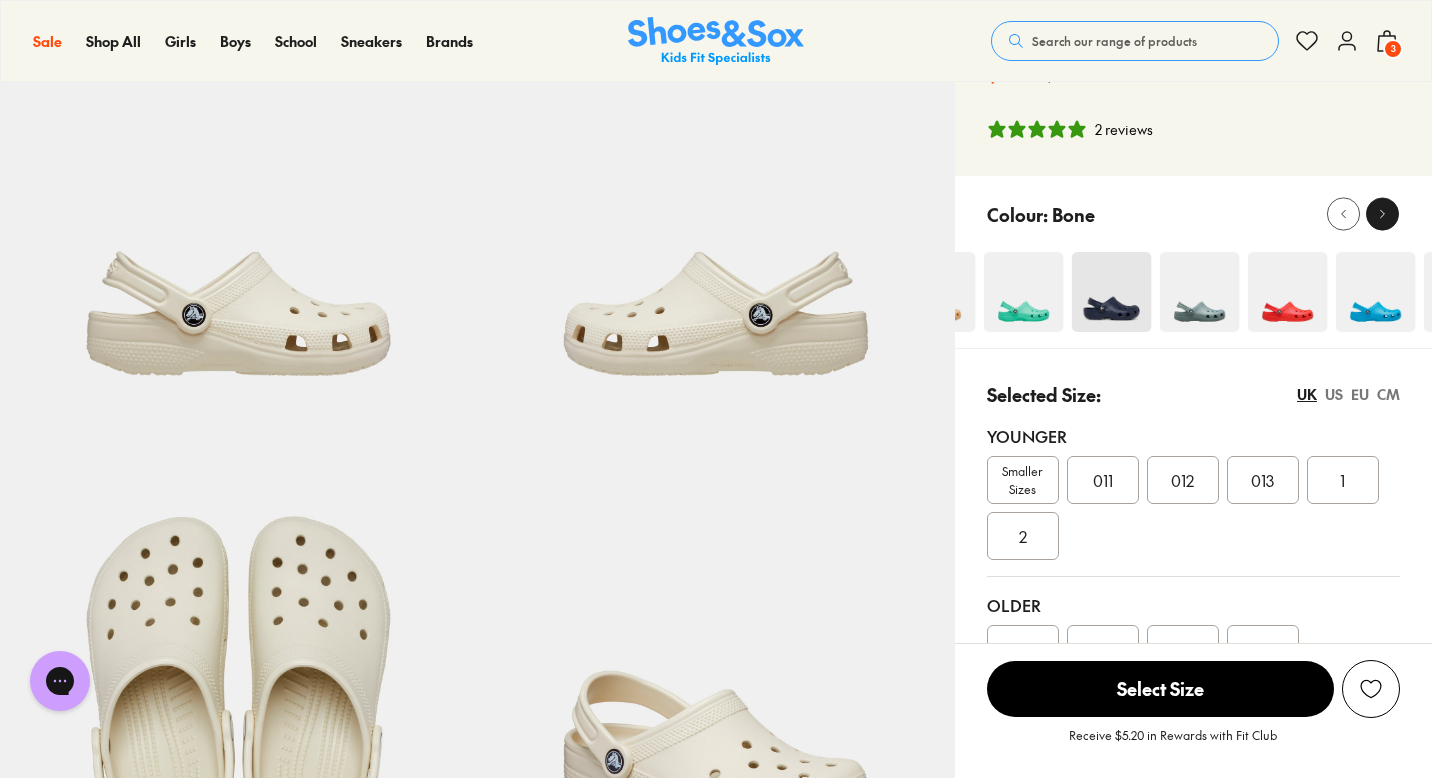 click 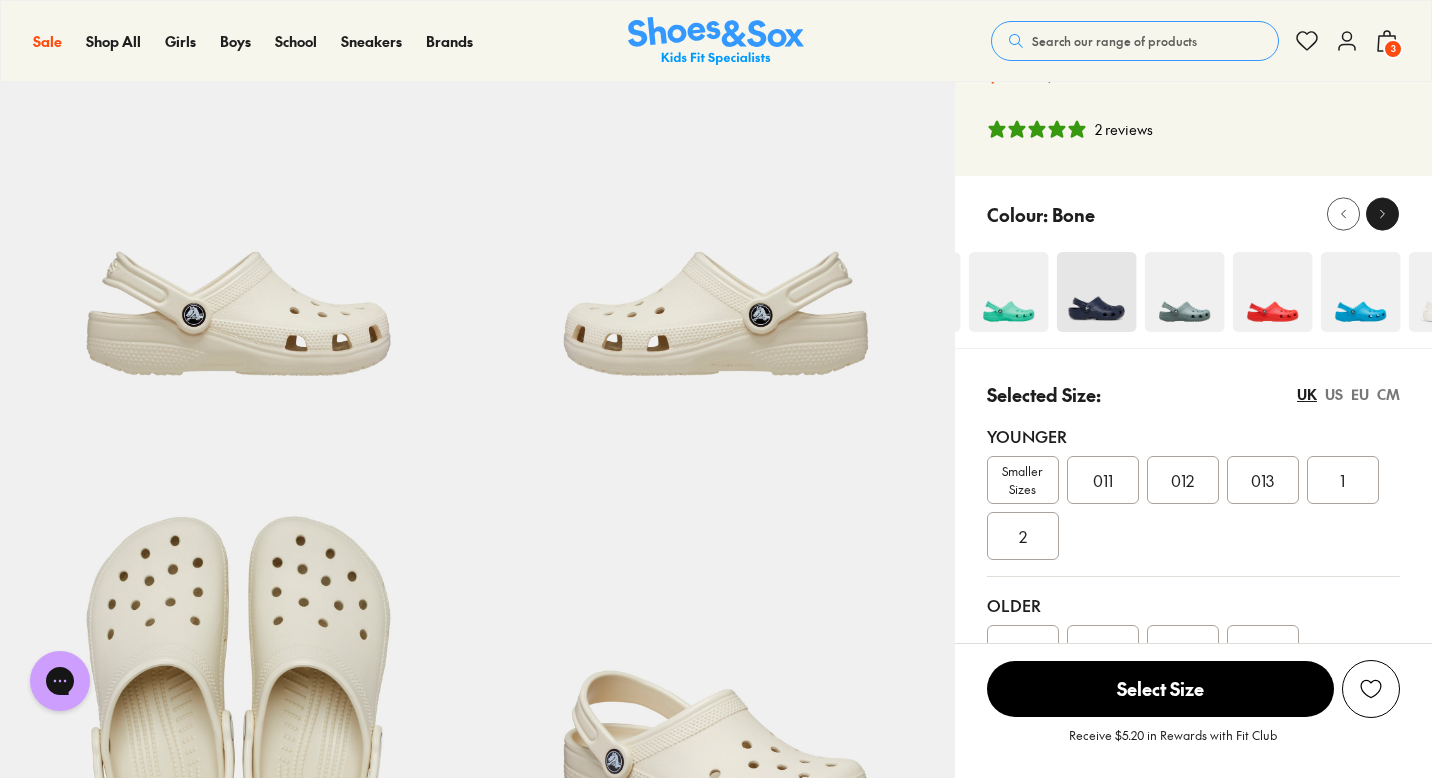 click 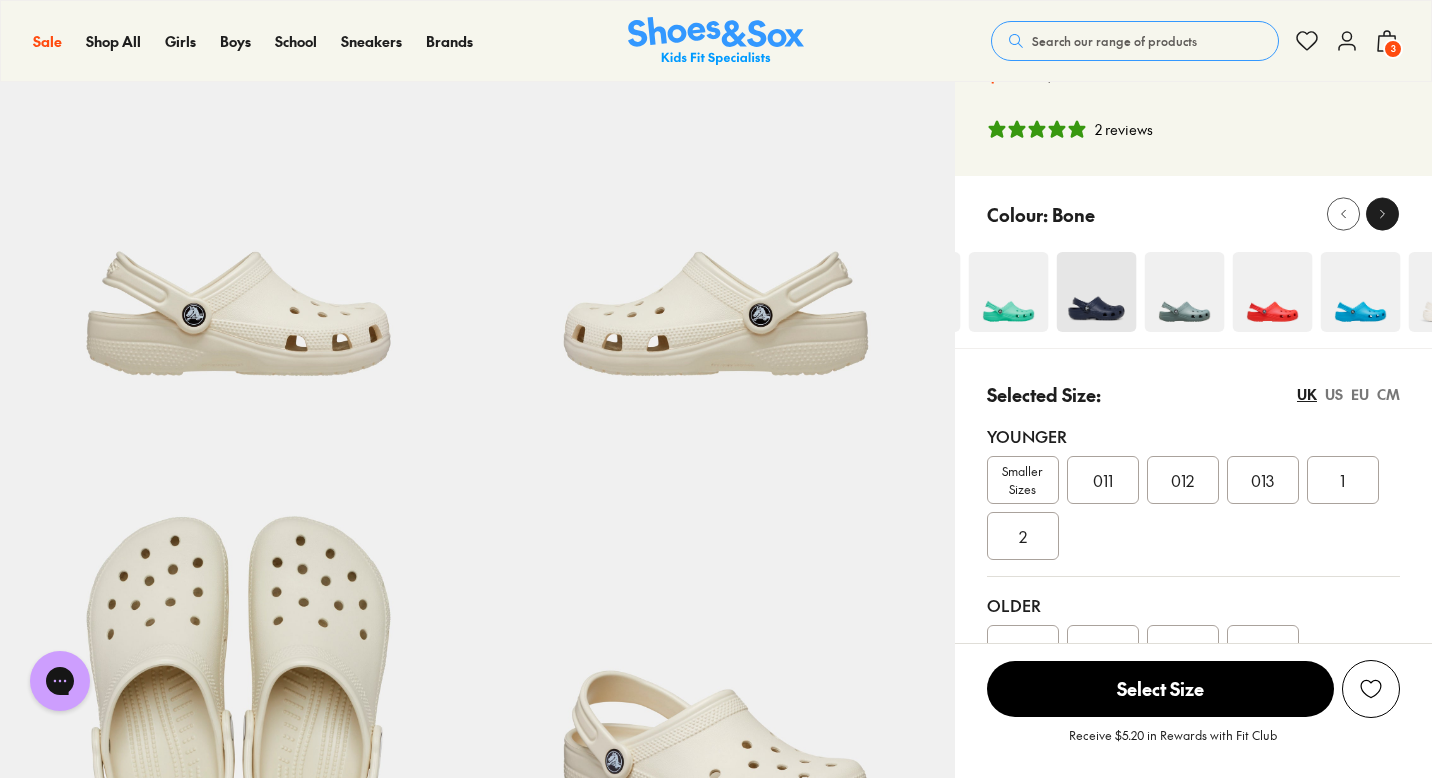 click 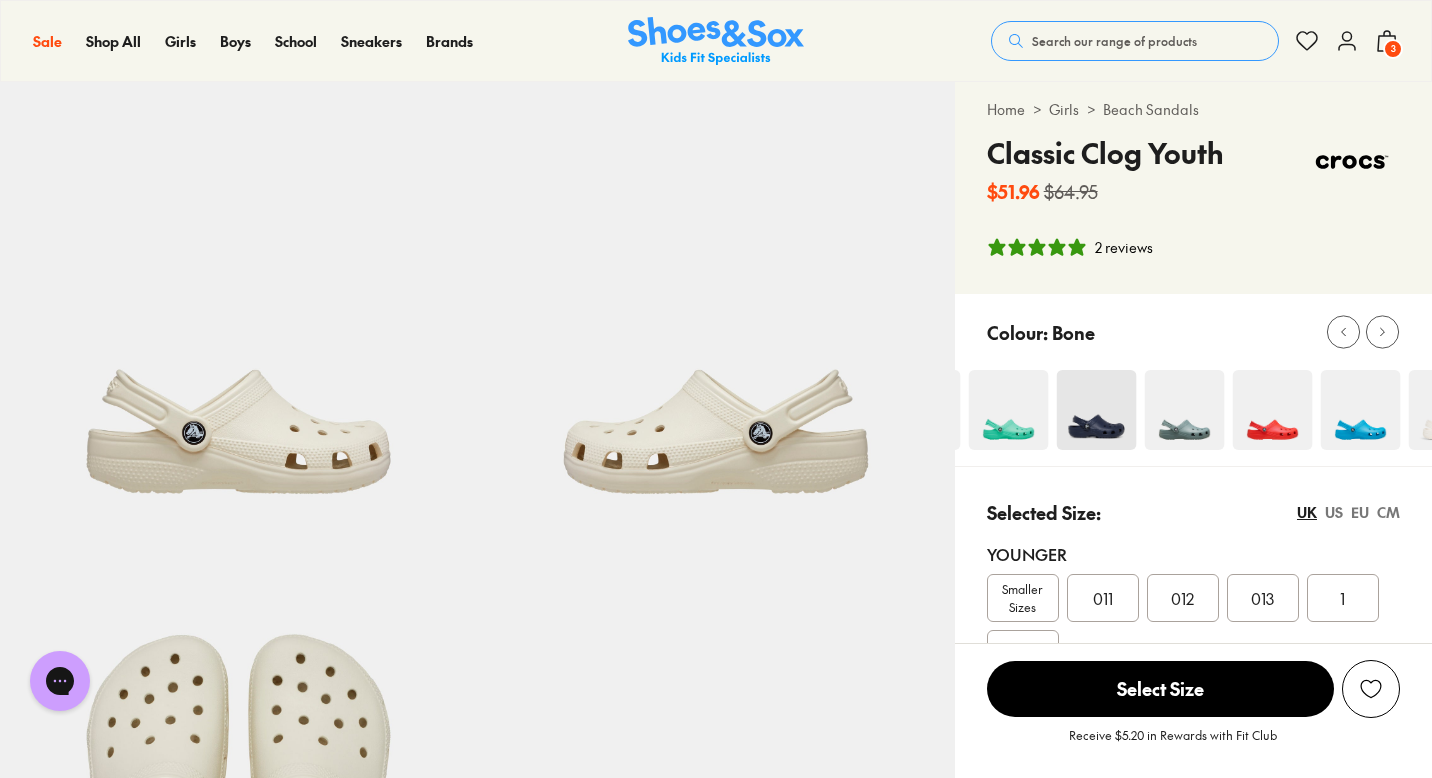 scroll, scrollTop: 0, scrollLeft: 0, axis: both 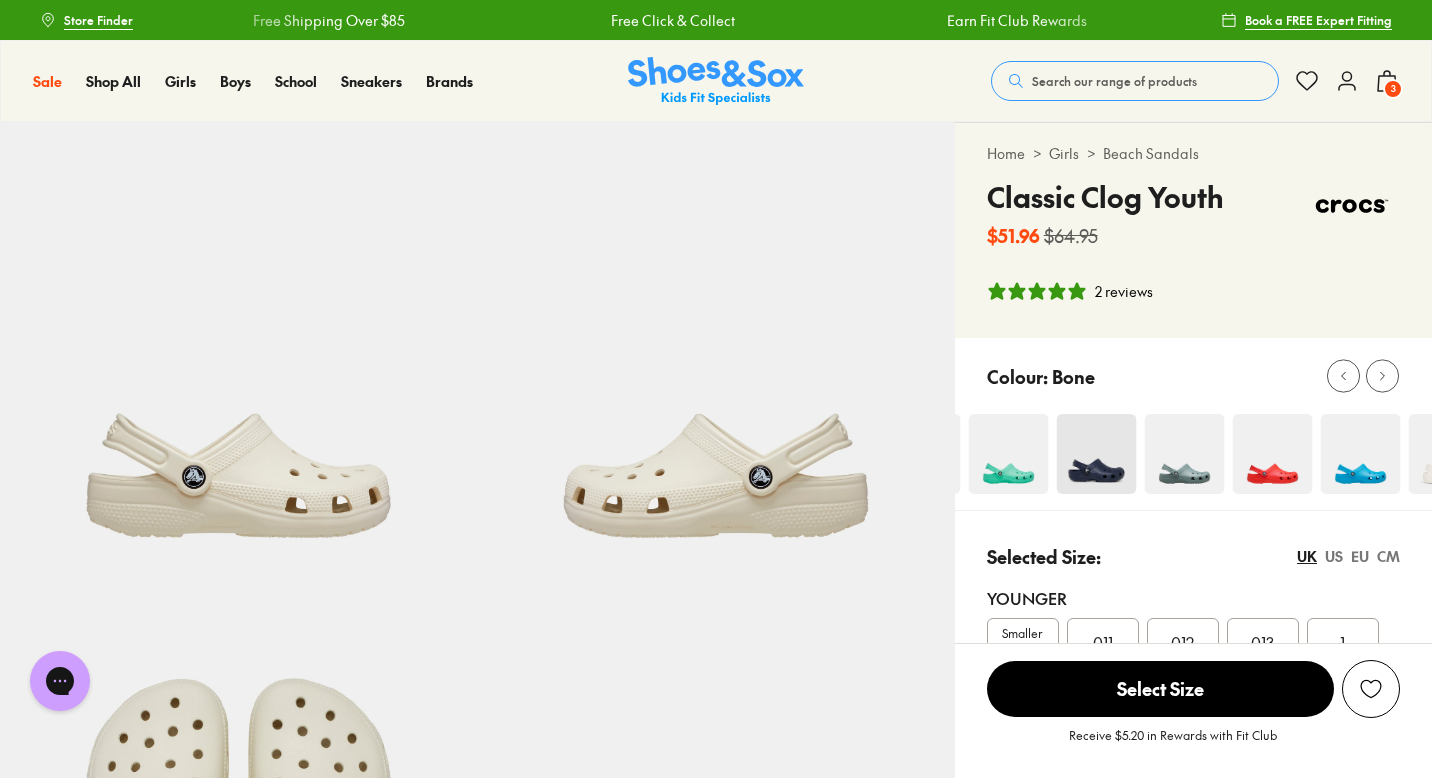 click at bounding box center [1352, 206] 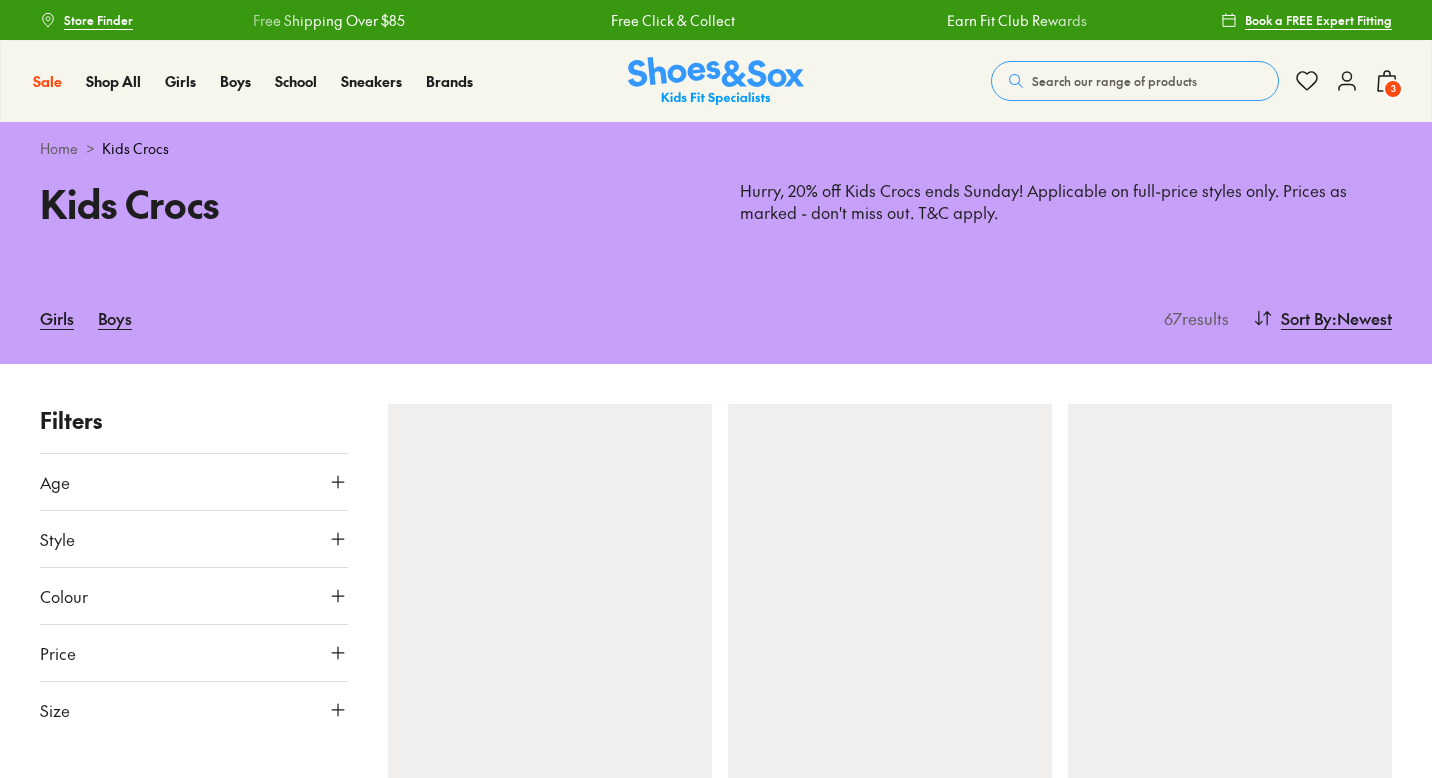 scroll, scrollTop: 211, scrollLeft: 0, axis: vertical 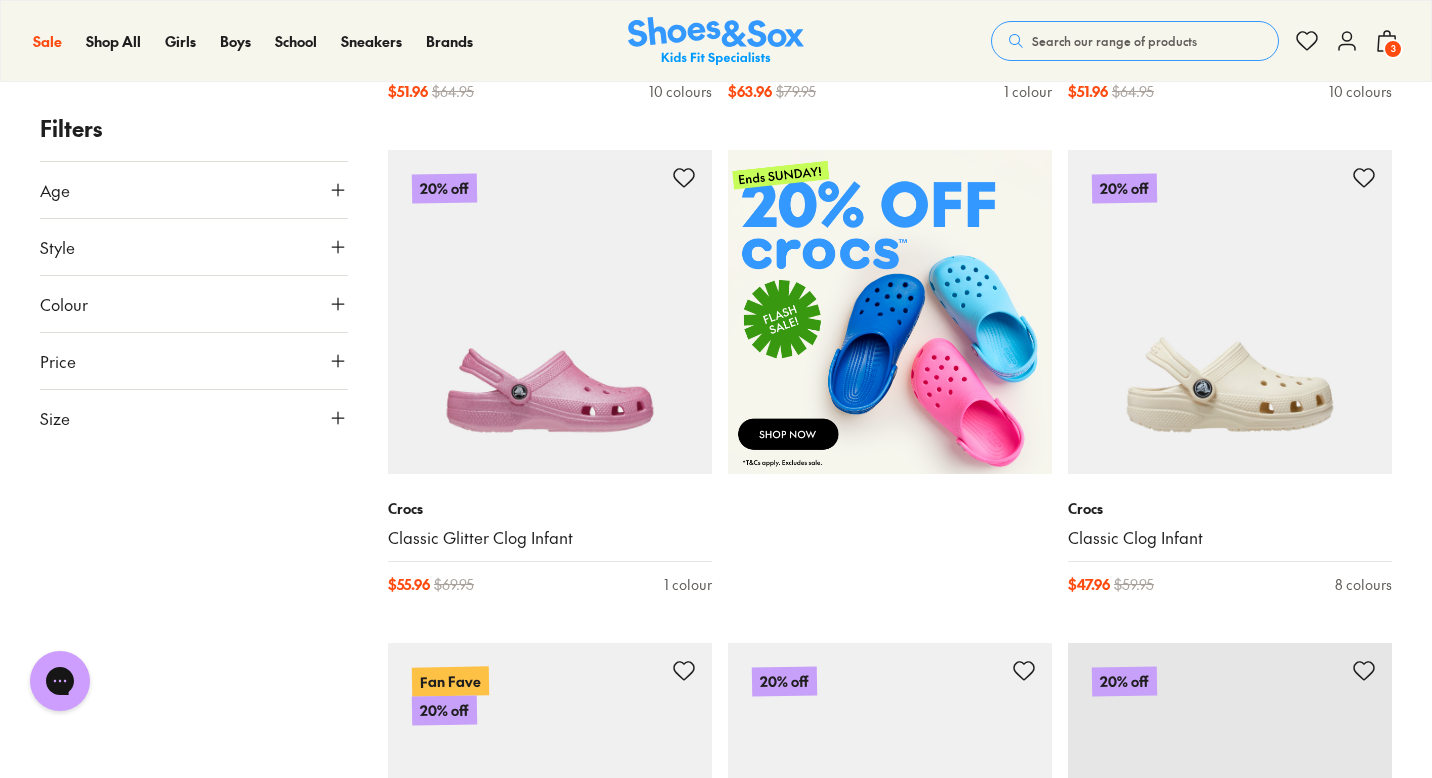 type on "****" 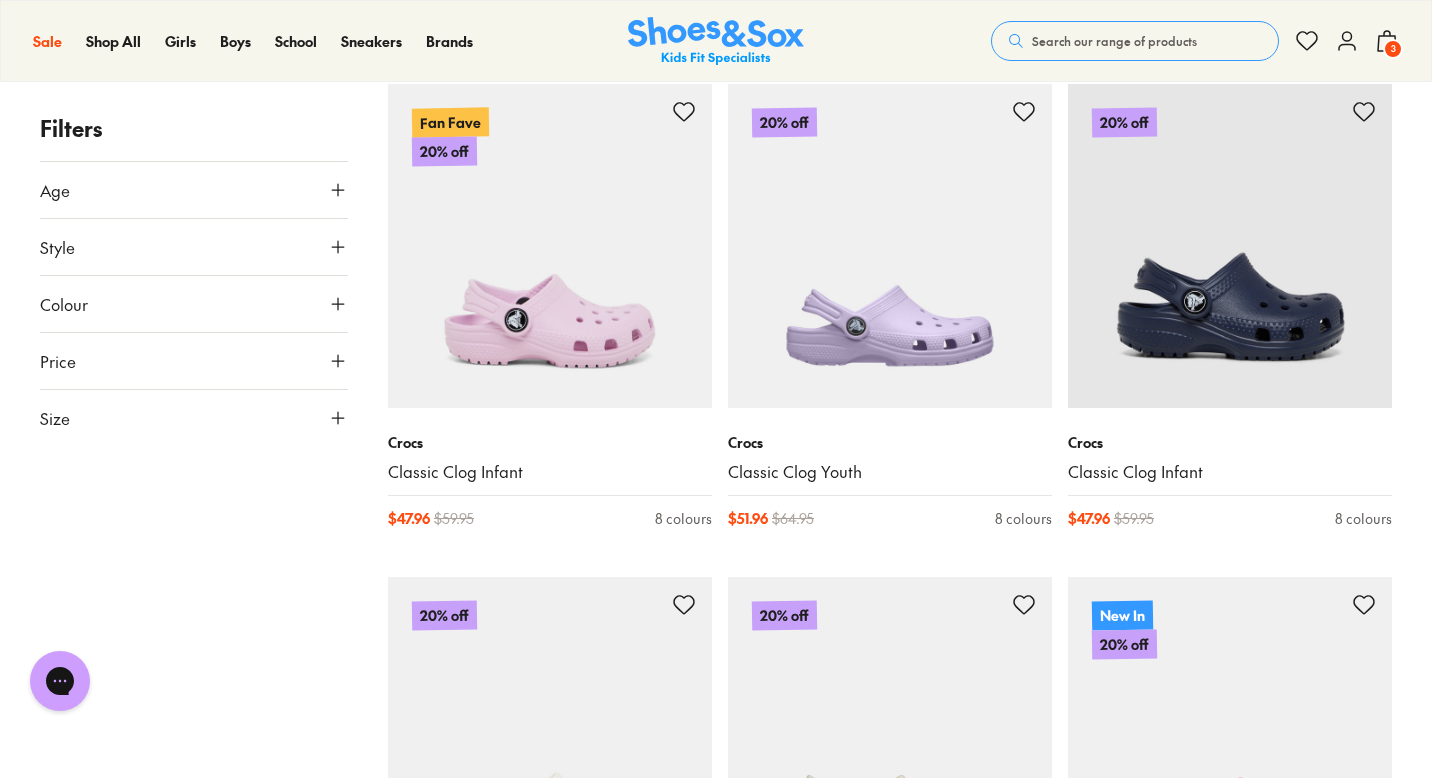 scroll, scrollTop: 1316, scrollLeft: 0, axis: vertical 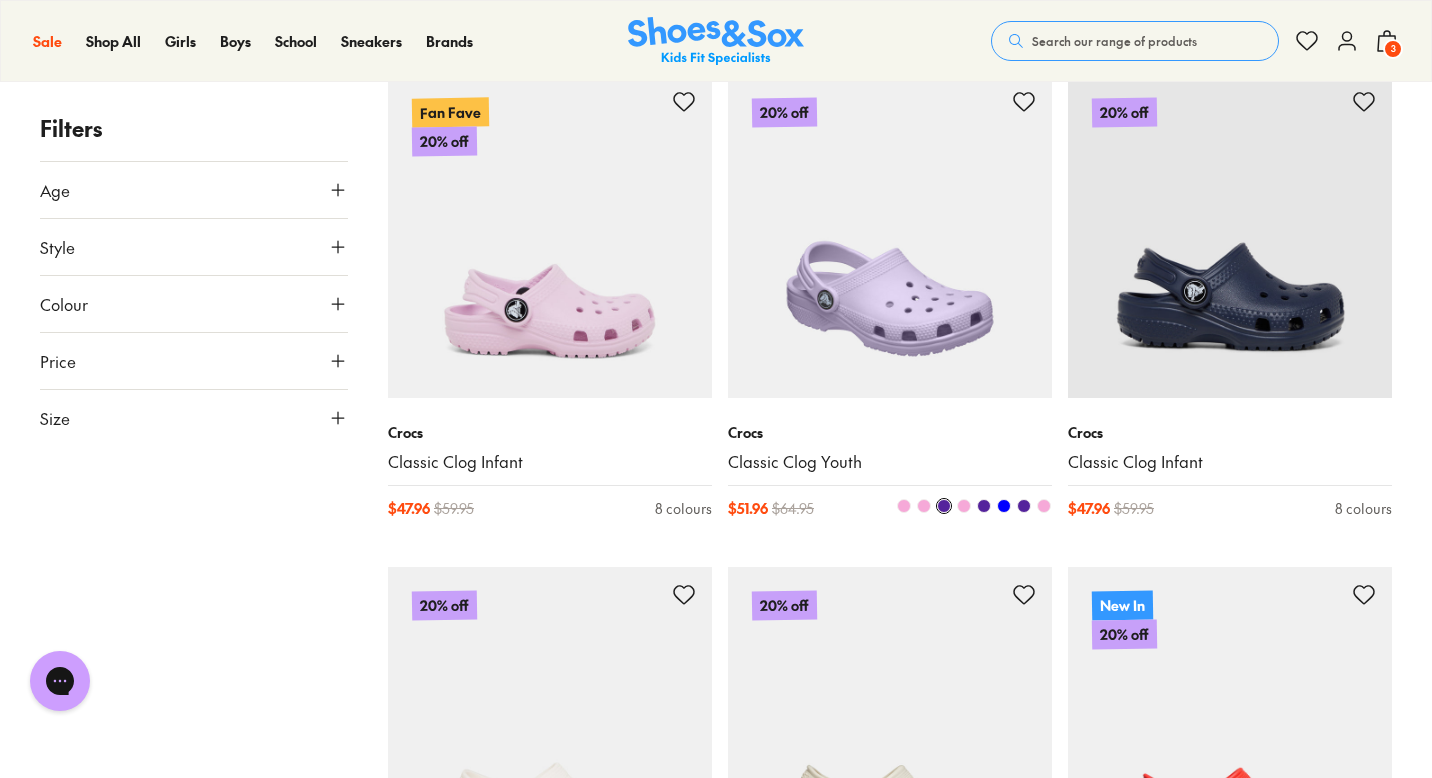 click at bounding box center [890, 236] 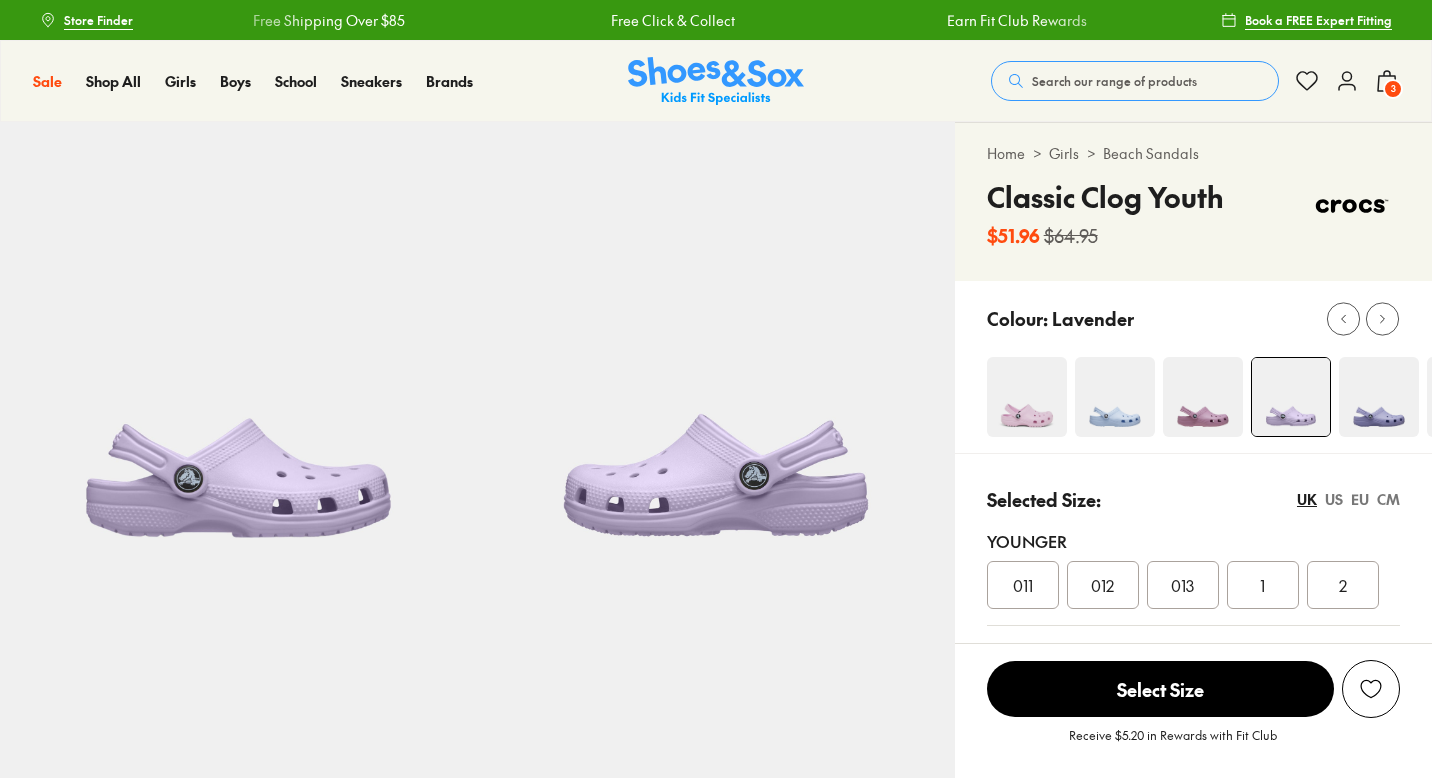 scroll, scrollTop: 0, scrollLeft: 0, axis: both 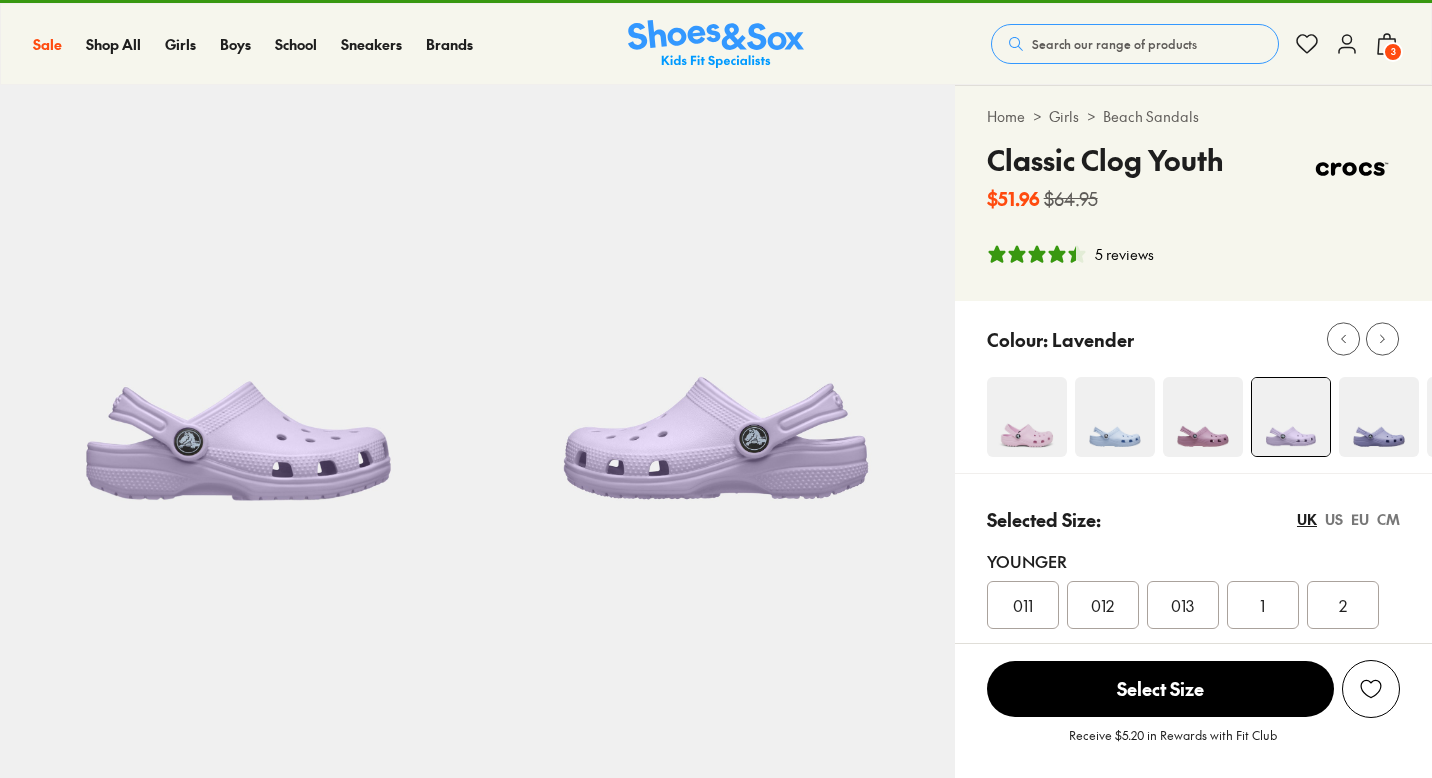 select on "*" 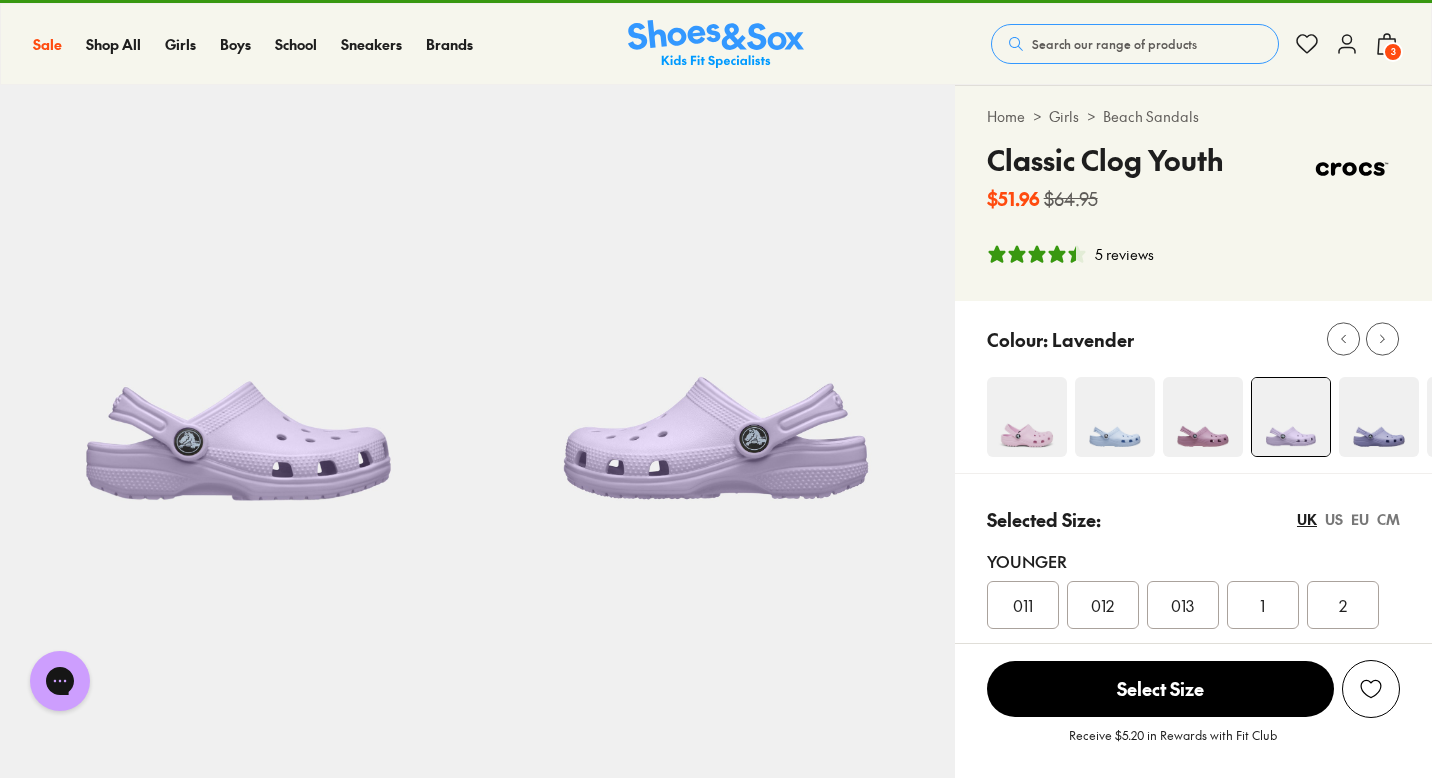 scroll, scrollTop: 0, scrollLeft: 0, axis: both 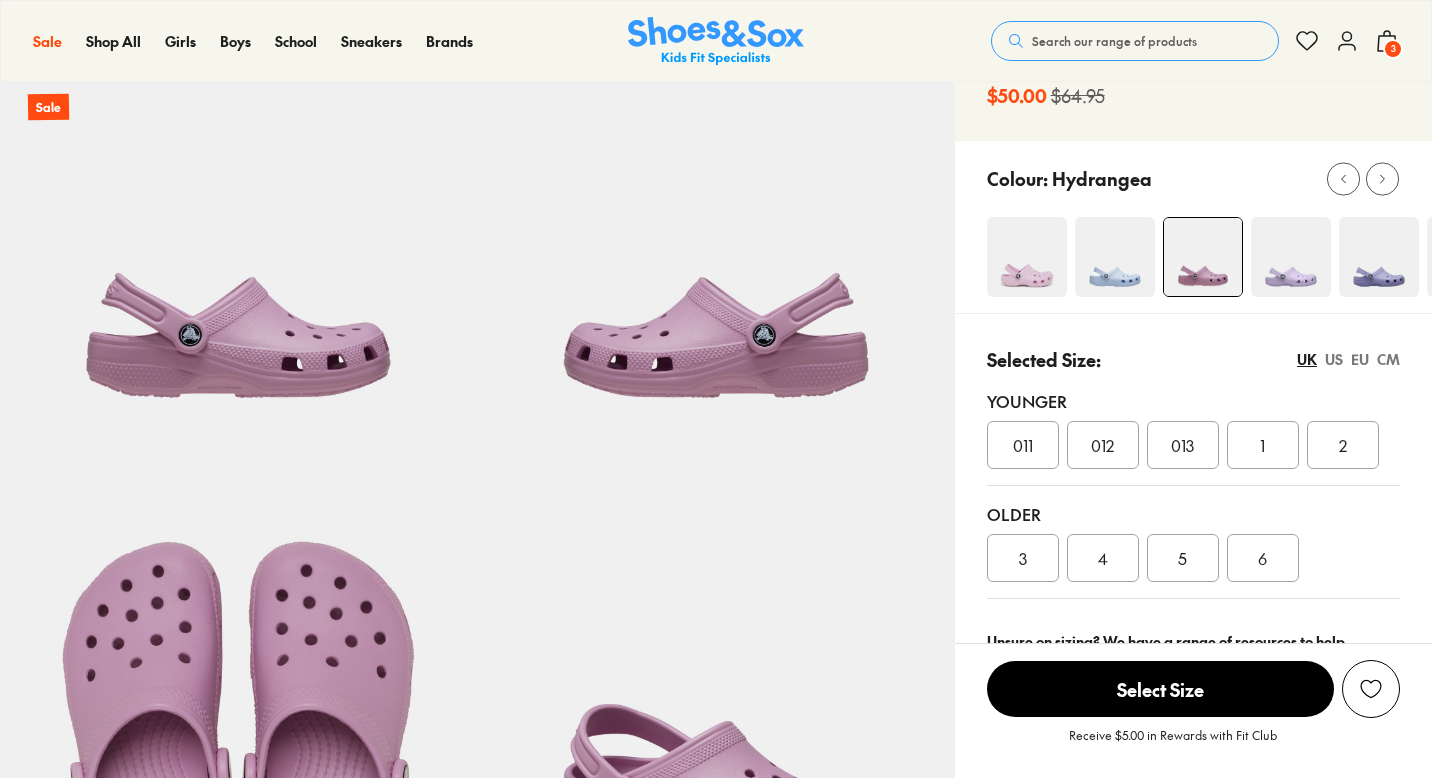 select on "*" 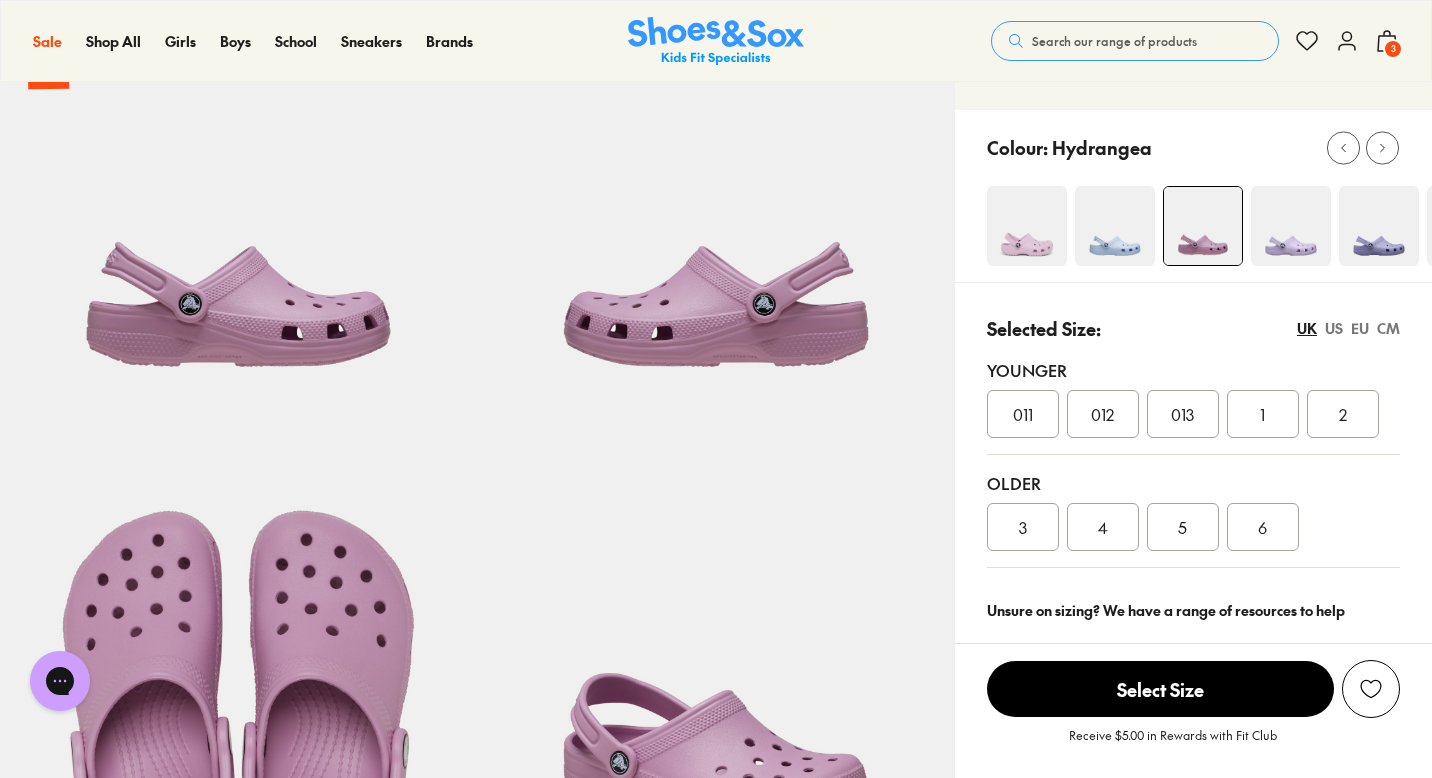 scroll, scrollTop: 179, scrollLeft: 0, axis: vertical 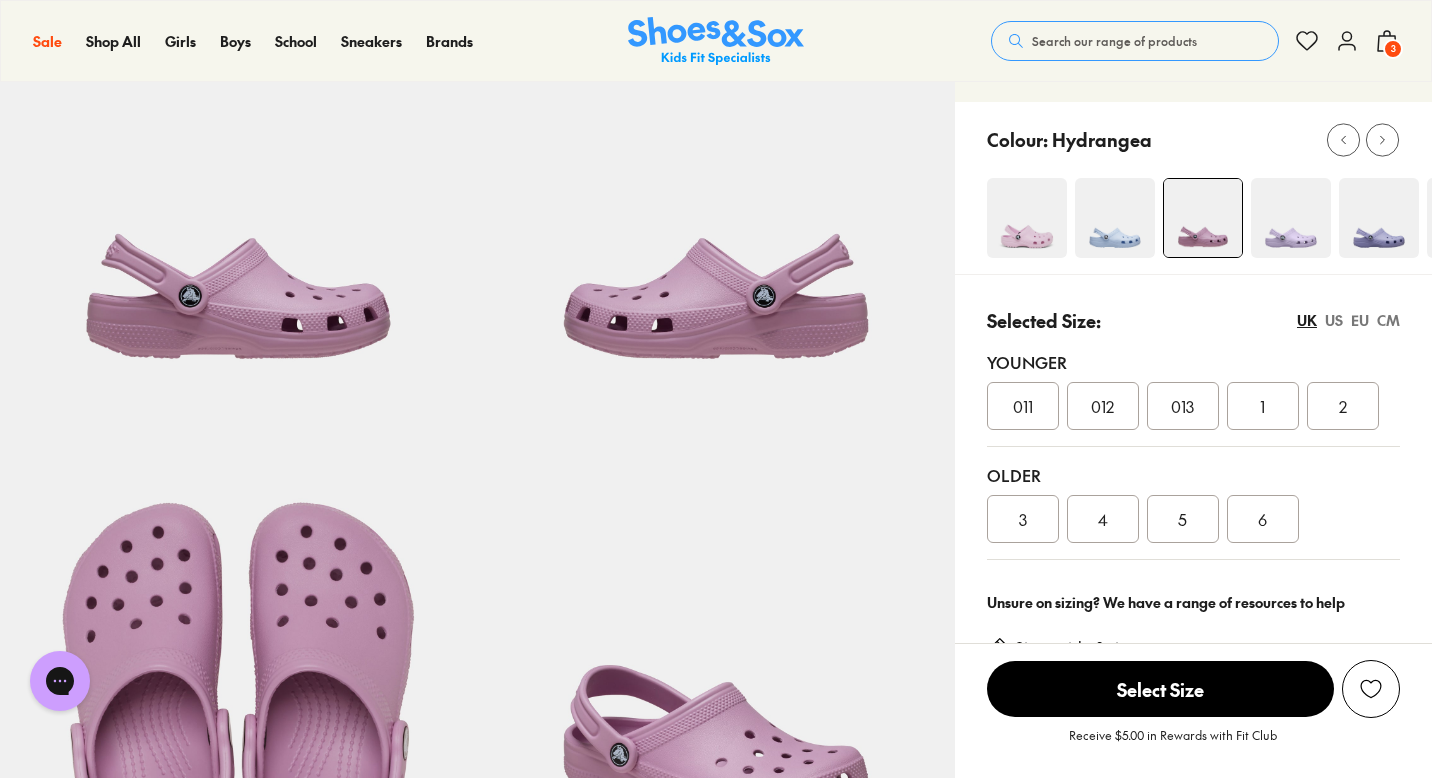click at bounding box center [1027, 218] 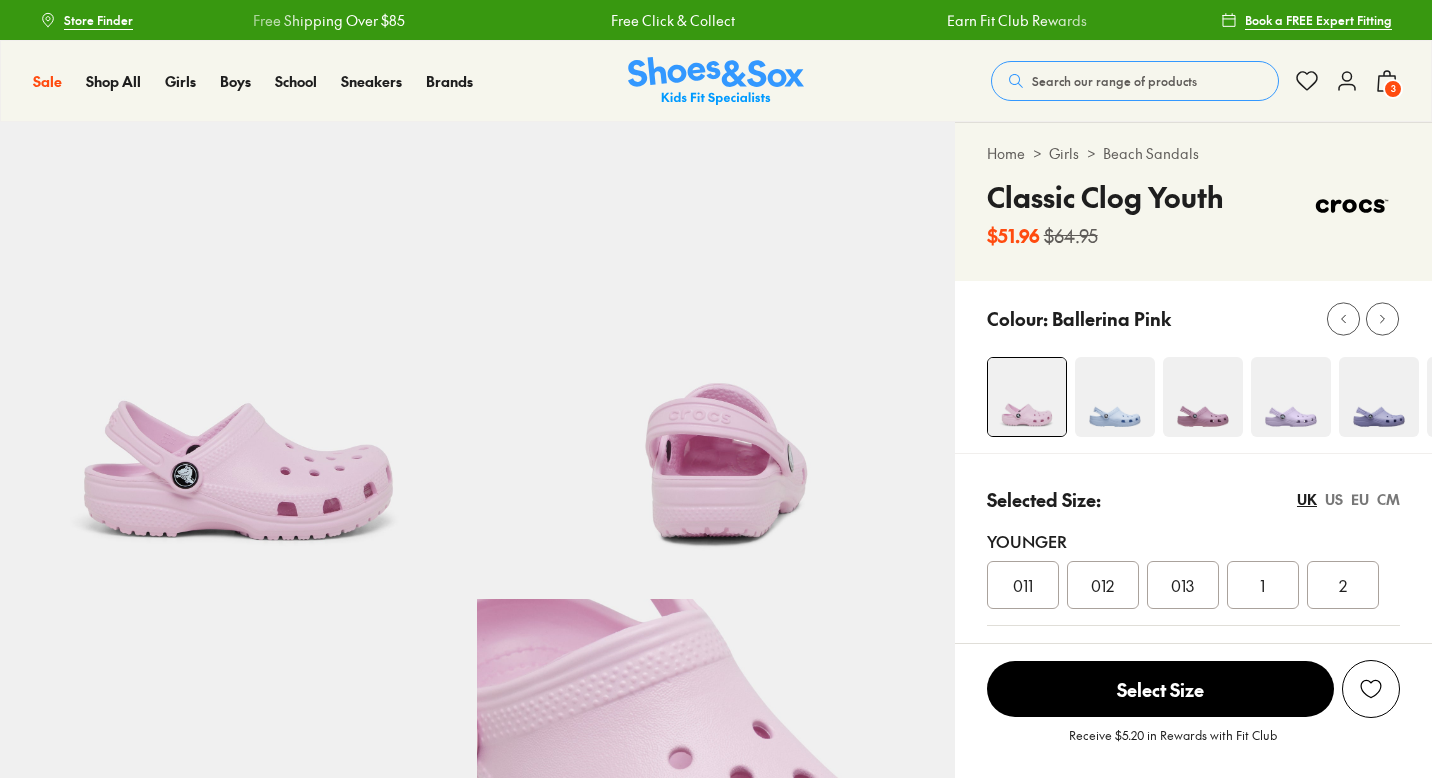 scroll, scrollTop: 0, scrollLeft: 0, axis: both 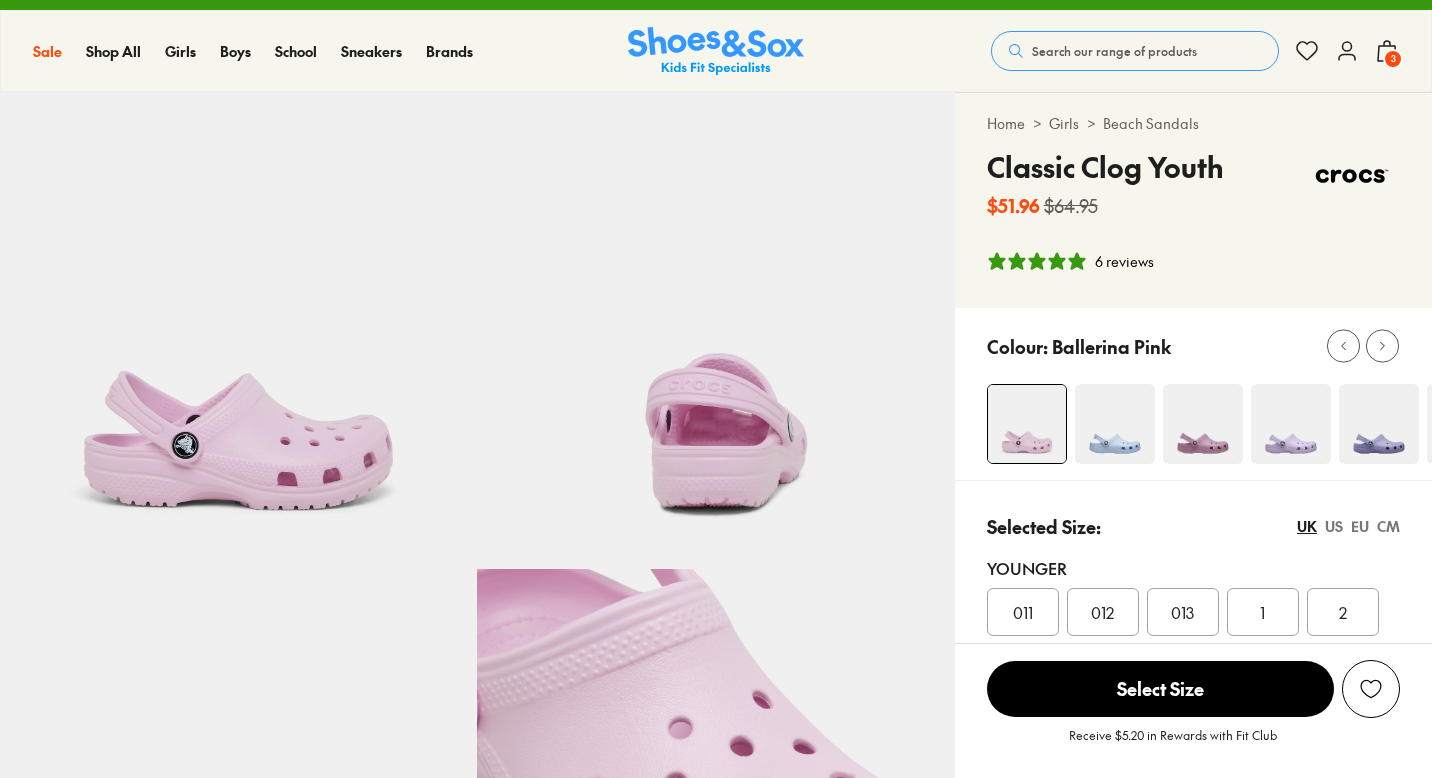 select on "*" 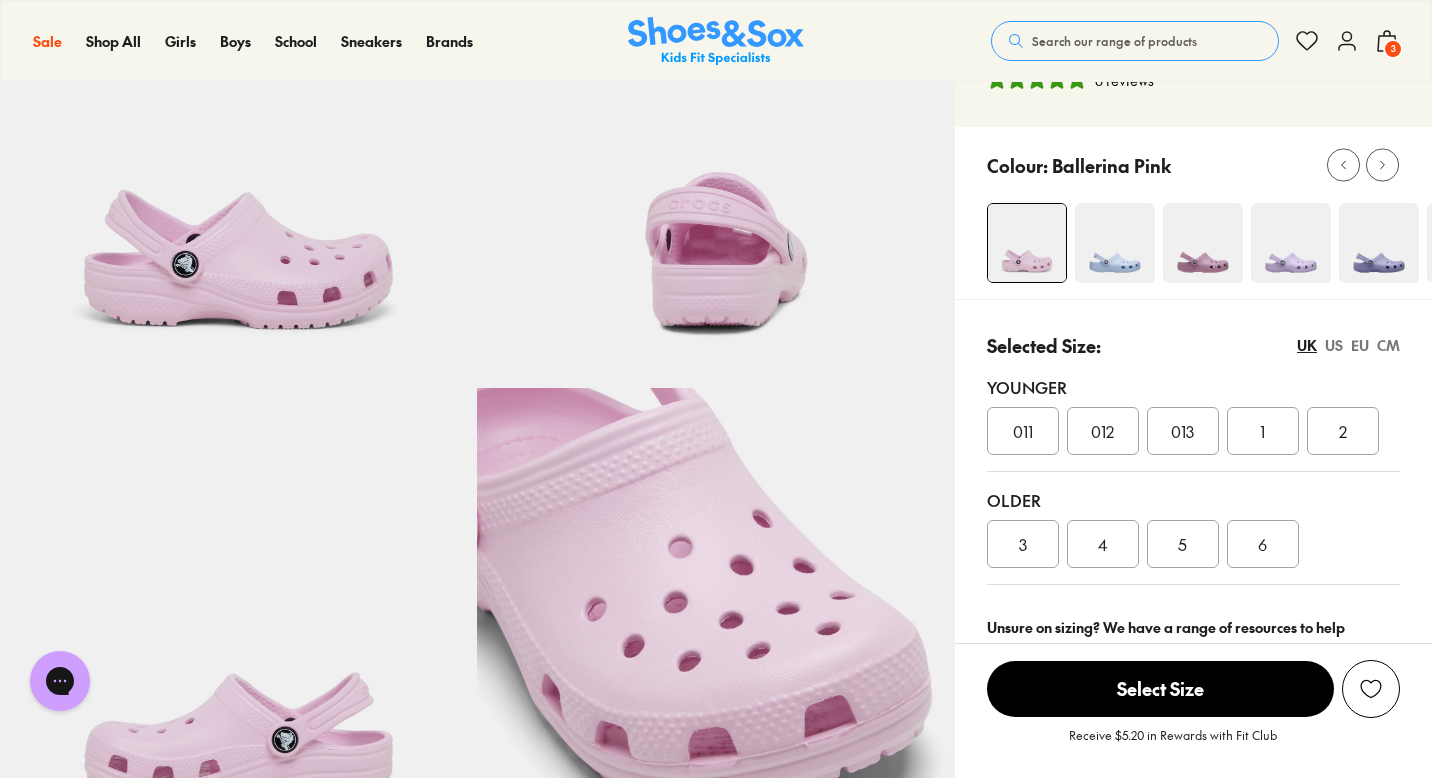 scroll, scrollTop: 208, scrollLeft: 0, axis: vertical 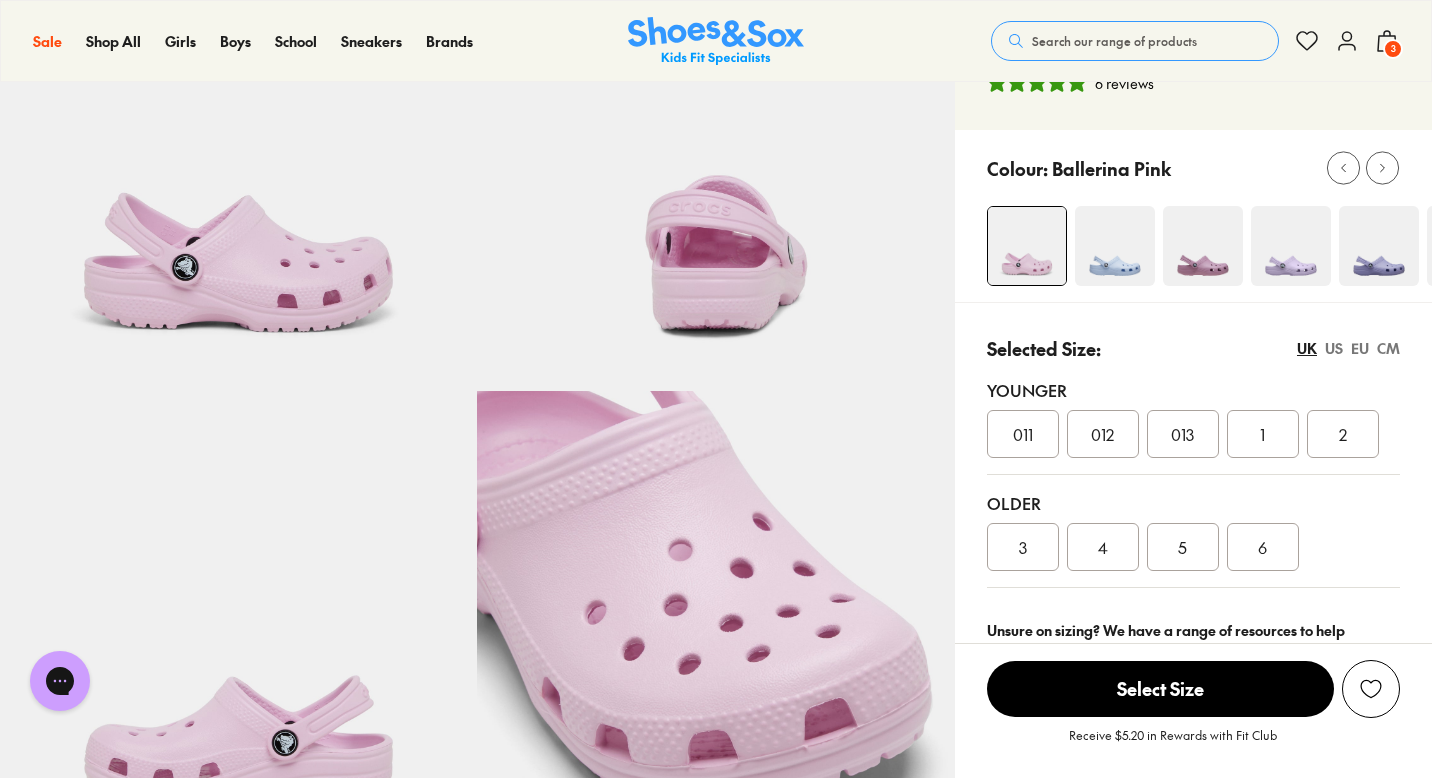 click at bounding box center [1115, 246] 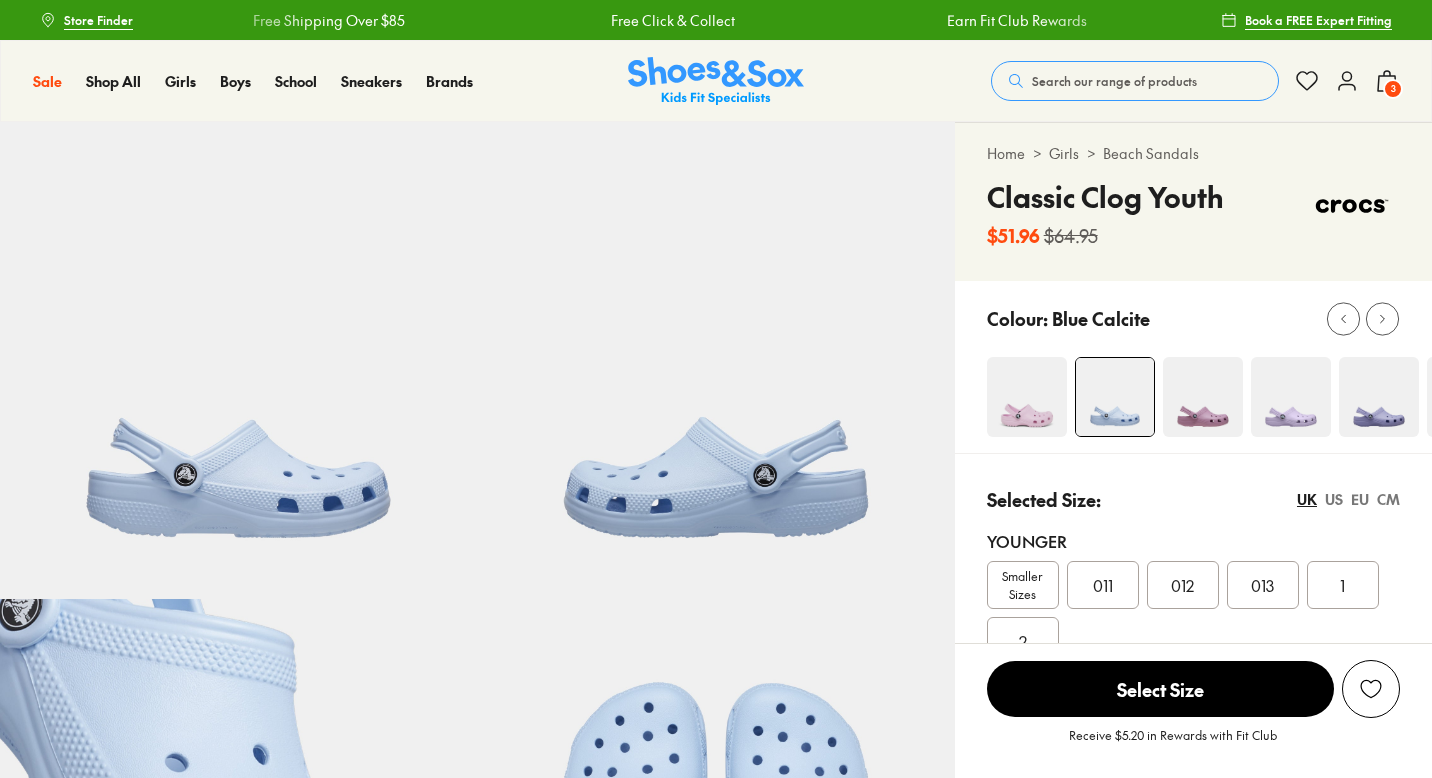 scroll, scrollTop: 0, scrollLeft: 0, axis: both 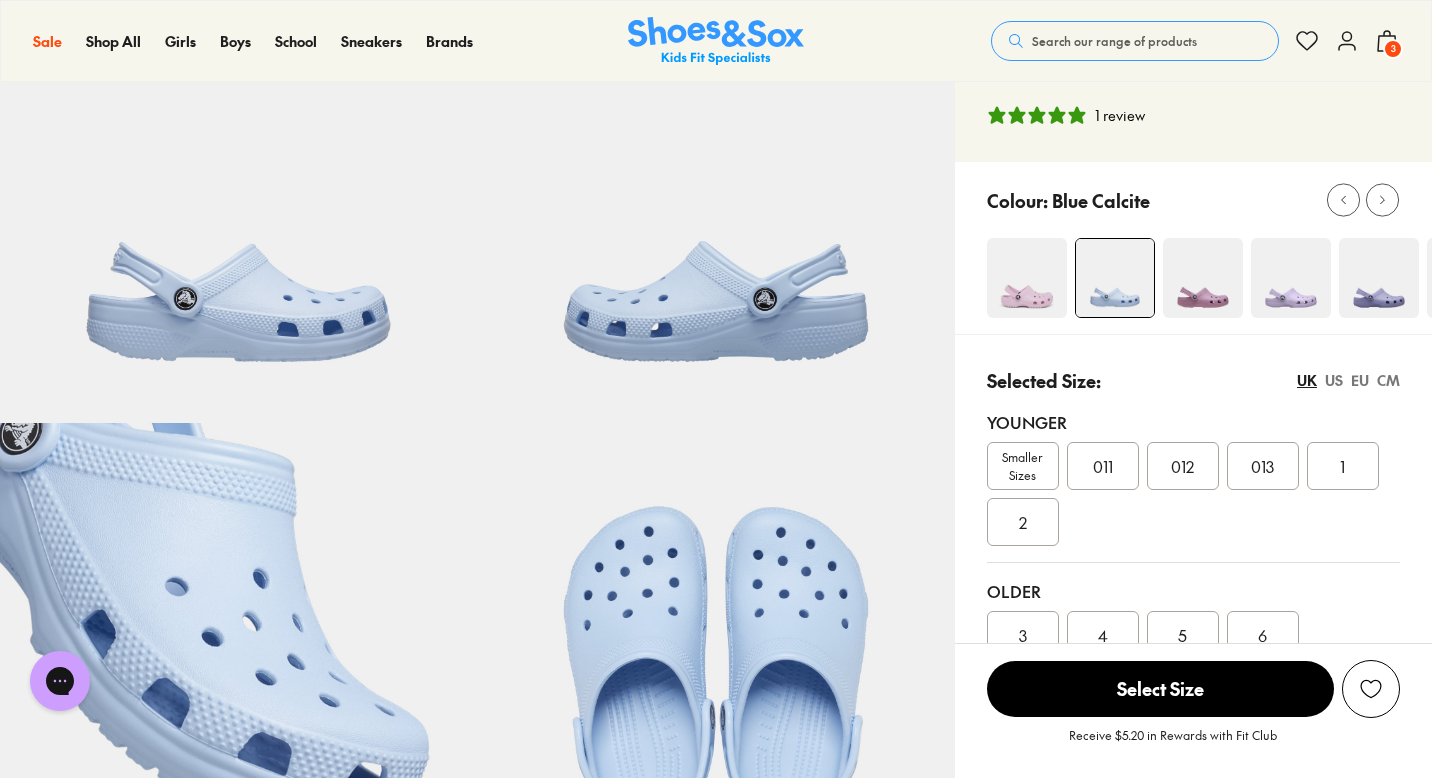 select on "*" 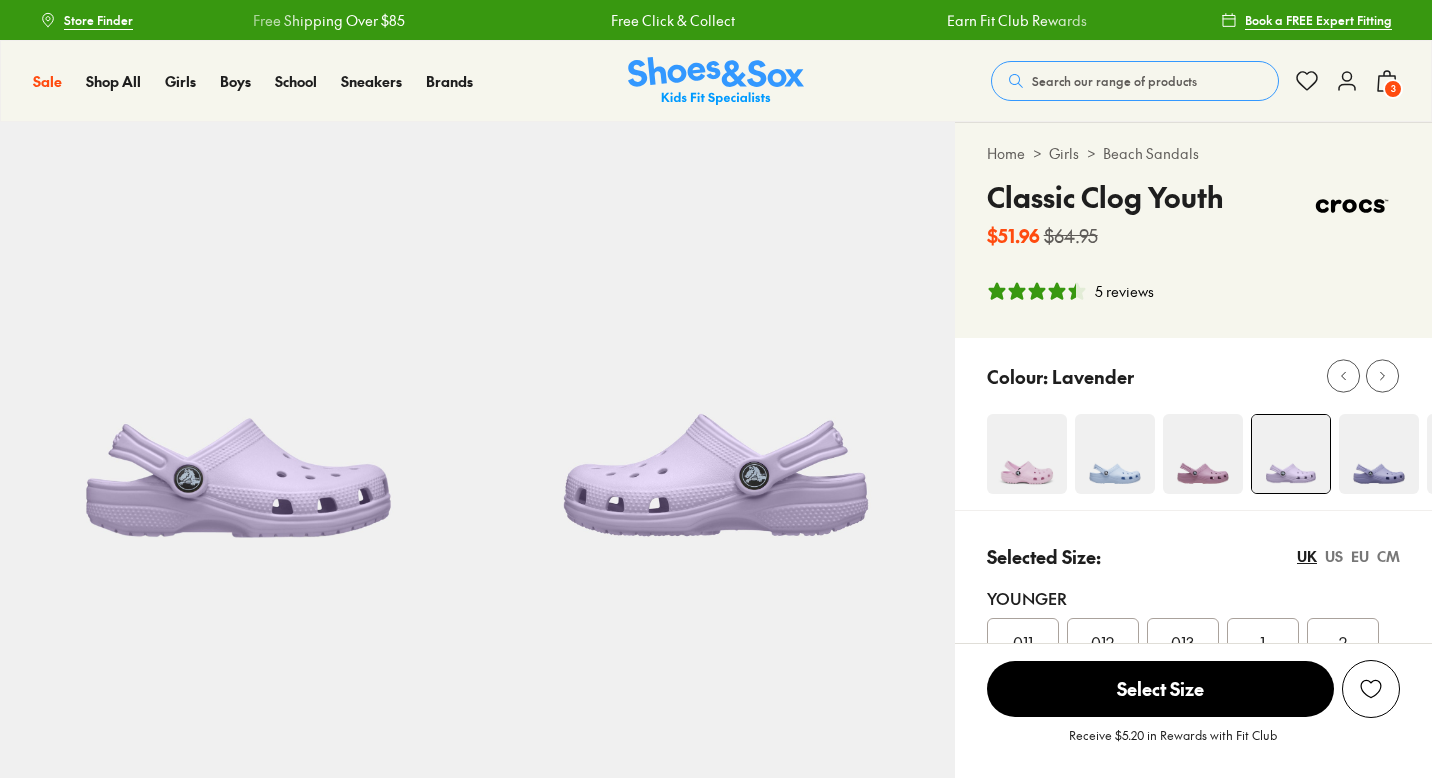 scroll, scrollTop: 0, scrollLeft: 0, axis: both 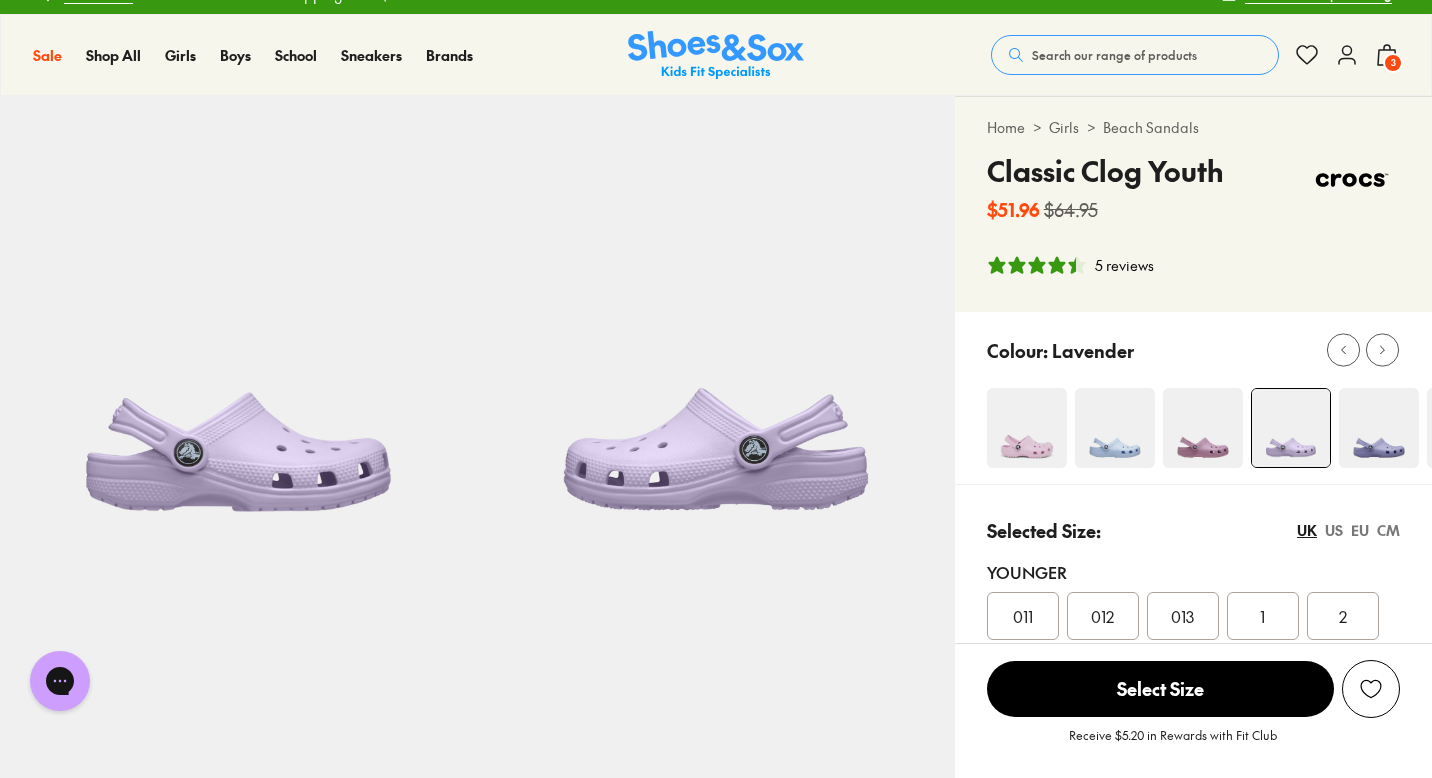 click at bounding box center [1379, 428] 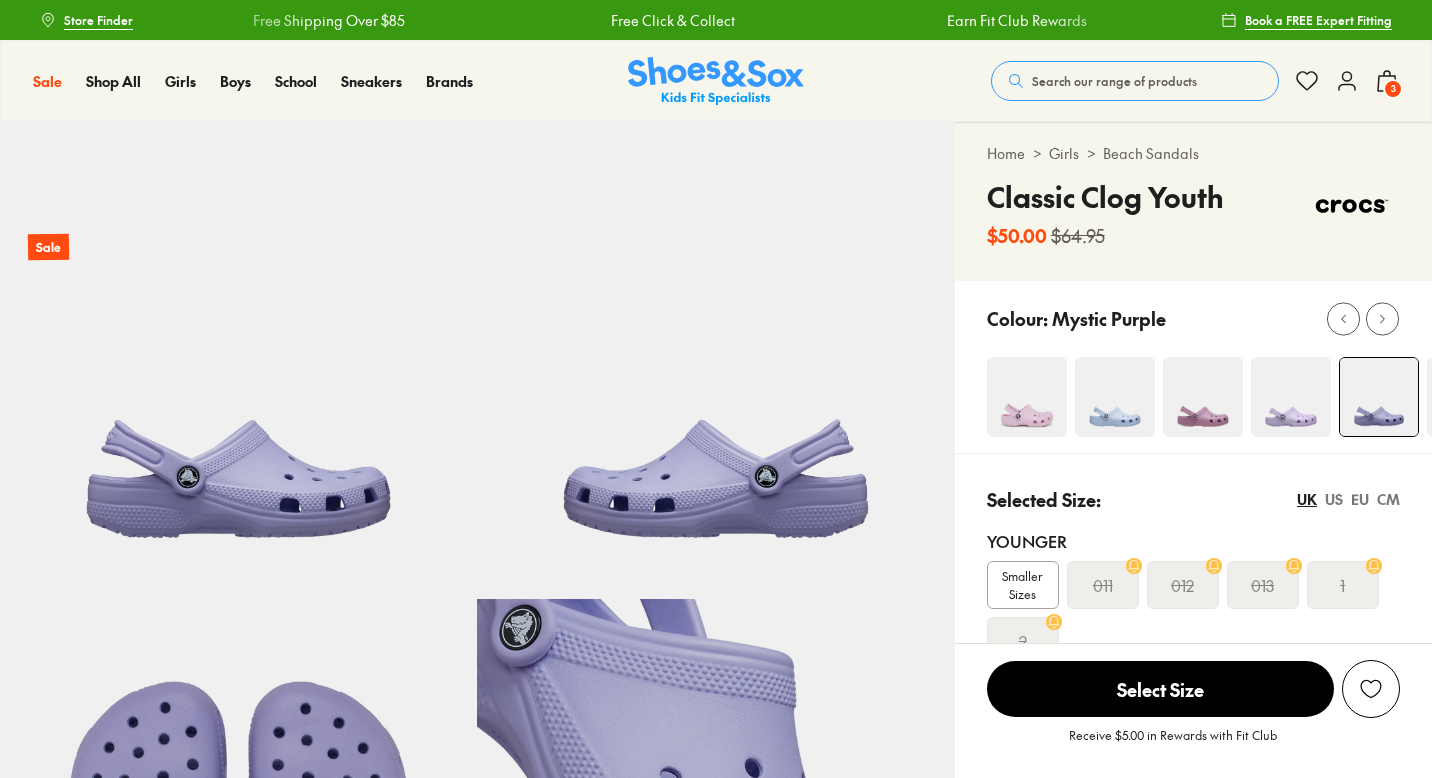 scroll, scrollTop: 0, scrollLeft: 0, axis: both 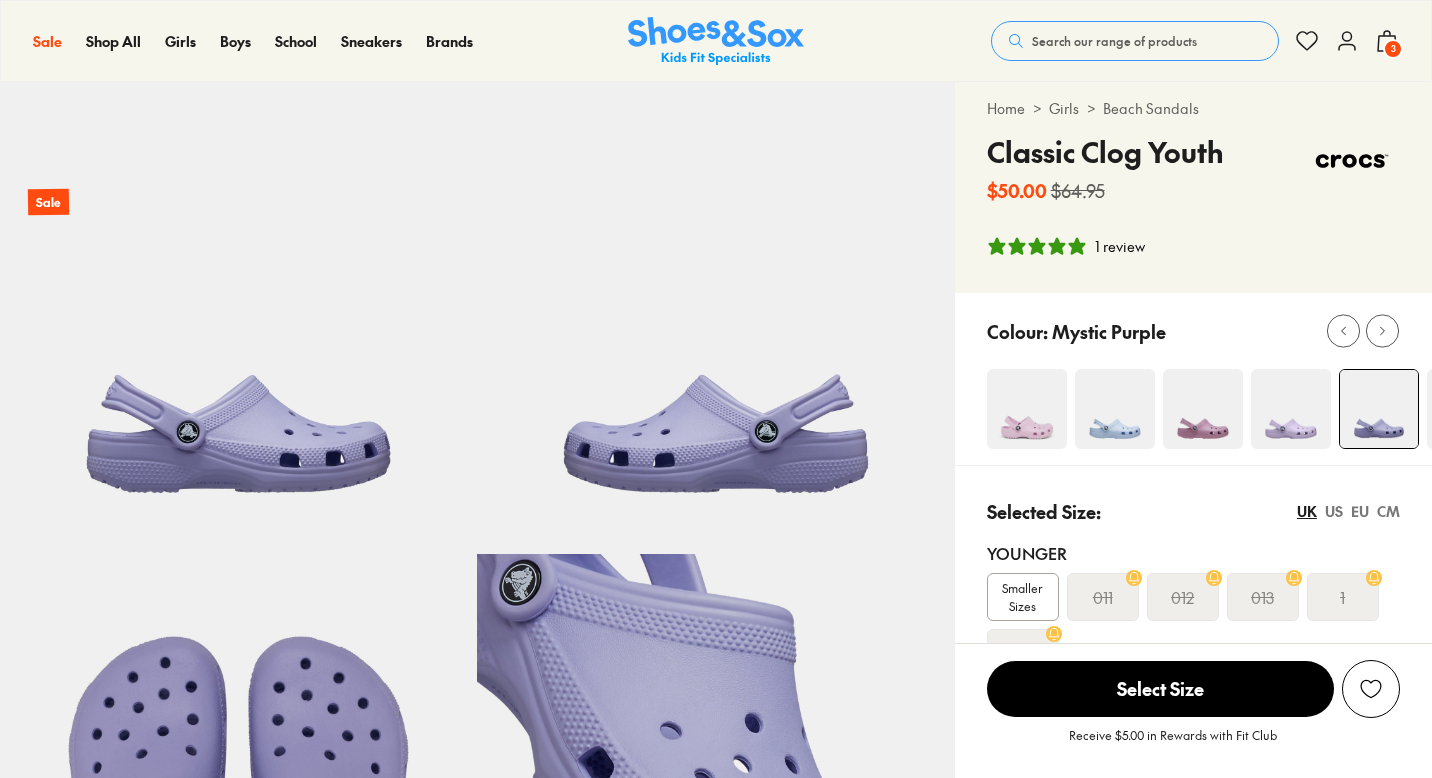 select on "*" 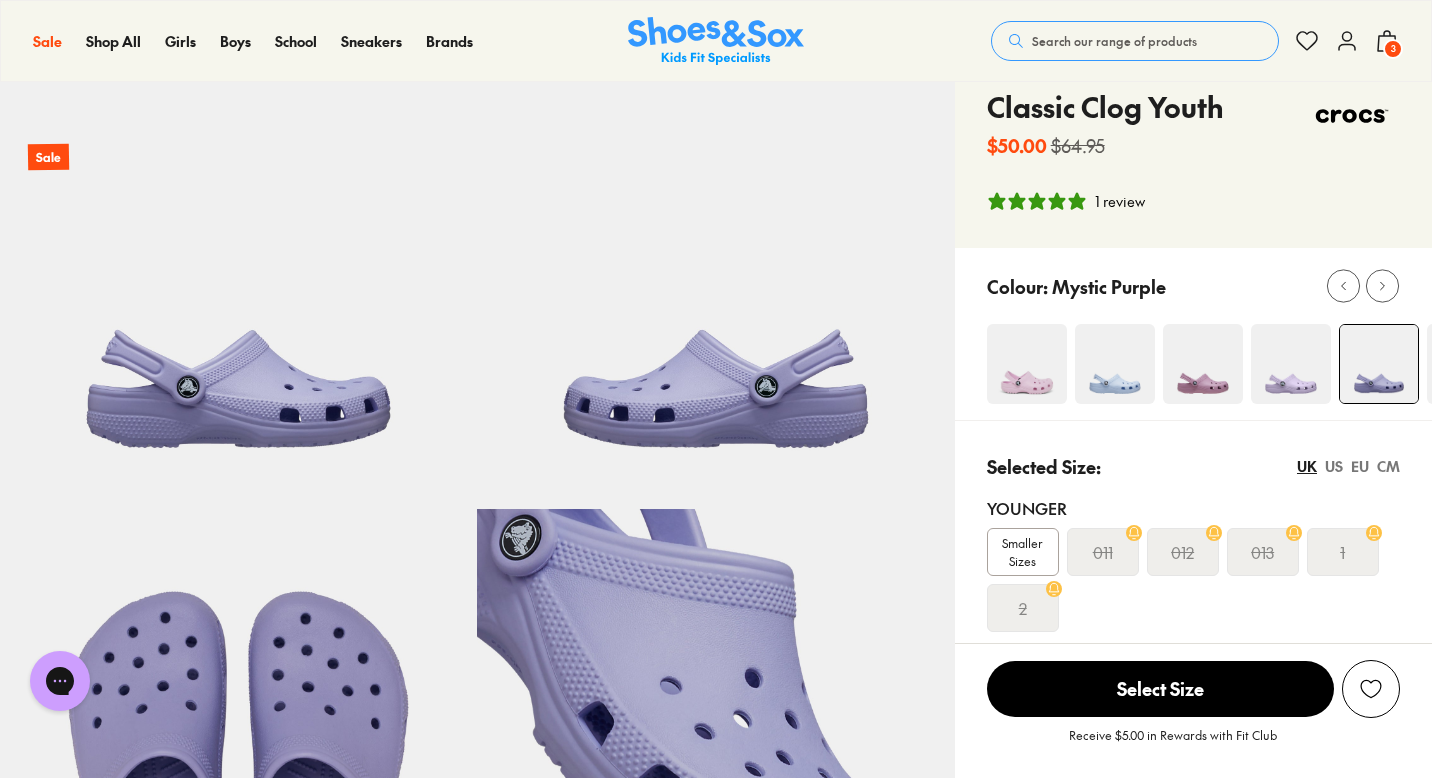 scroll, scrollTop: 104, scrollLeft: 0, axis: vertical 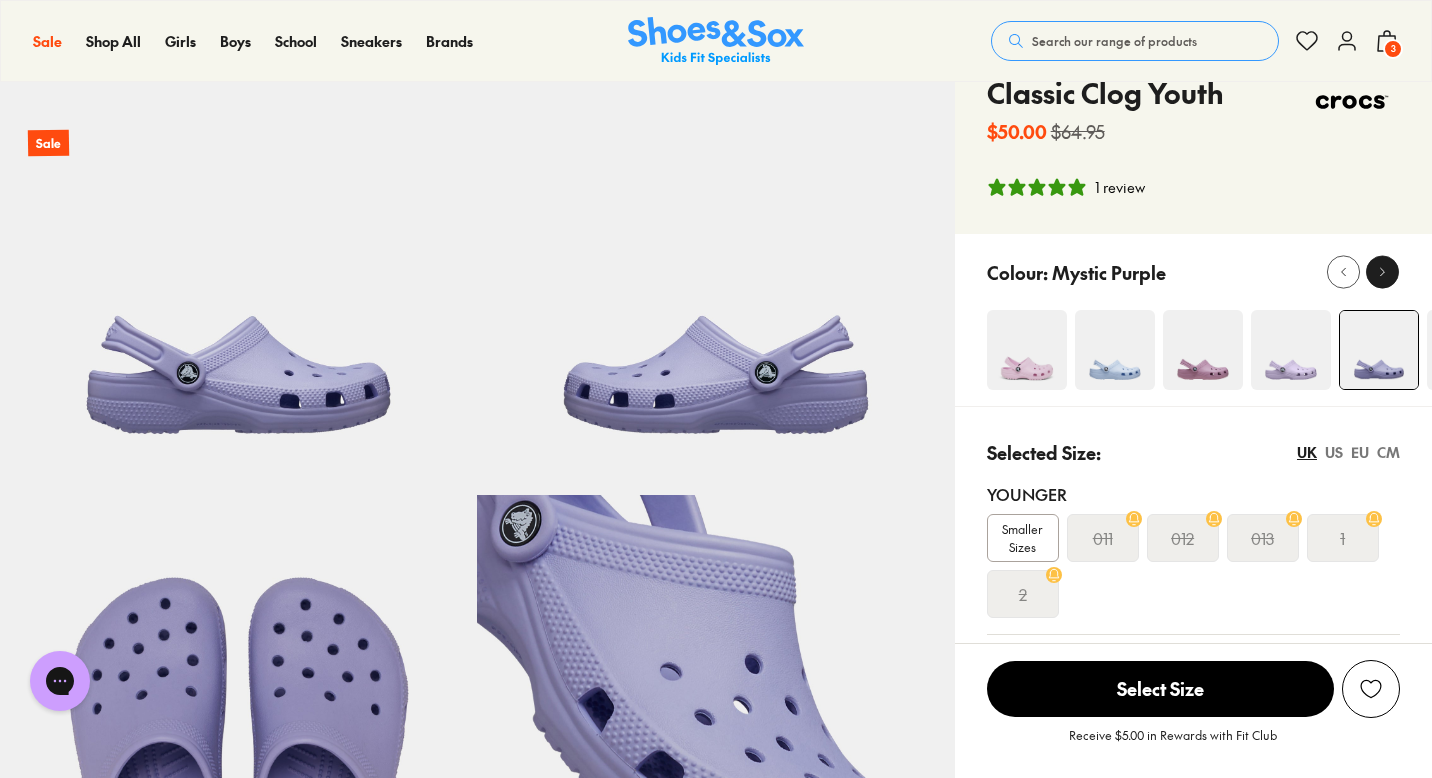 click at bounding box center [1382, 272] 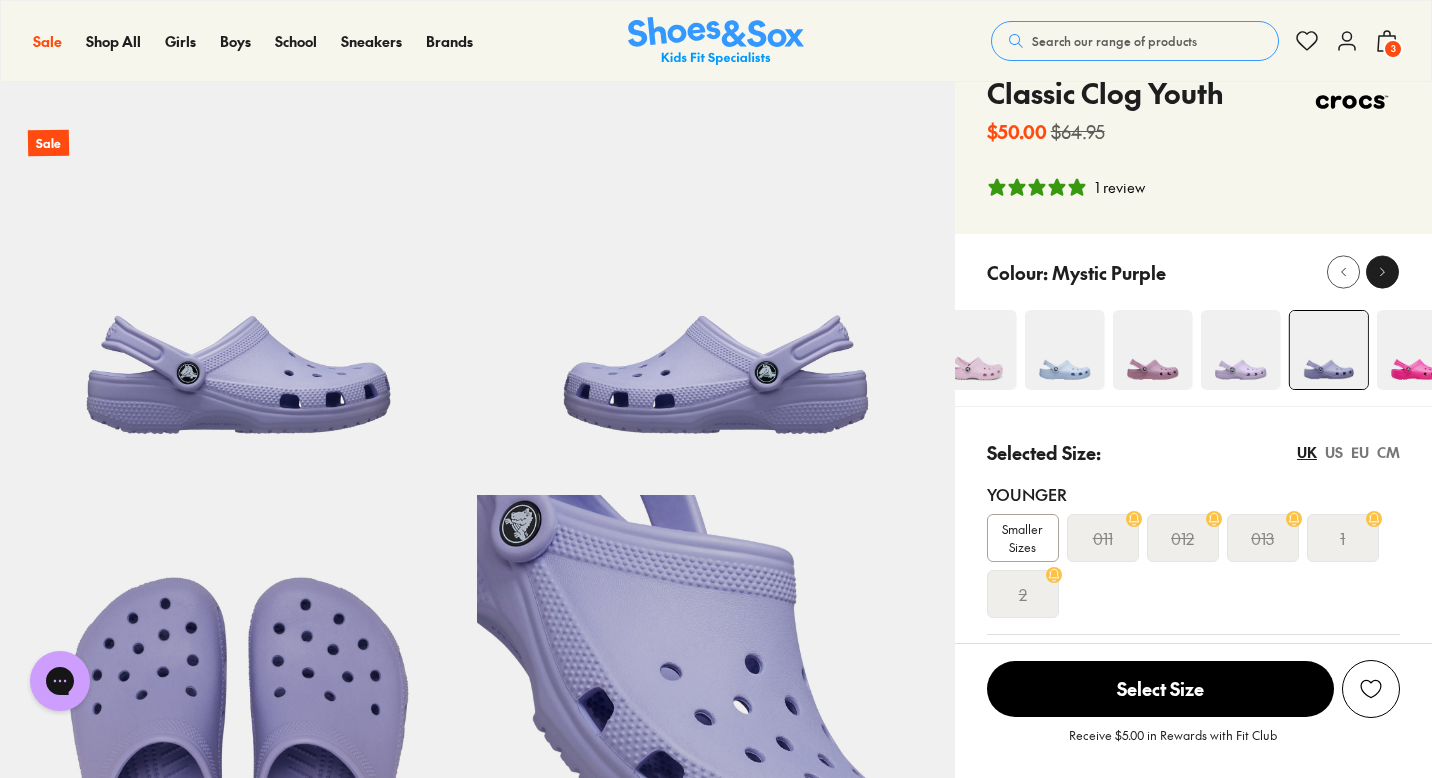 click at bounding box center [1382, 272] 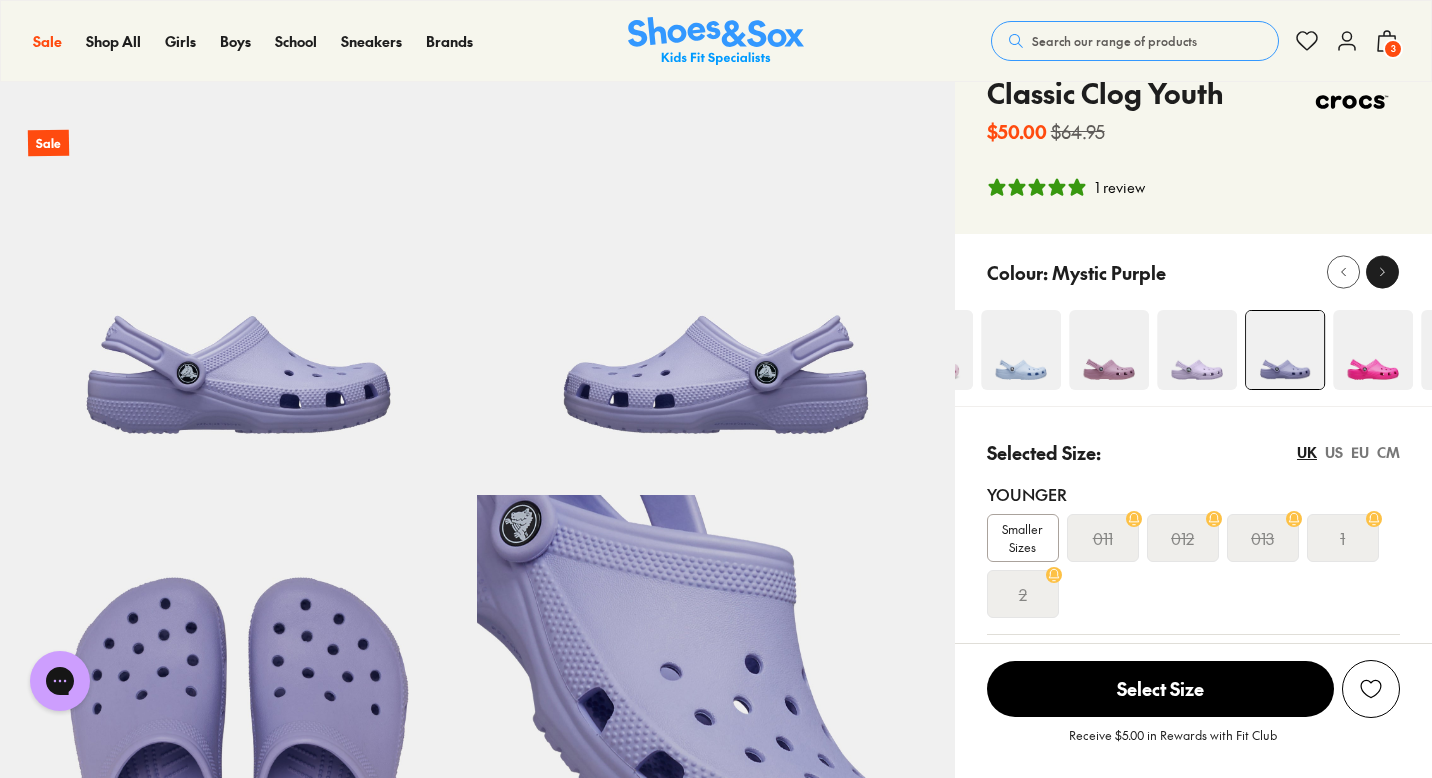 click at bounding box center [1382, 272] 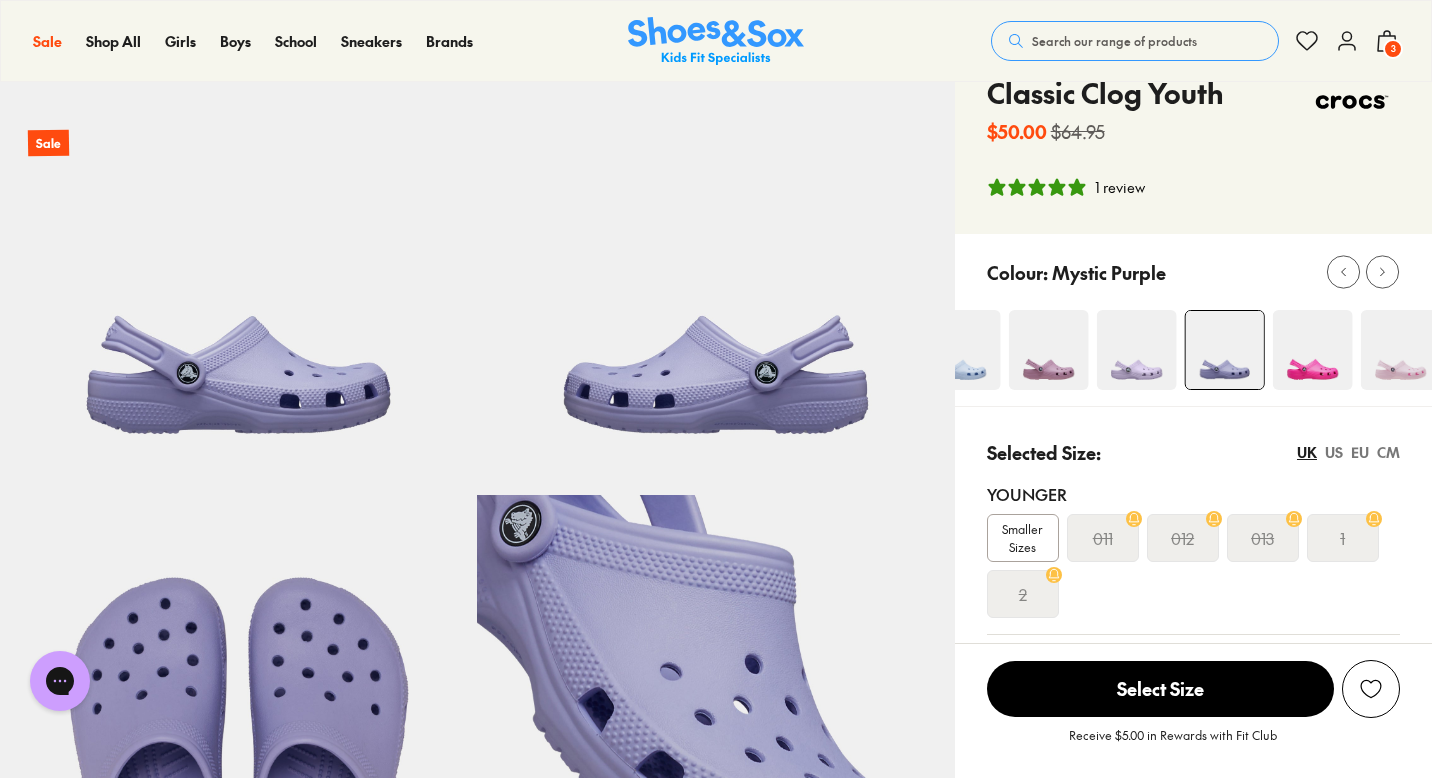 click at bounding box center [1312, 350] 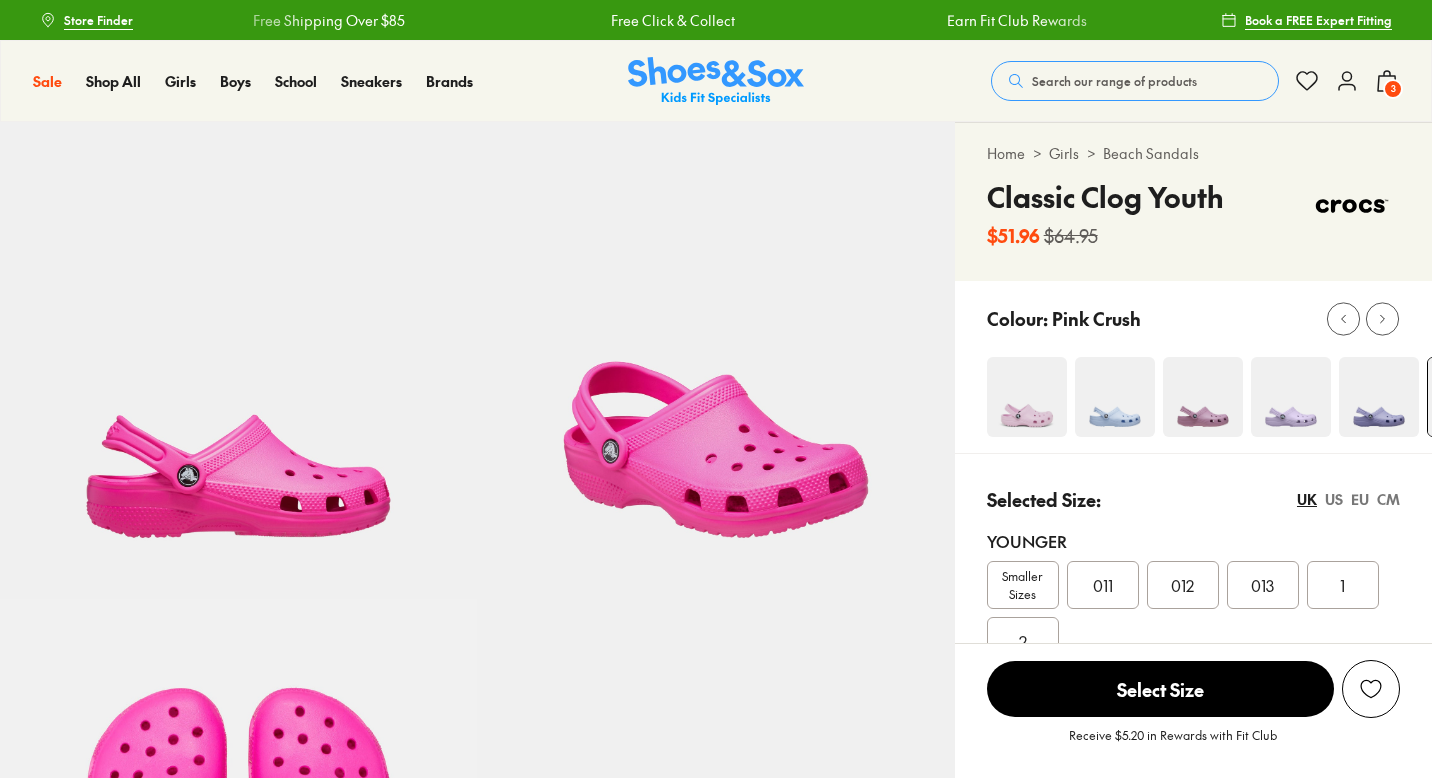 scroll, scrollTop: 0, scrollLeft: 0, axis: both 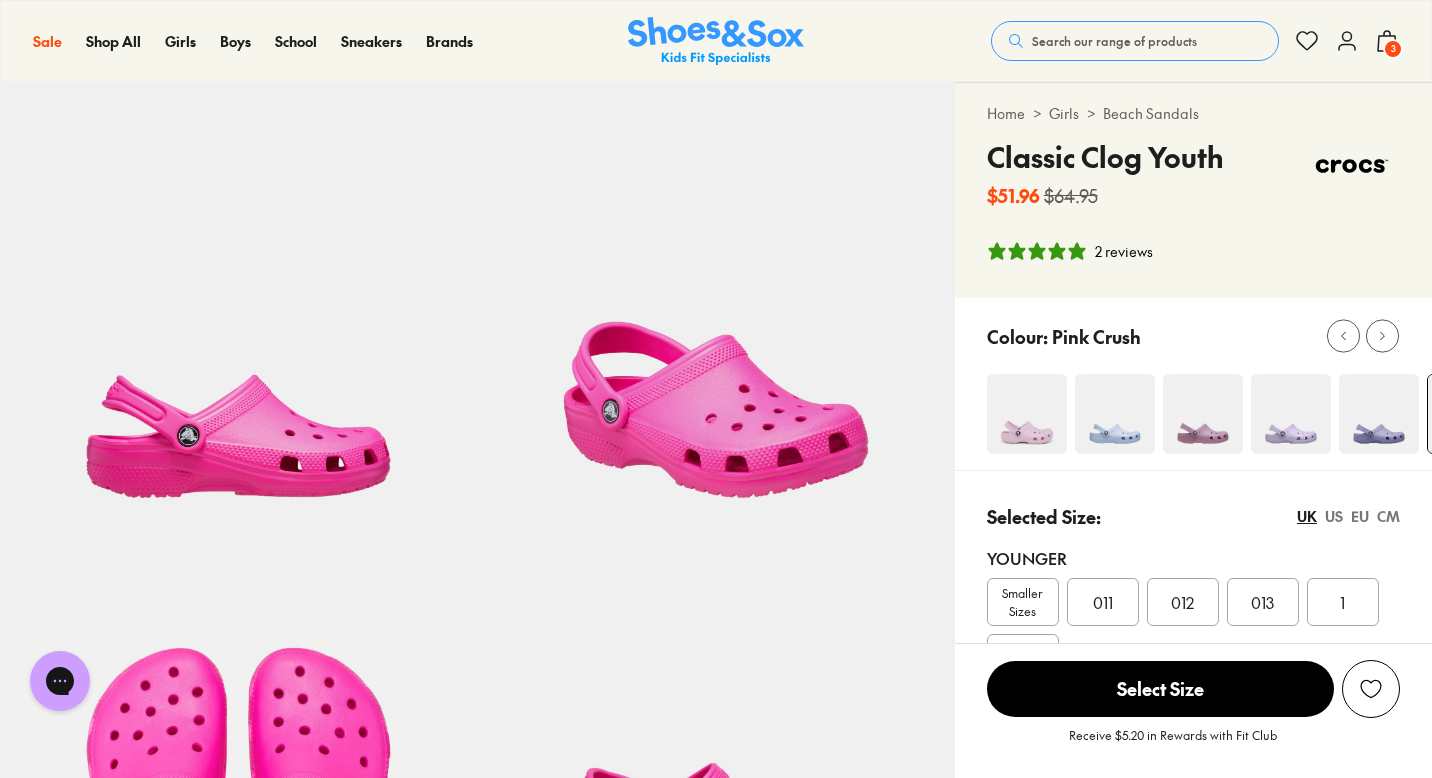 select on "*" 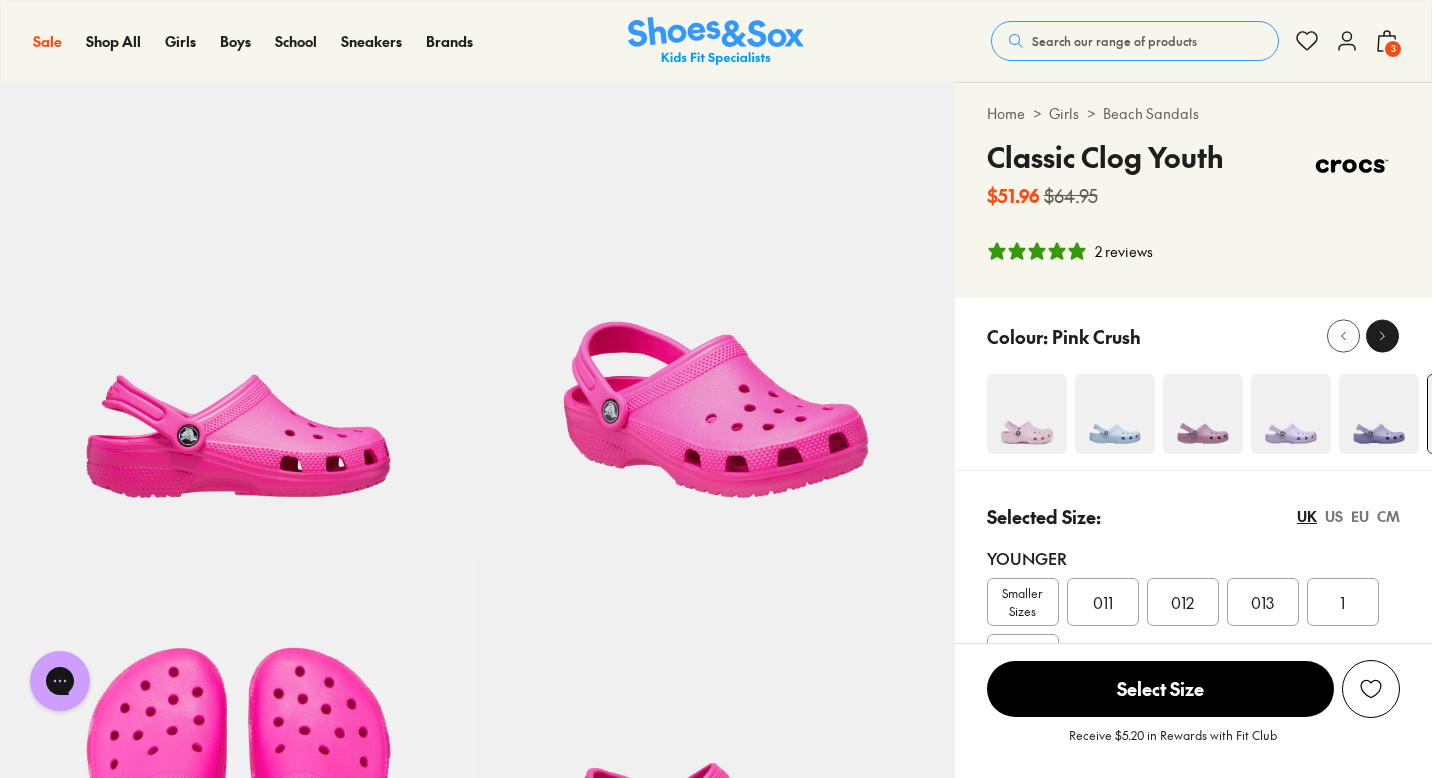 click at bounding box center [1382, 336] 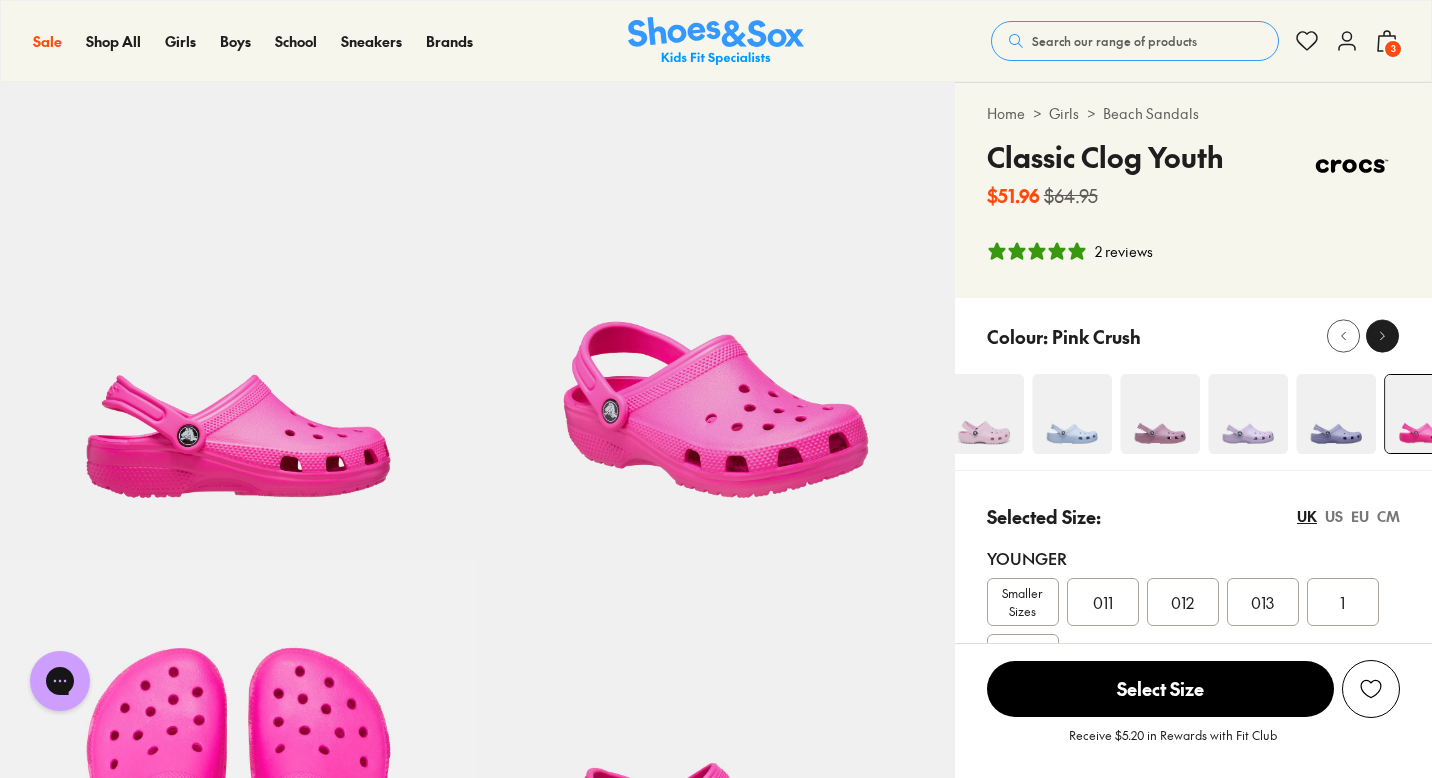 click at bounding box center (1382, 336) 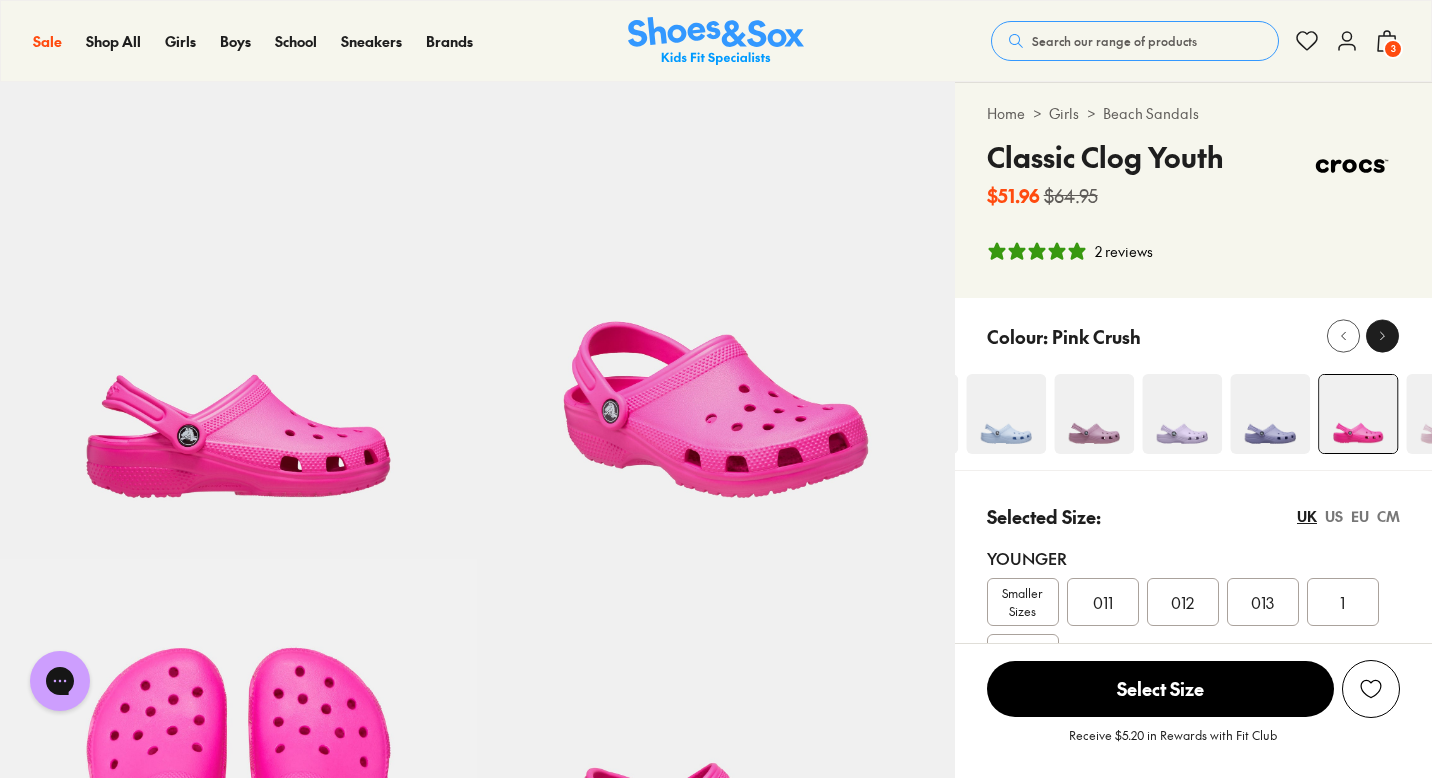 click at bounding box center (1382, 336) 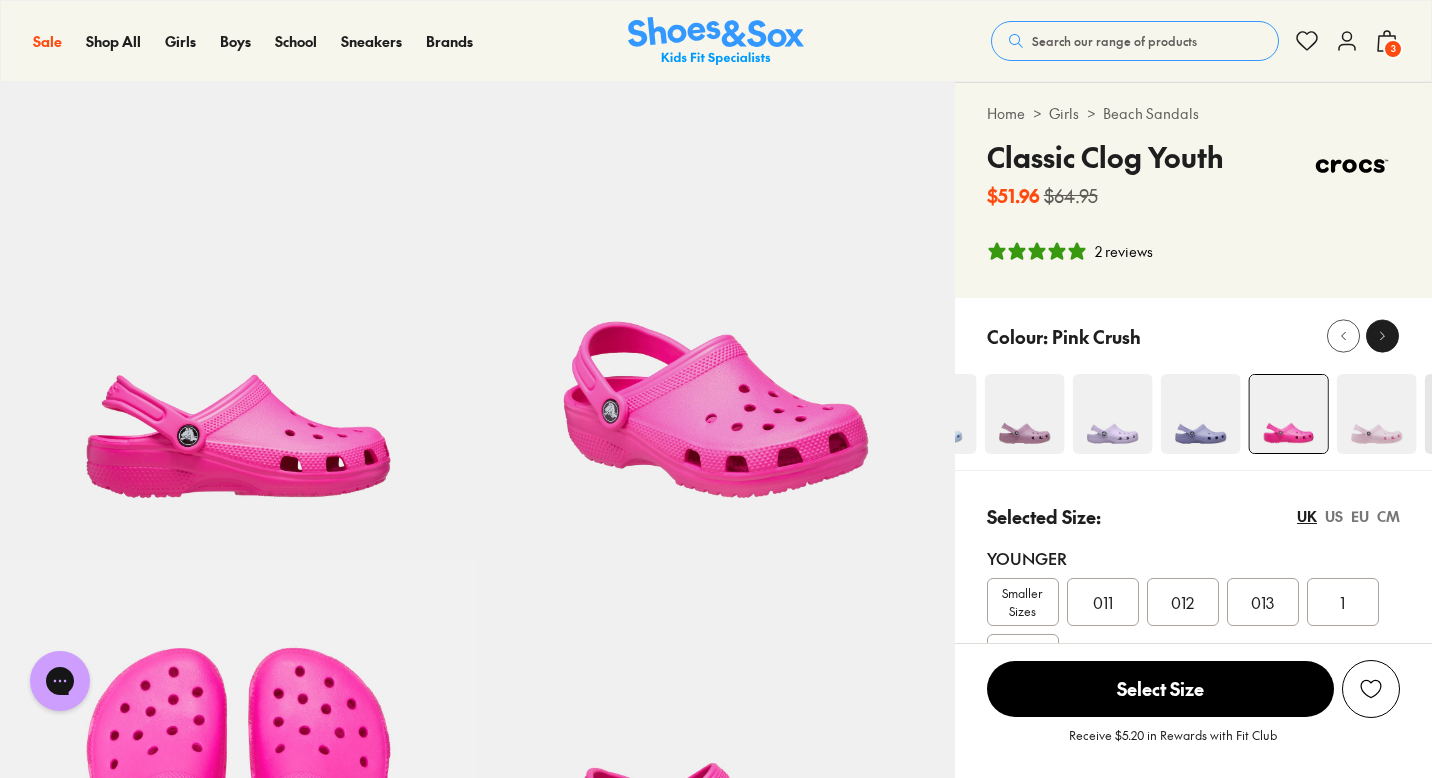 click at bounding box center [1382, 336] 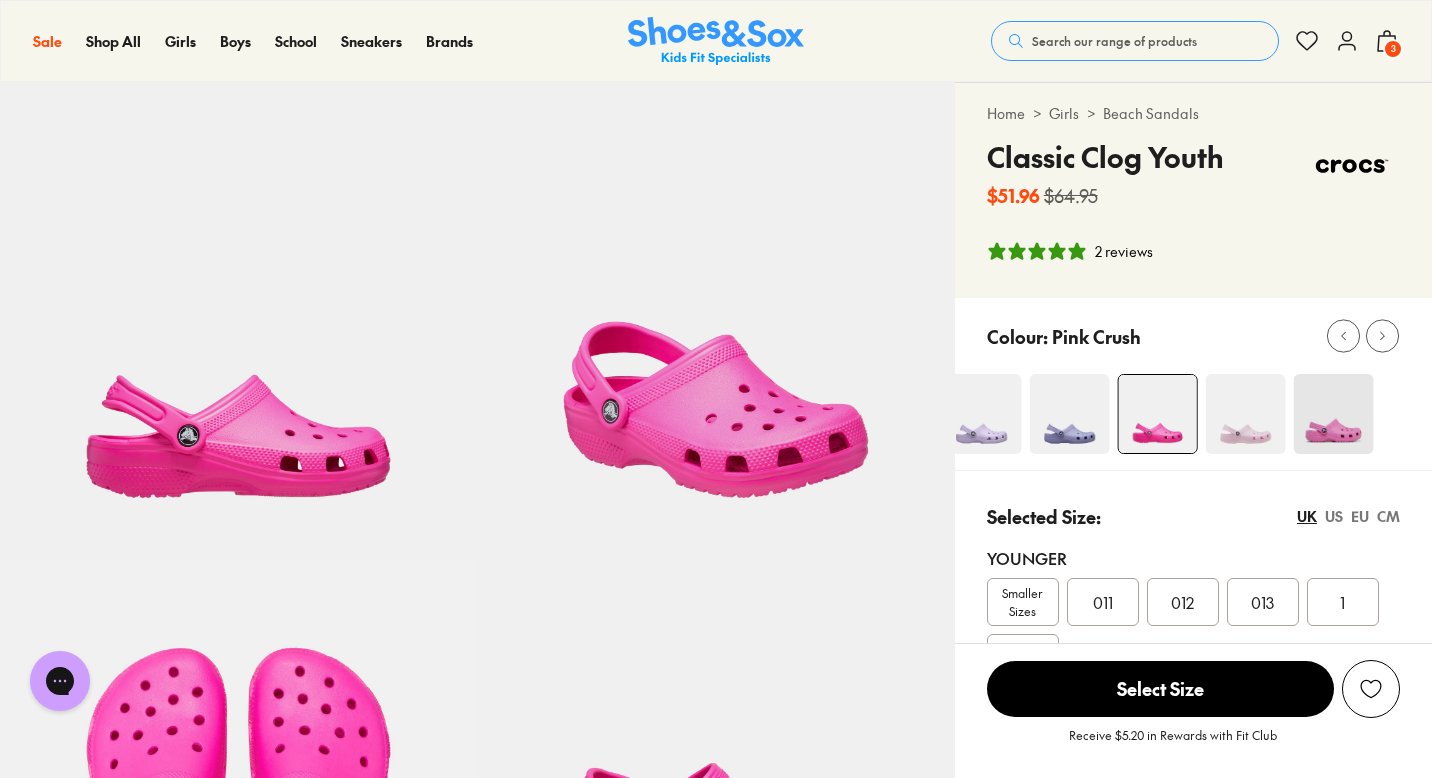 click at bounding box center (1245, 414) 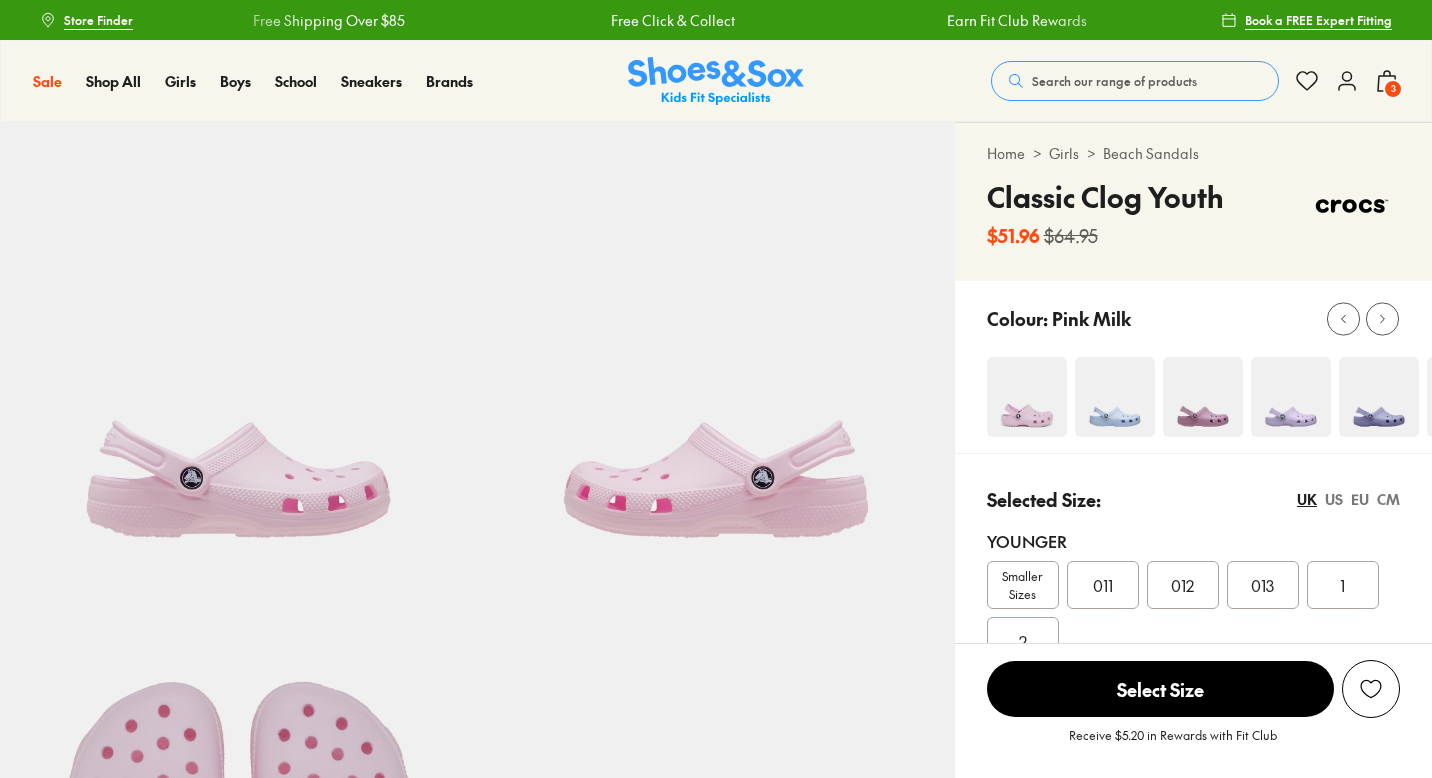 scroll, scrollTop: 0, scrollLeft: 0, axis: both 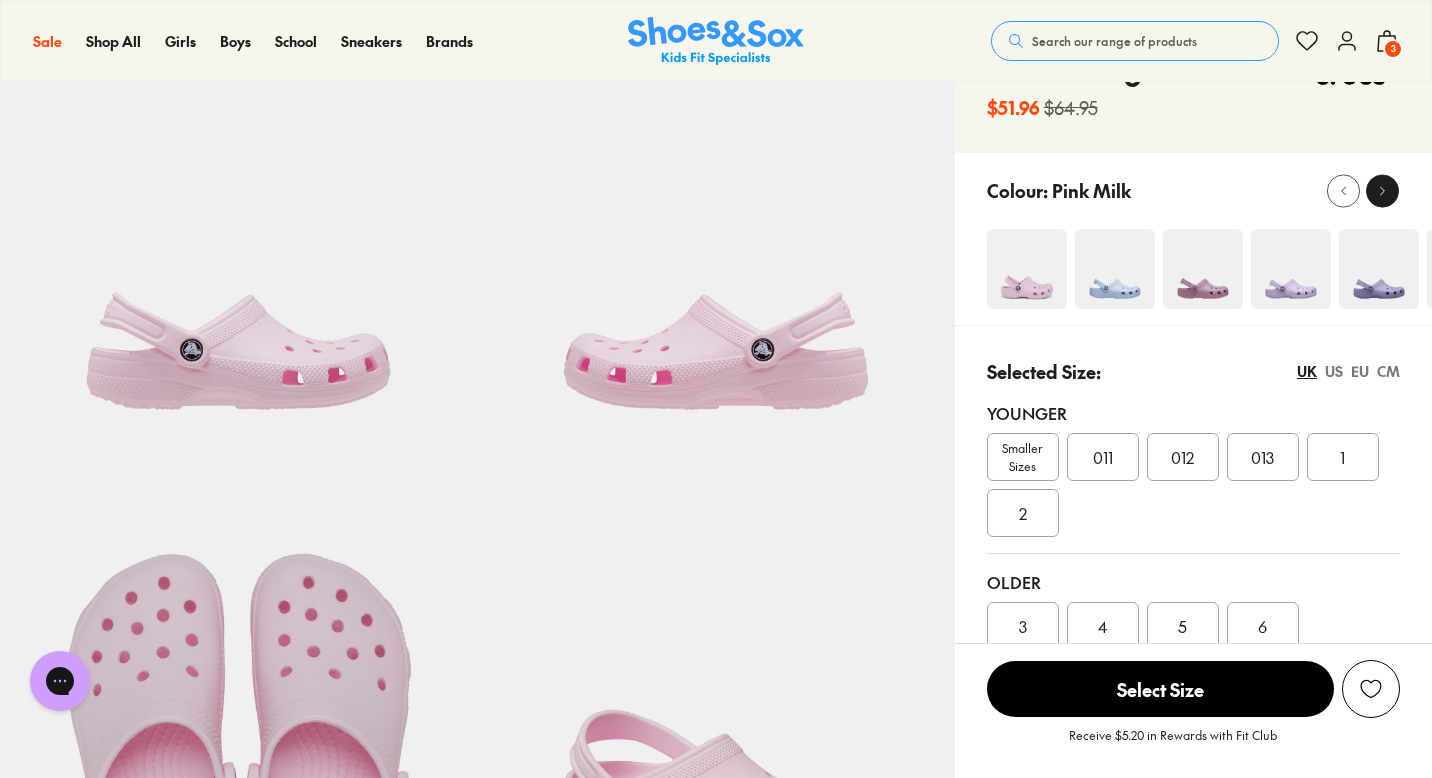 click 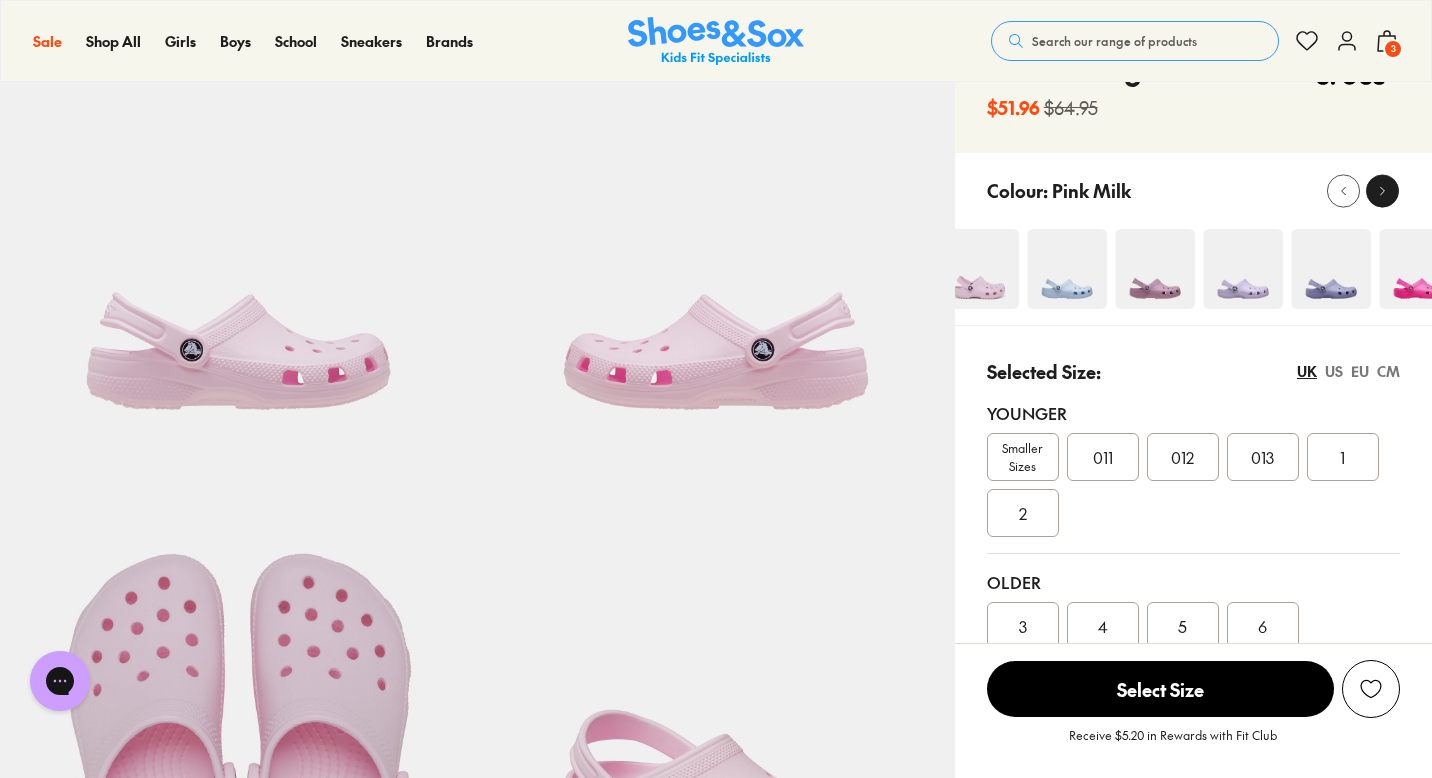 click 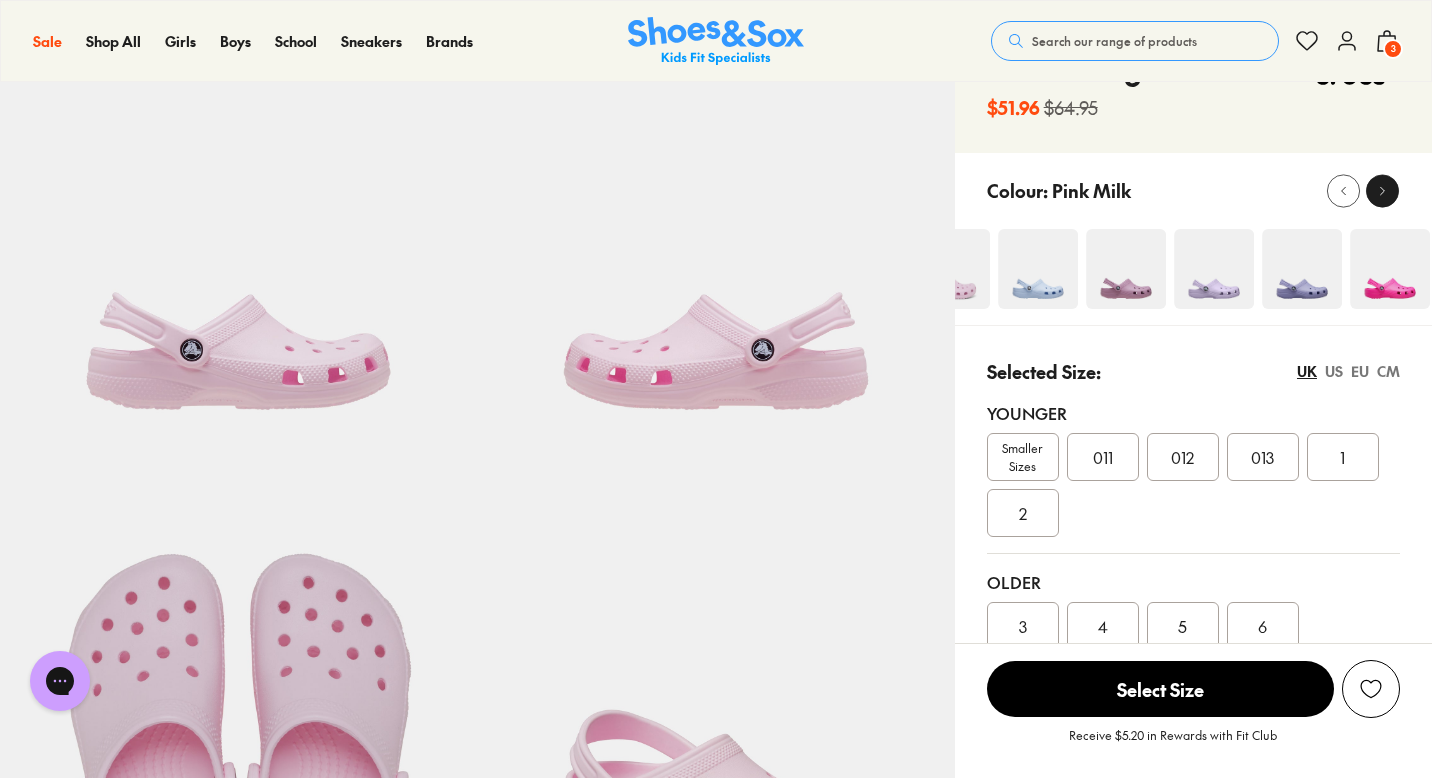 click 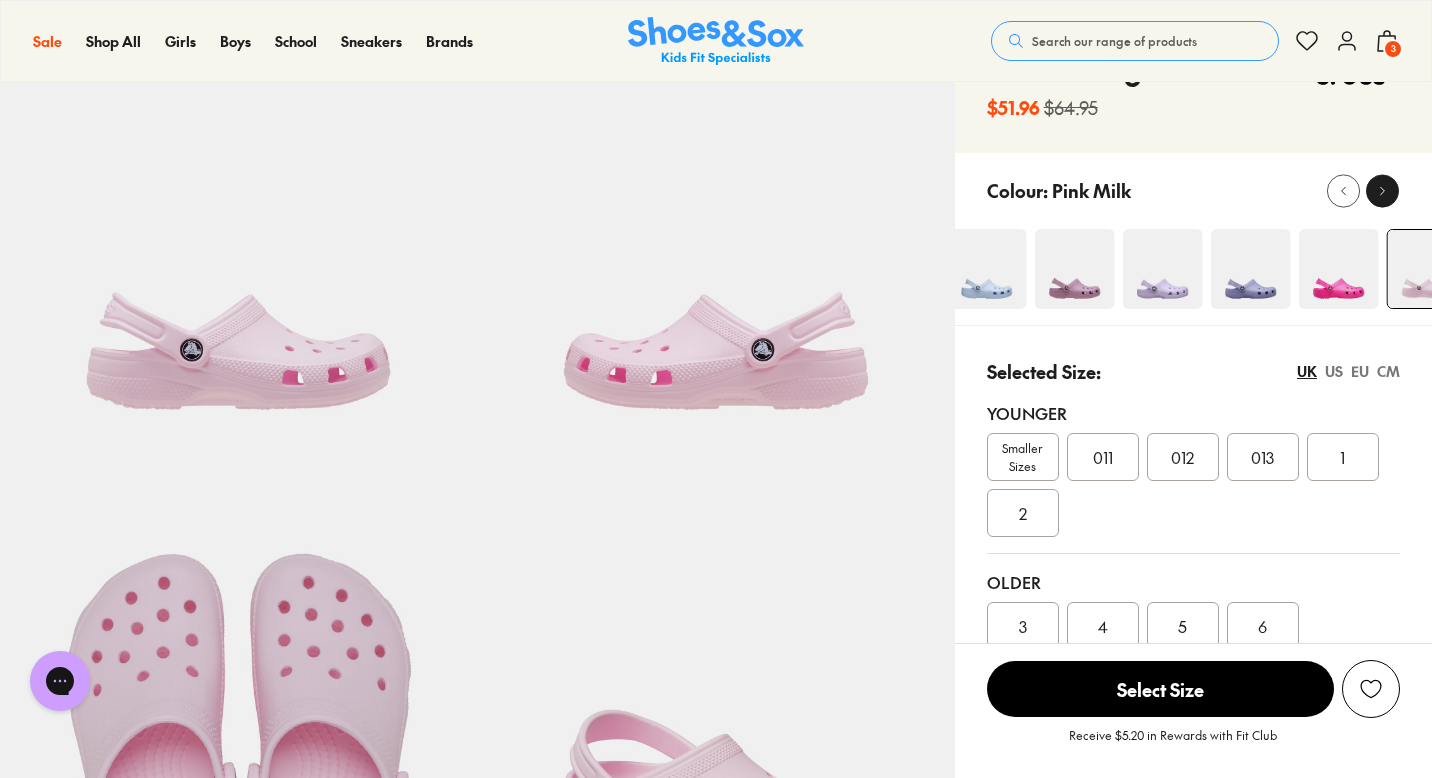 click 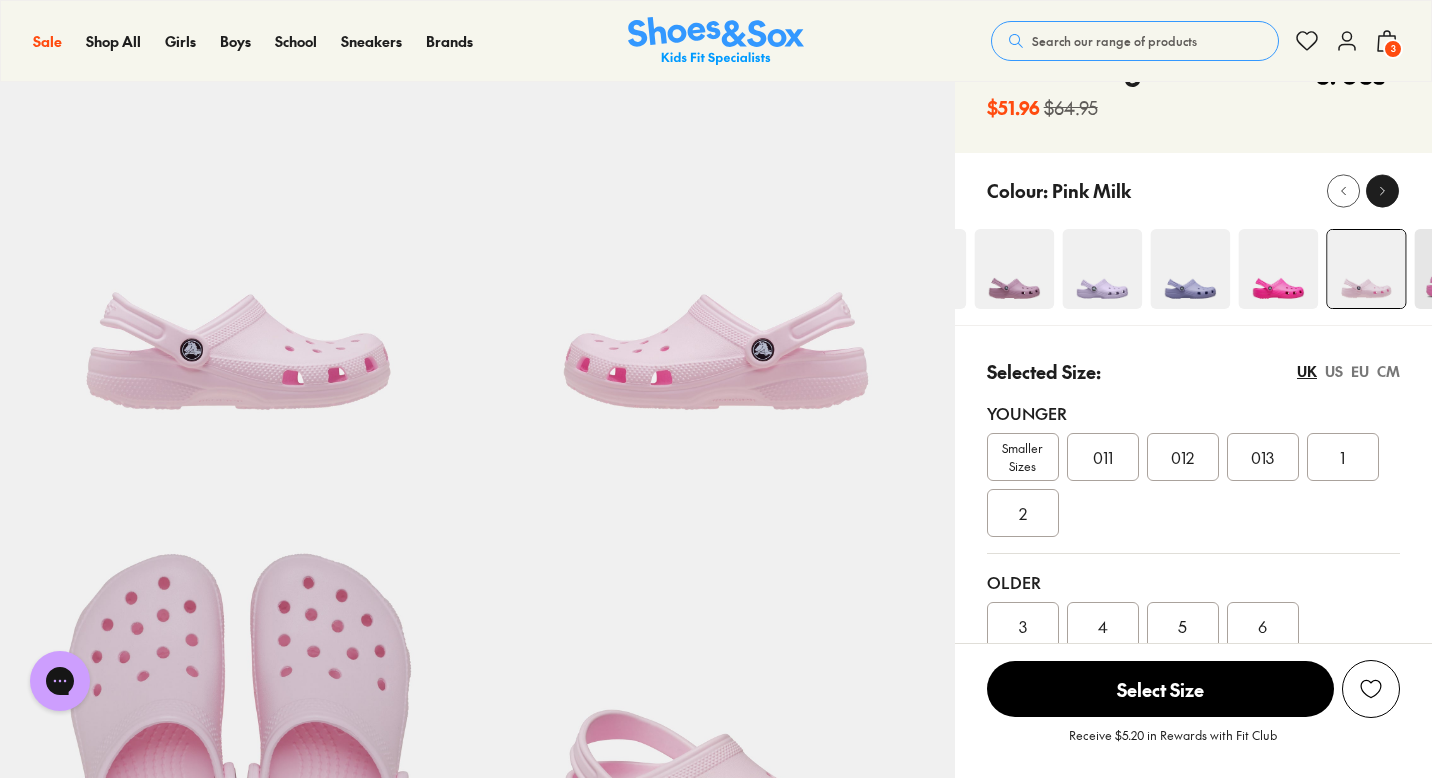 click 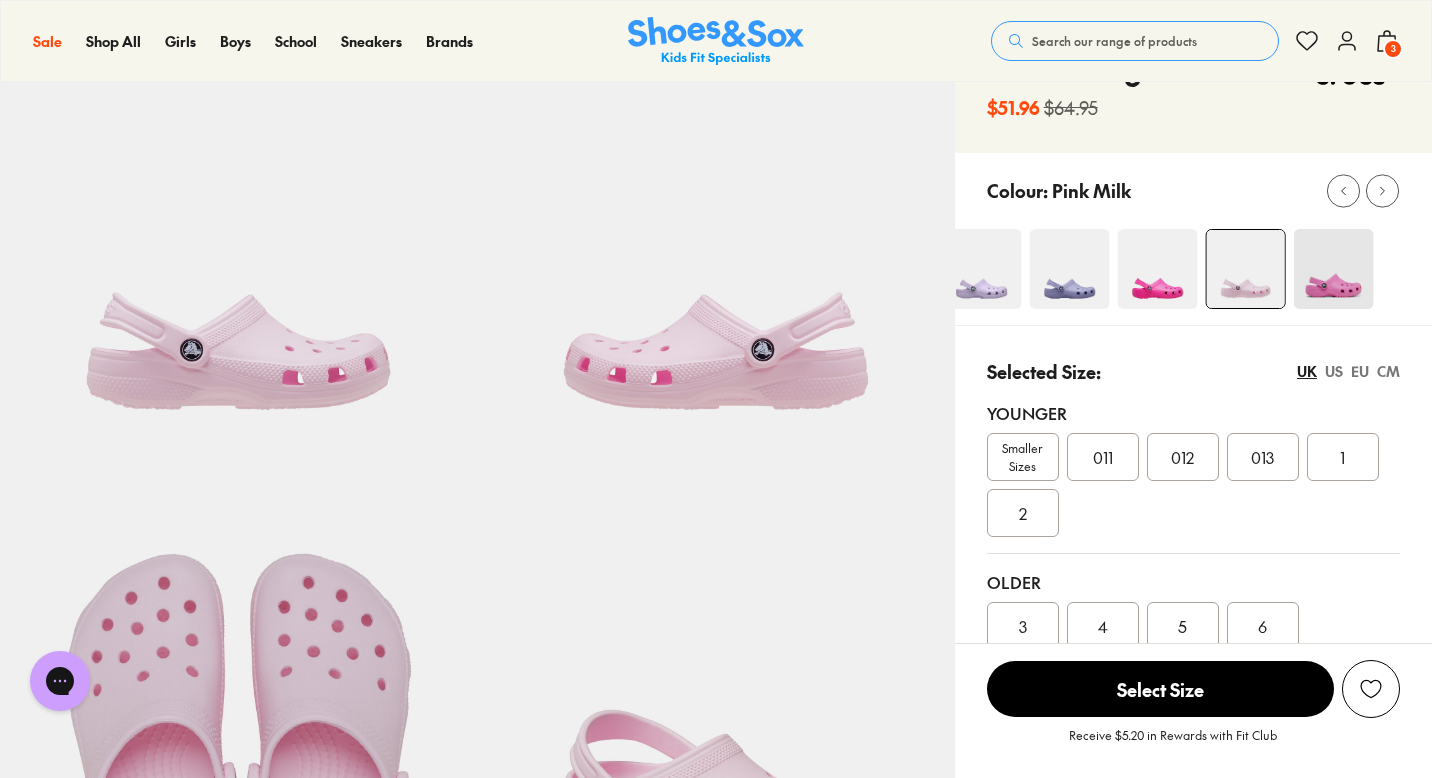 click at bounding box center [1333, 269] 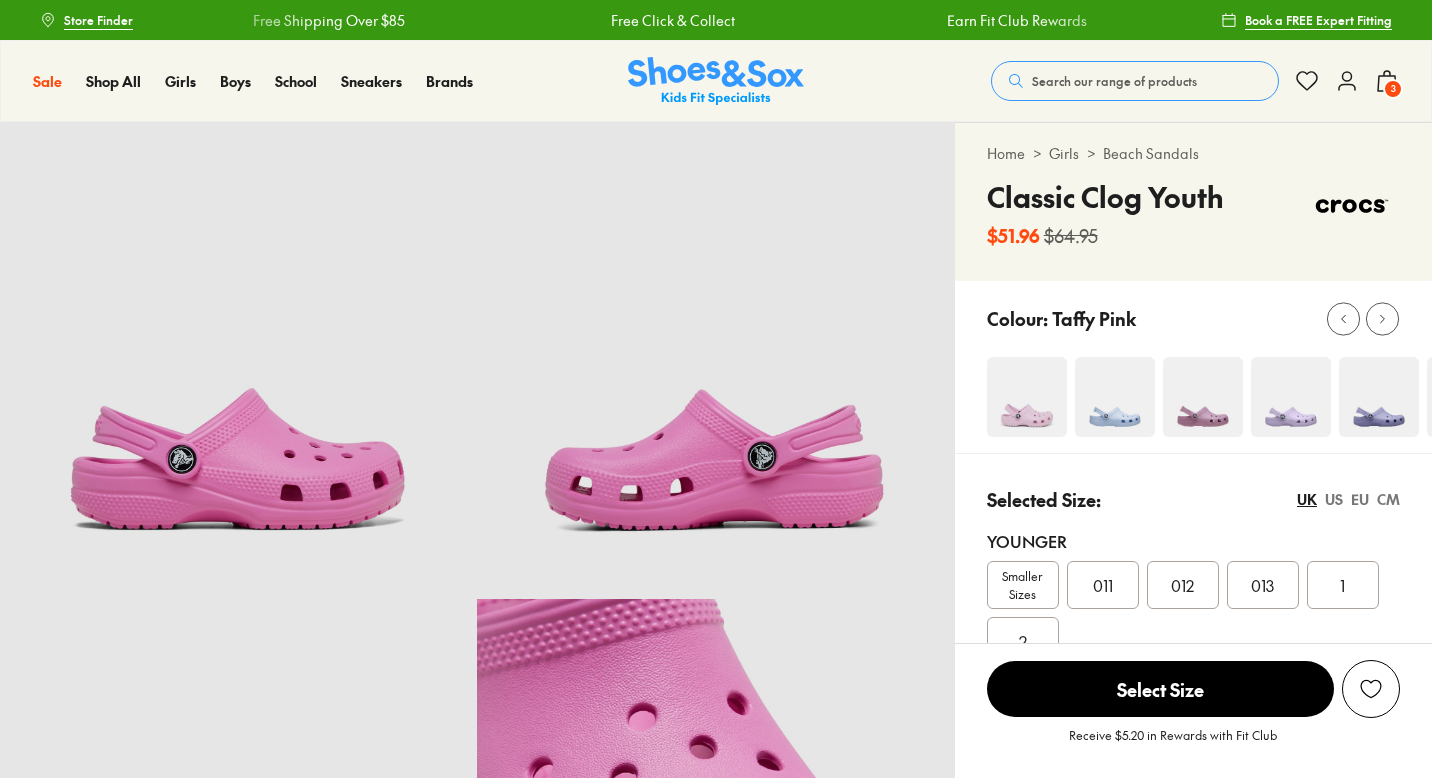 scroll, scrollTop: 0, scrollLeft: 0, axis: both 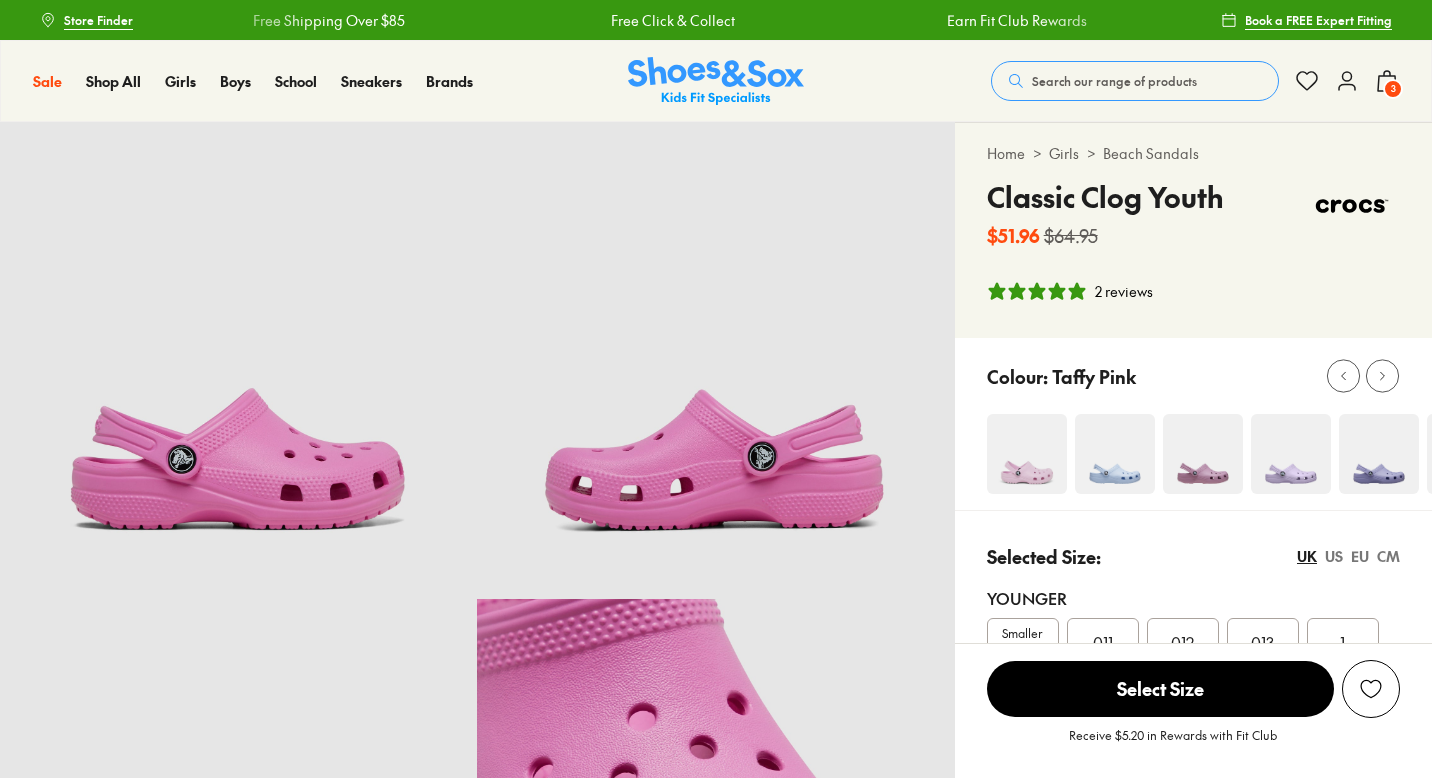 select on "*" 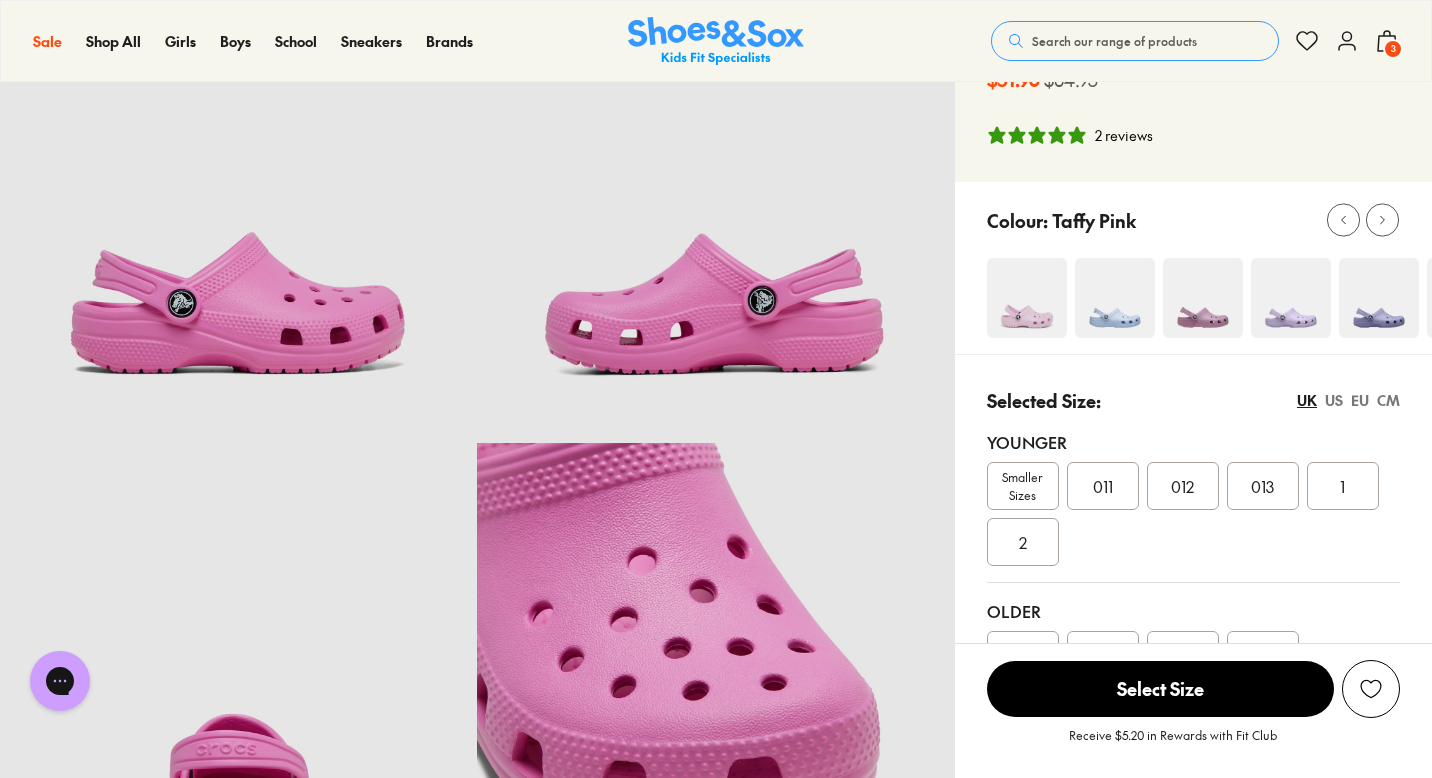 scroll, scrollTop: 153, scrollLeft: 0, axis: vertical 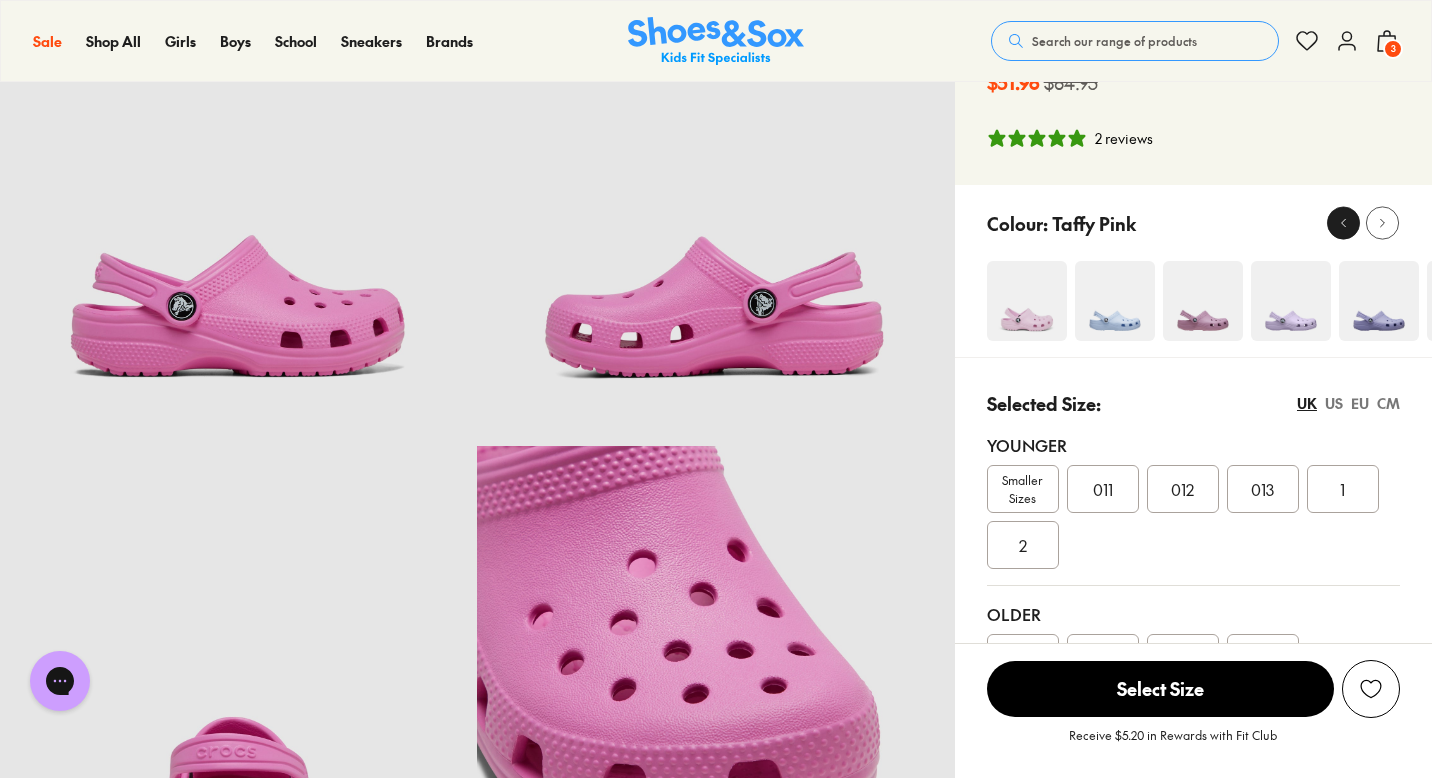 click 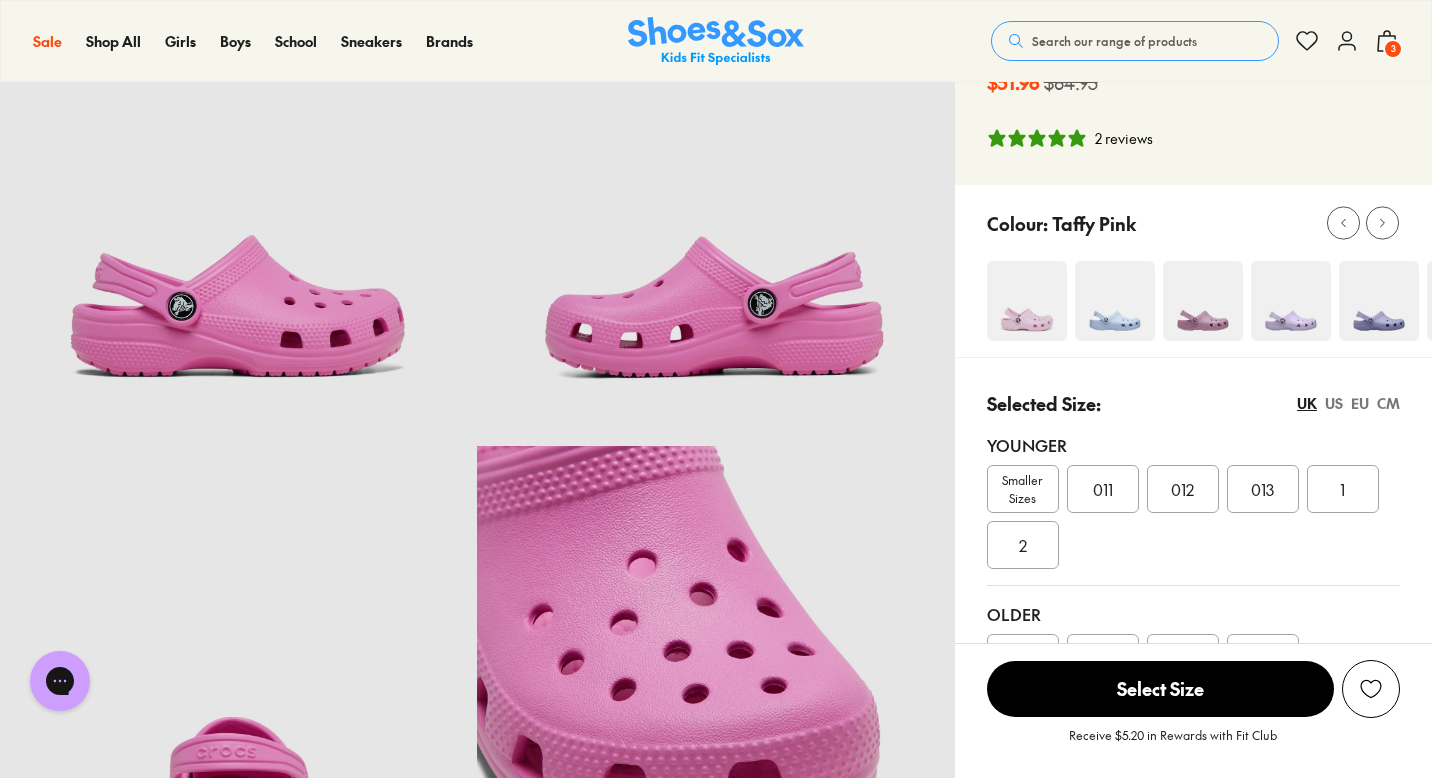 click at bounding box center [1203, 301] 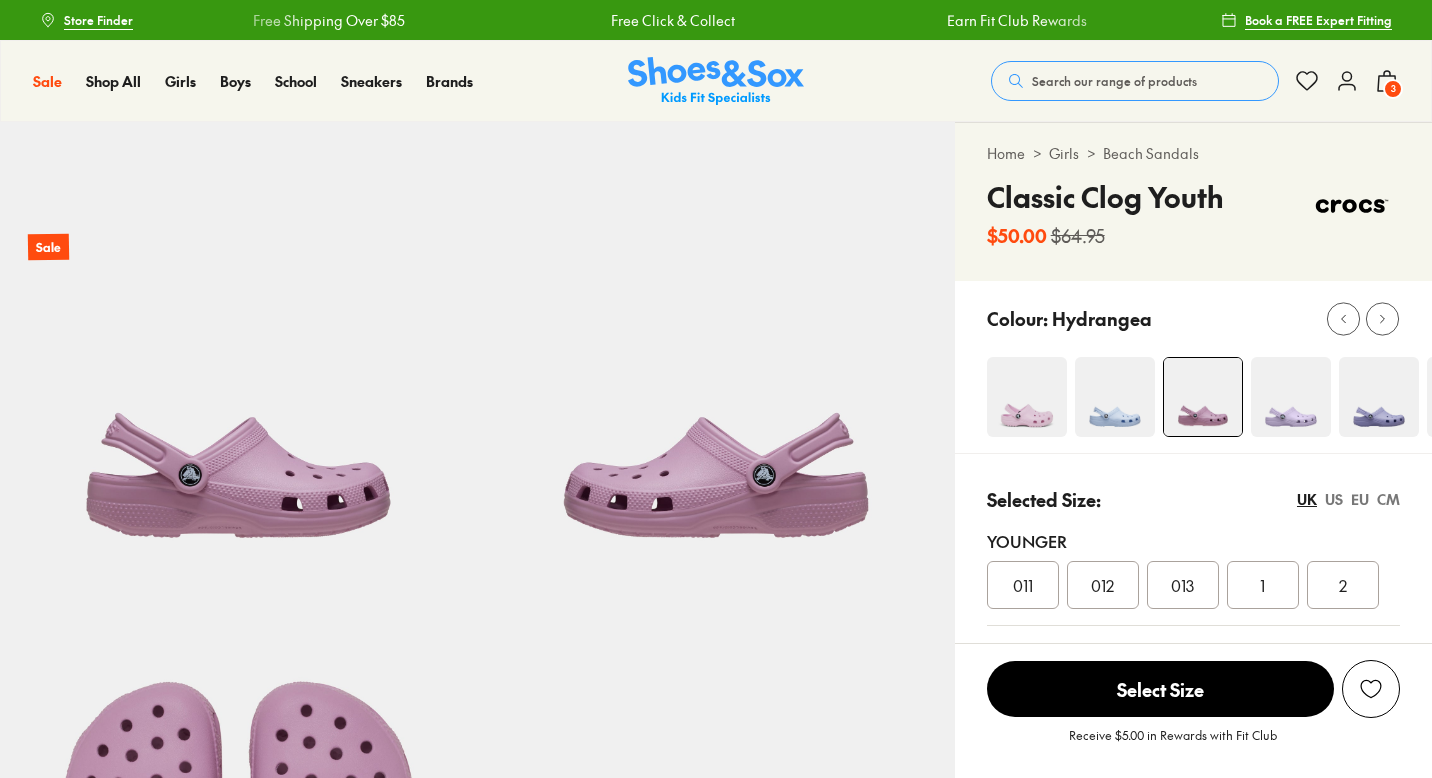 select on "*" 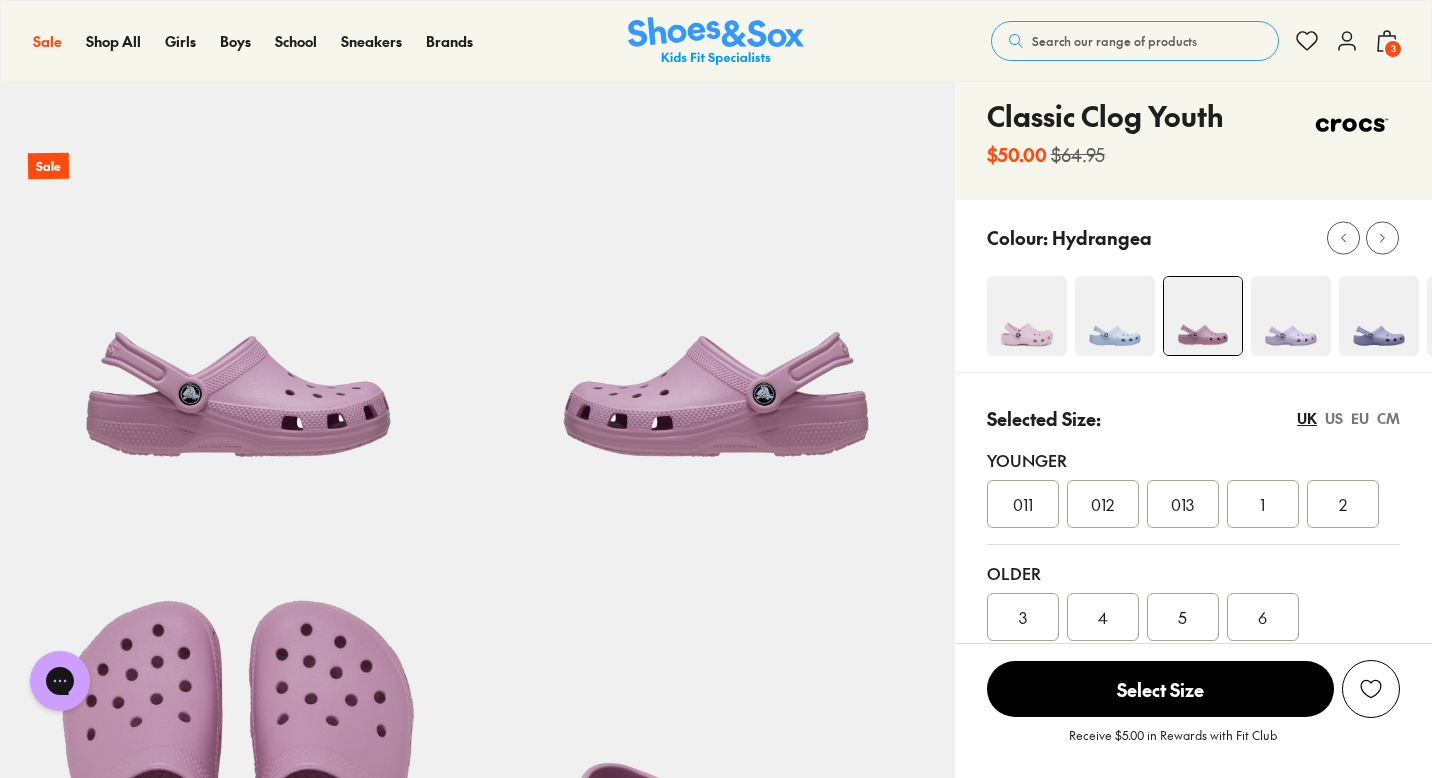 scroll, scrollTop: 0, scrollLeft: 0, axis: both 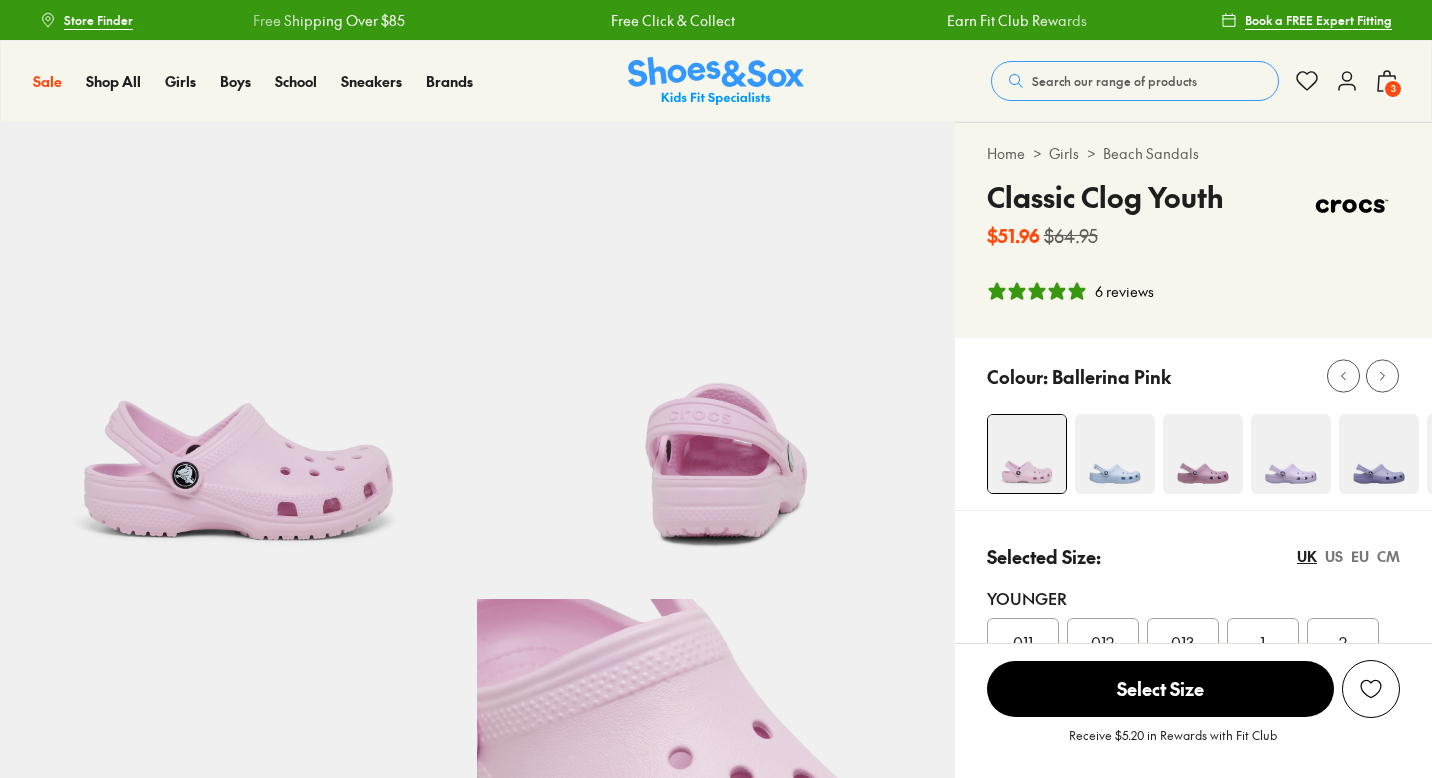 select on "*" 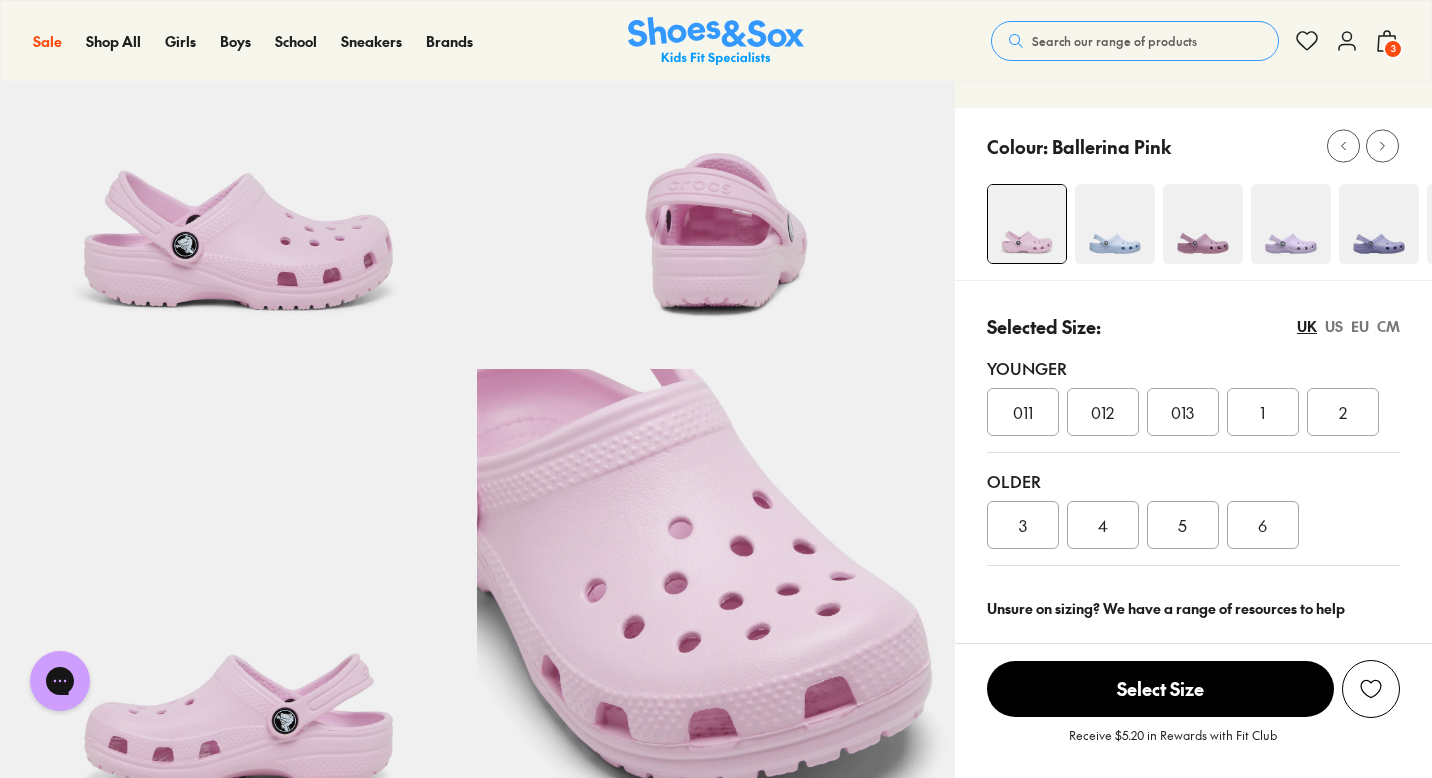 scroll, scrollTop: 212, scrollLeft: 0, axis: vertical 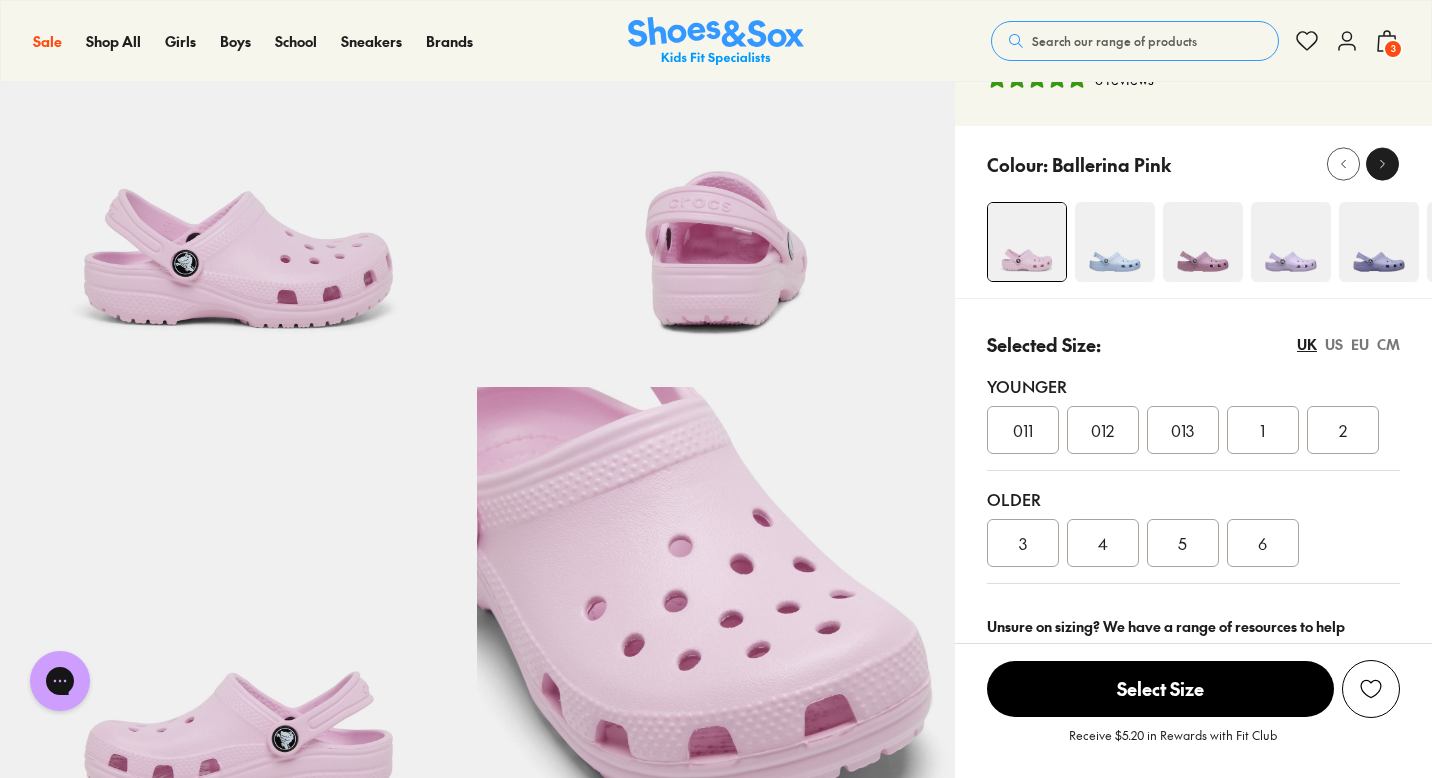 click 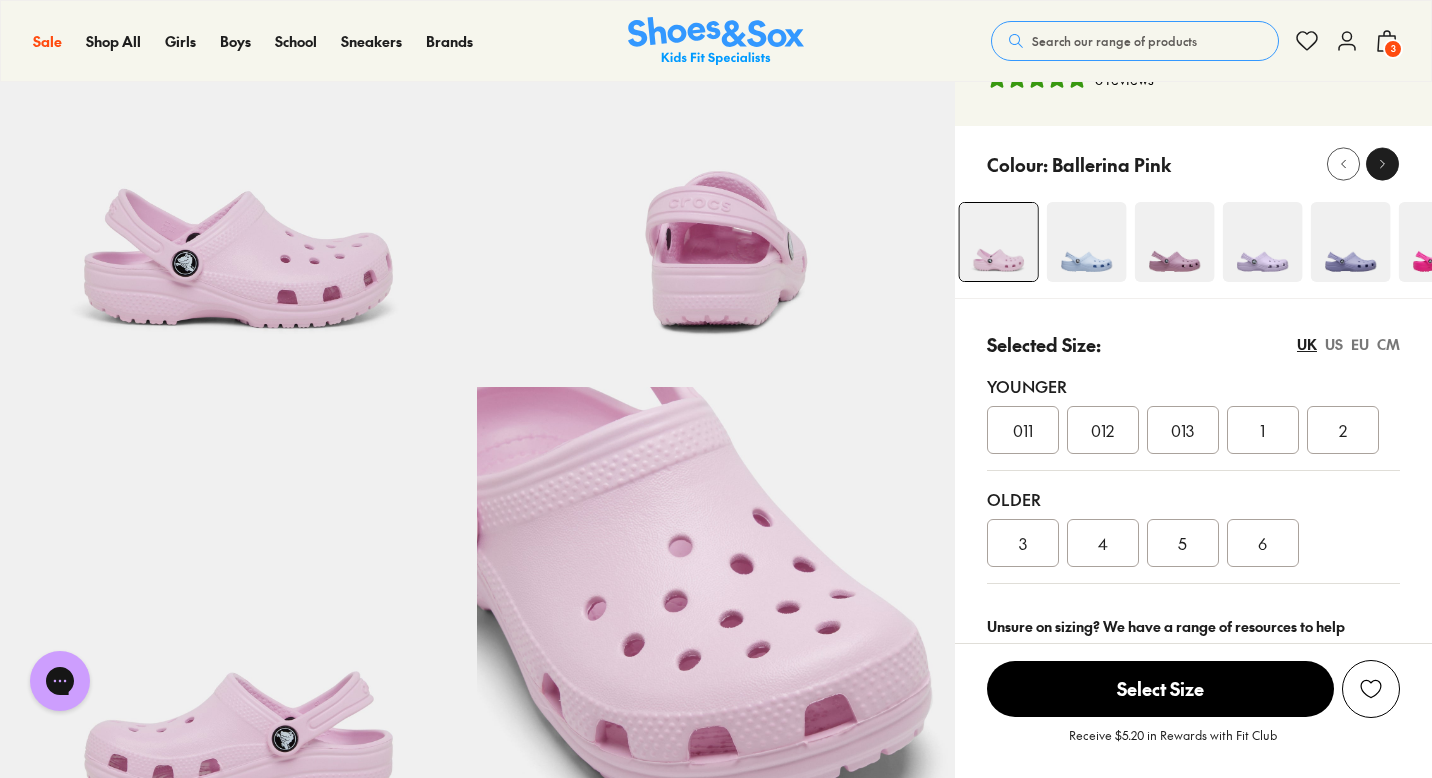 click 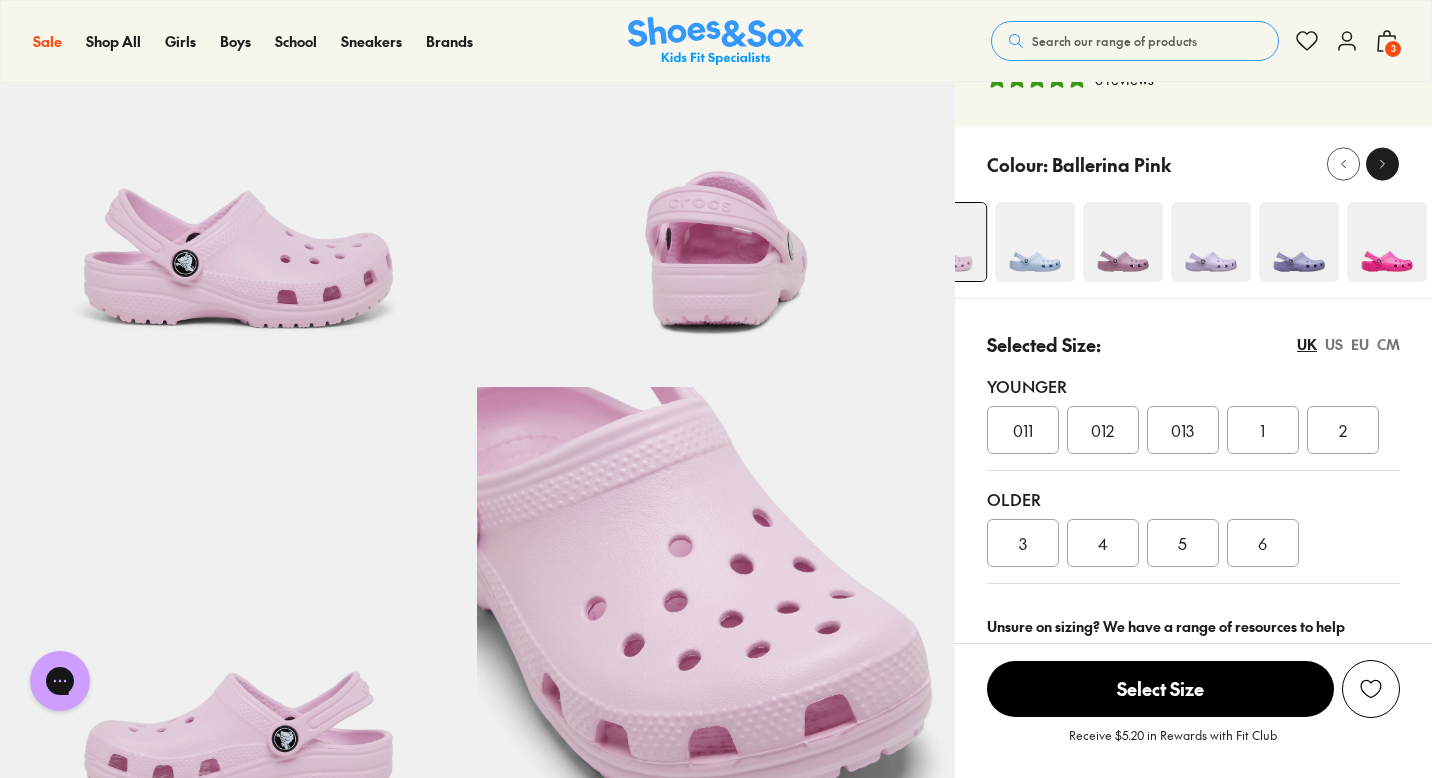 click 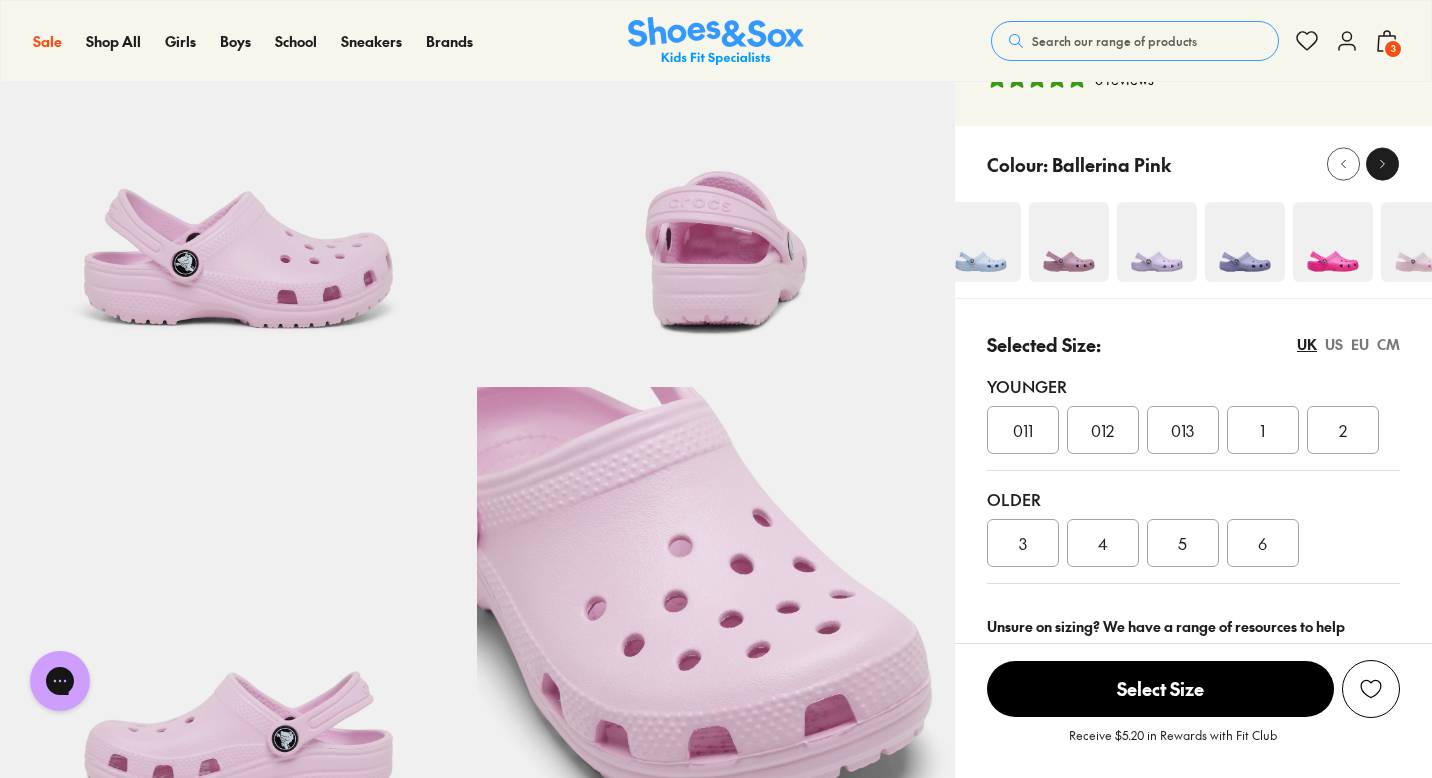 click 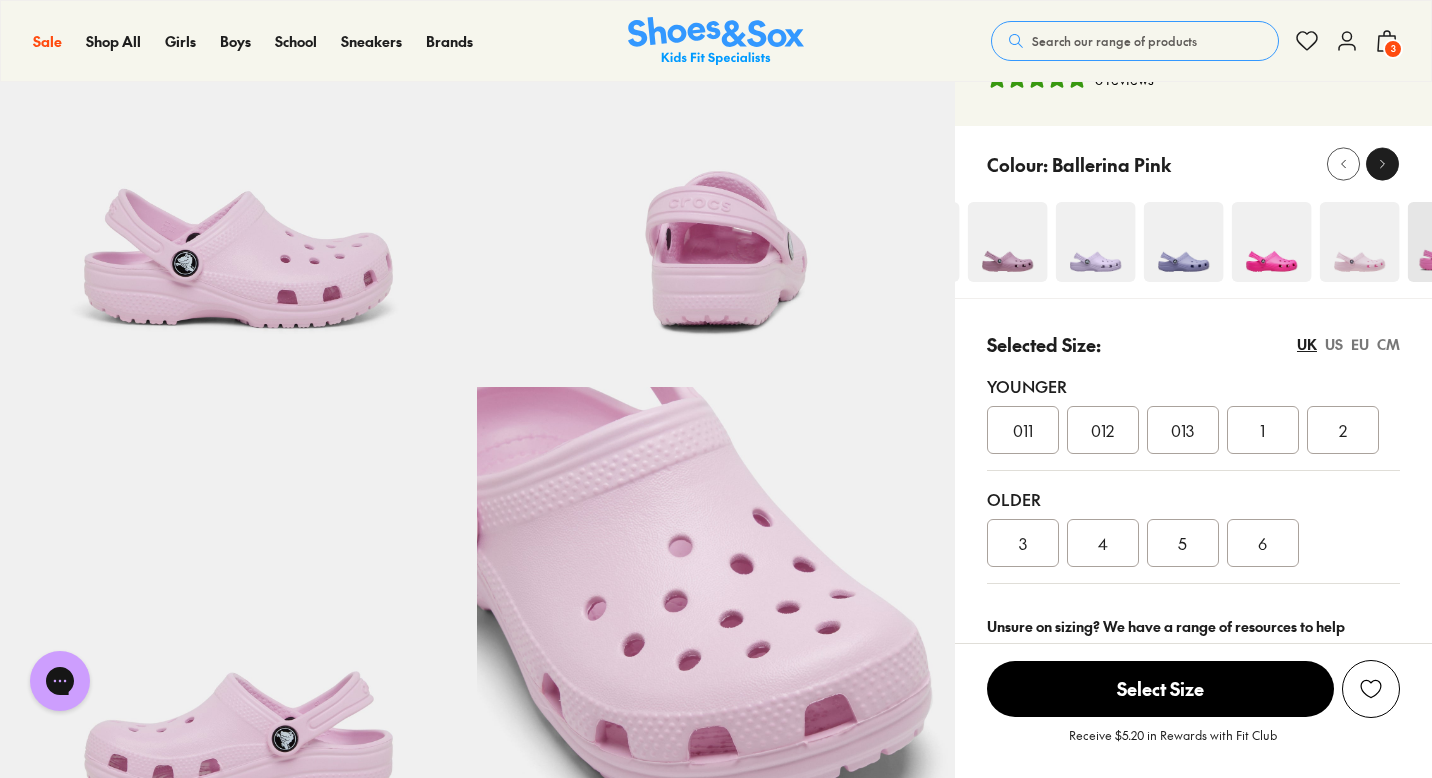 click 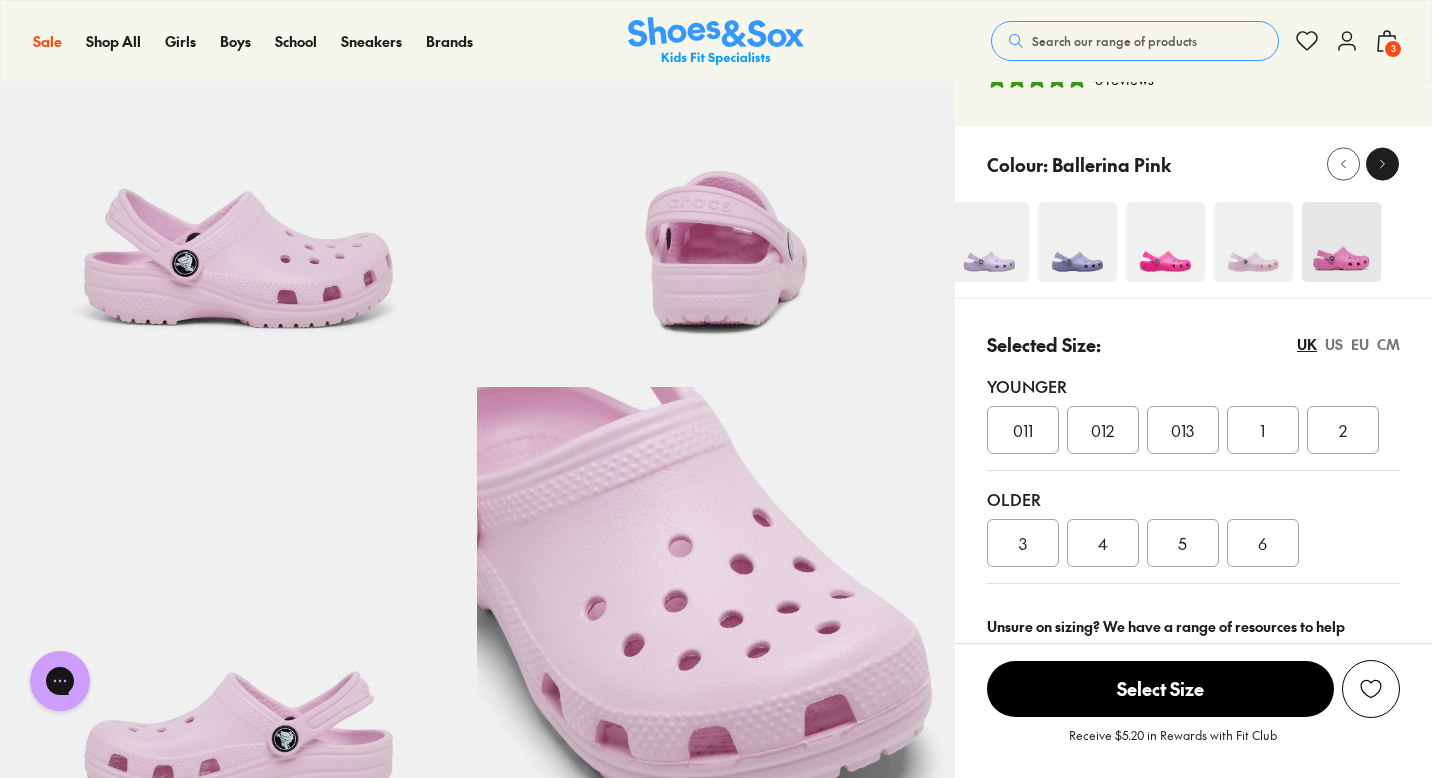 click 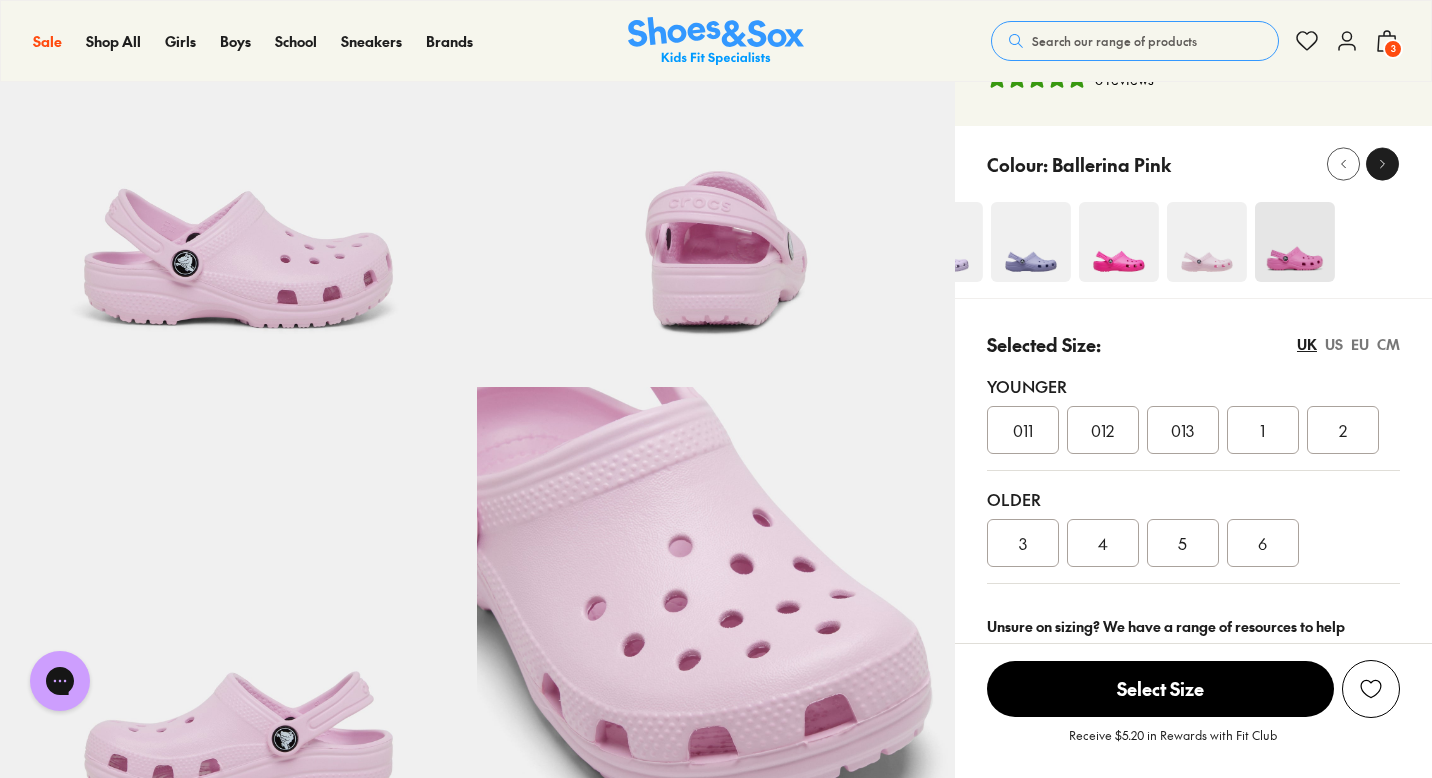 click 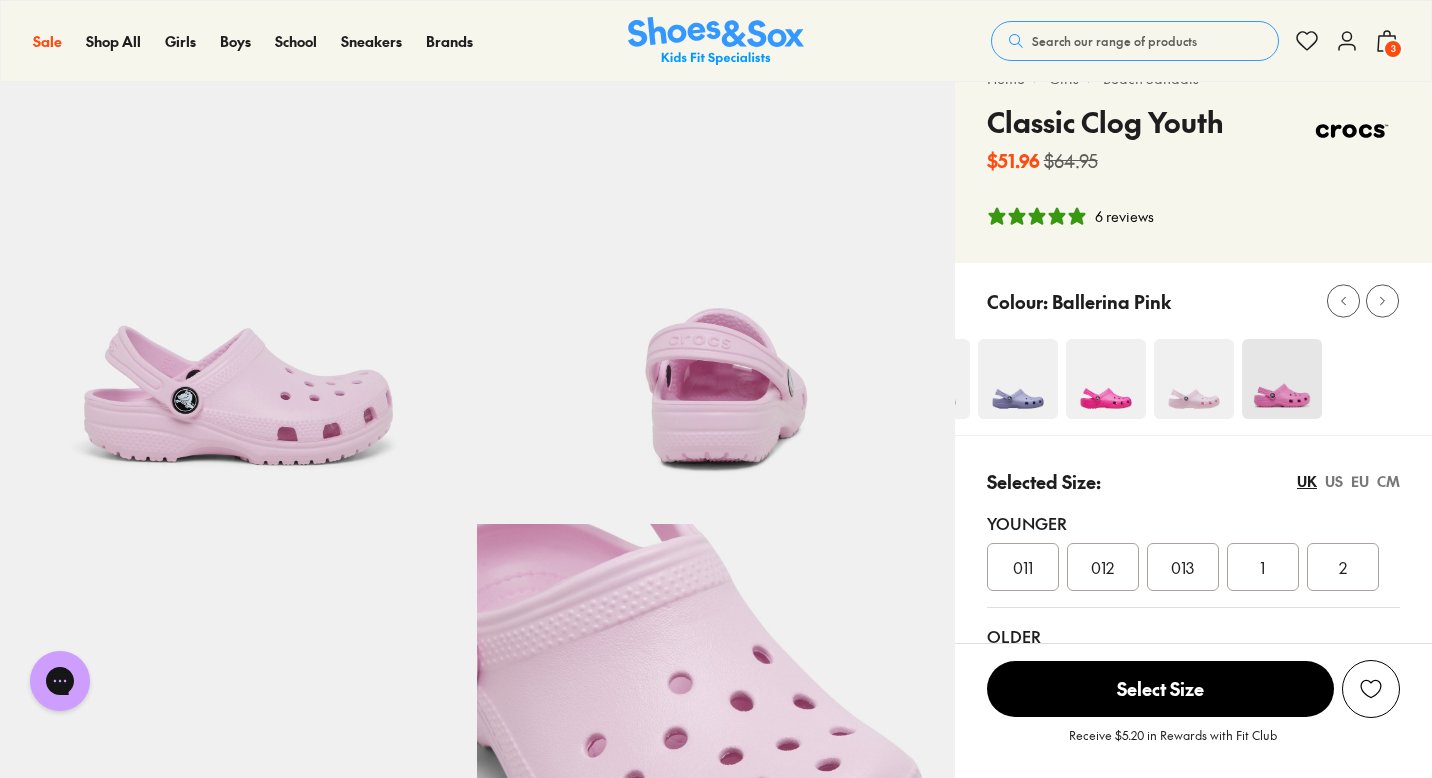 scroll, scrollTop: 65, scrollLeft: 0, axis: vertical 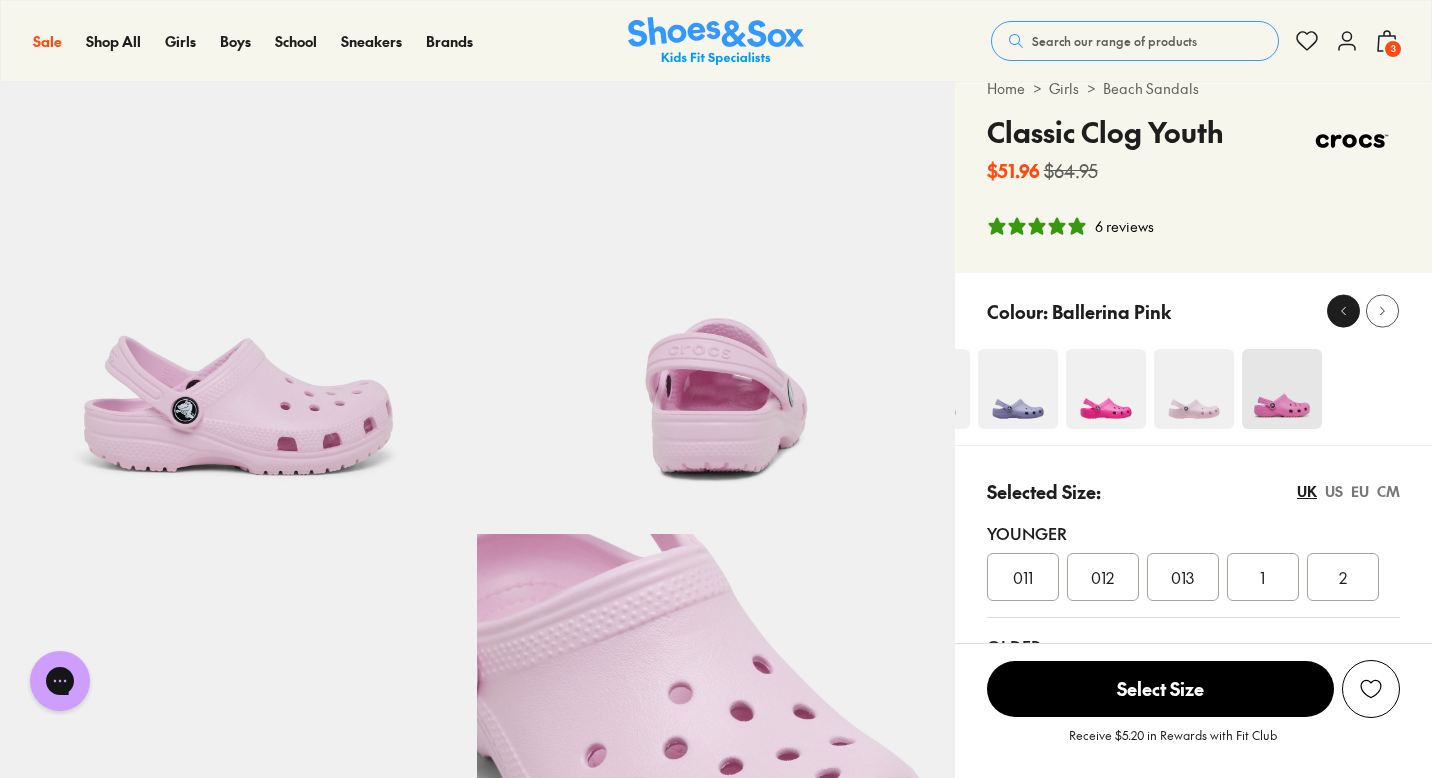 click 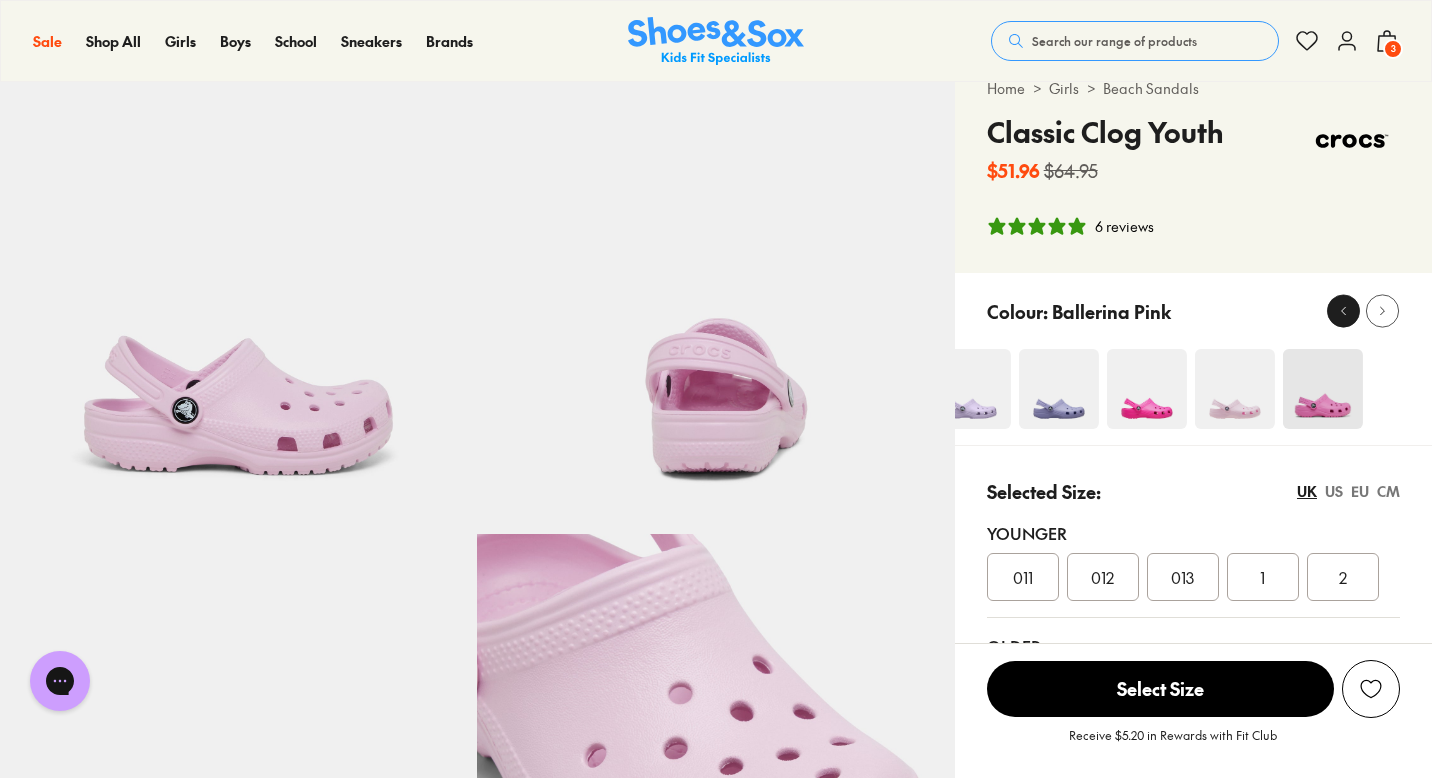 click 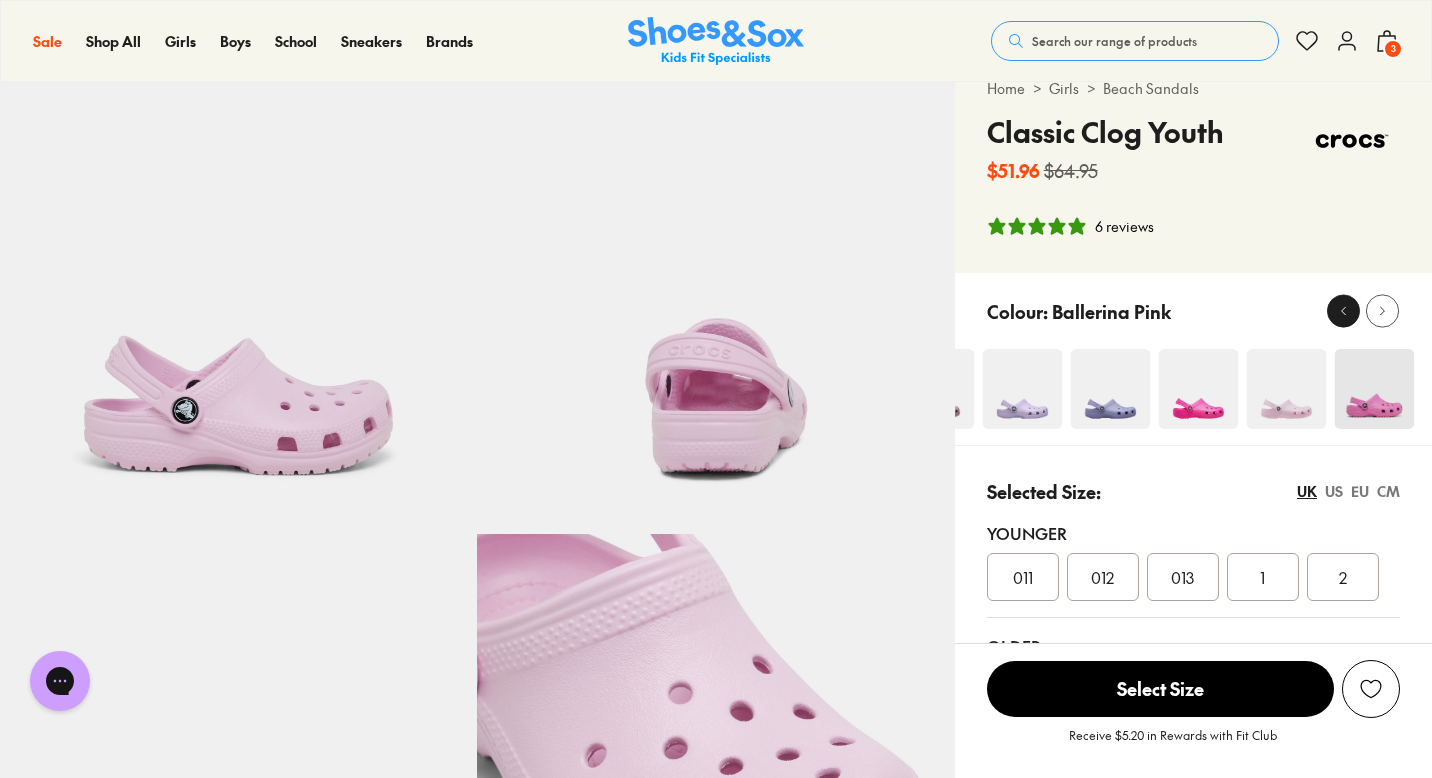 click 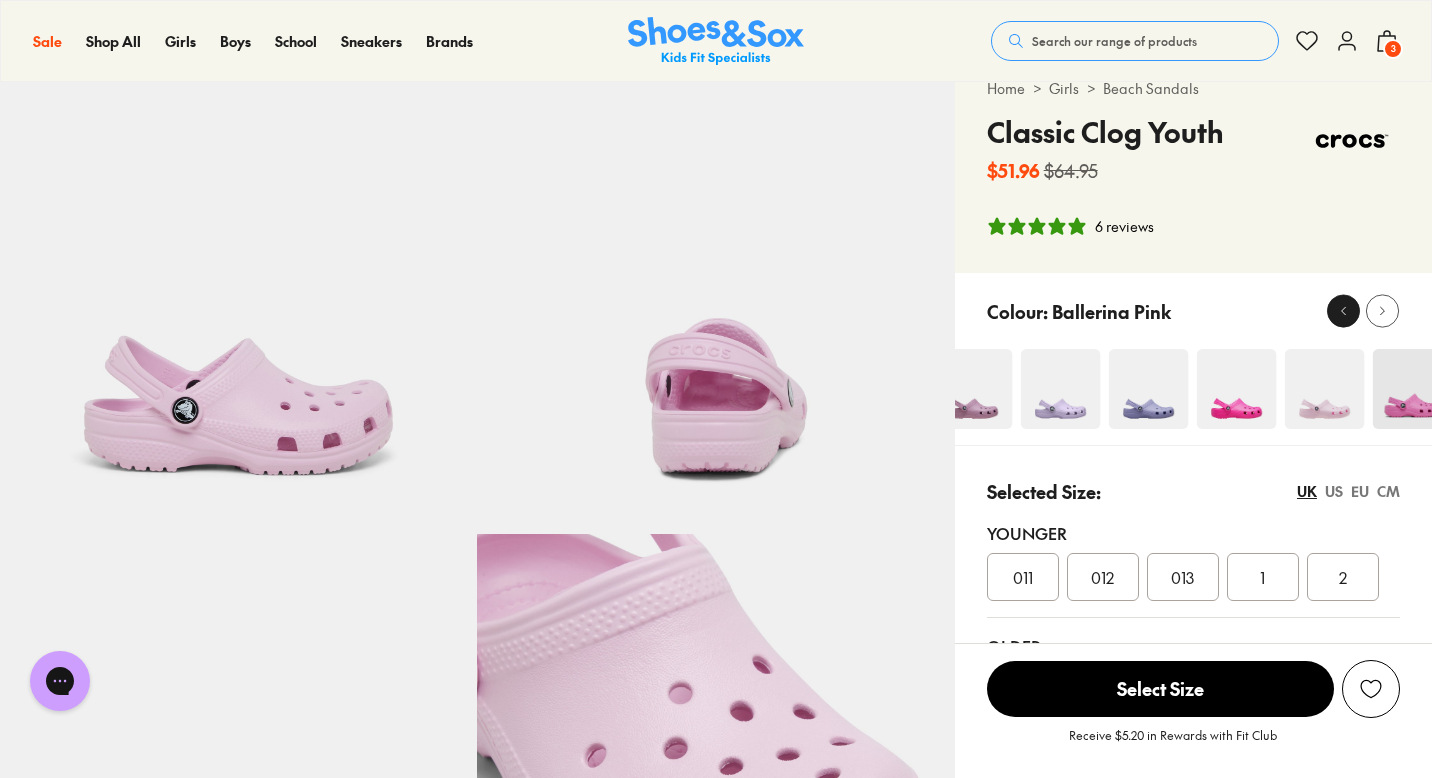 click 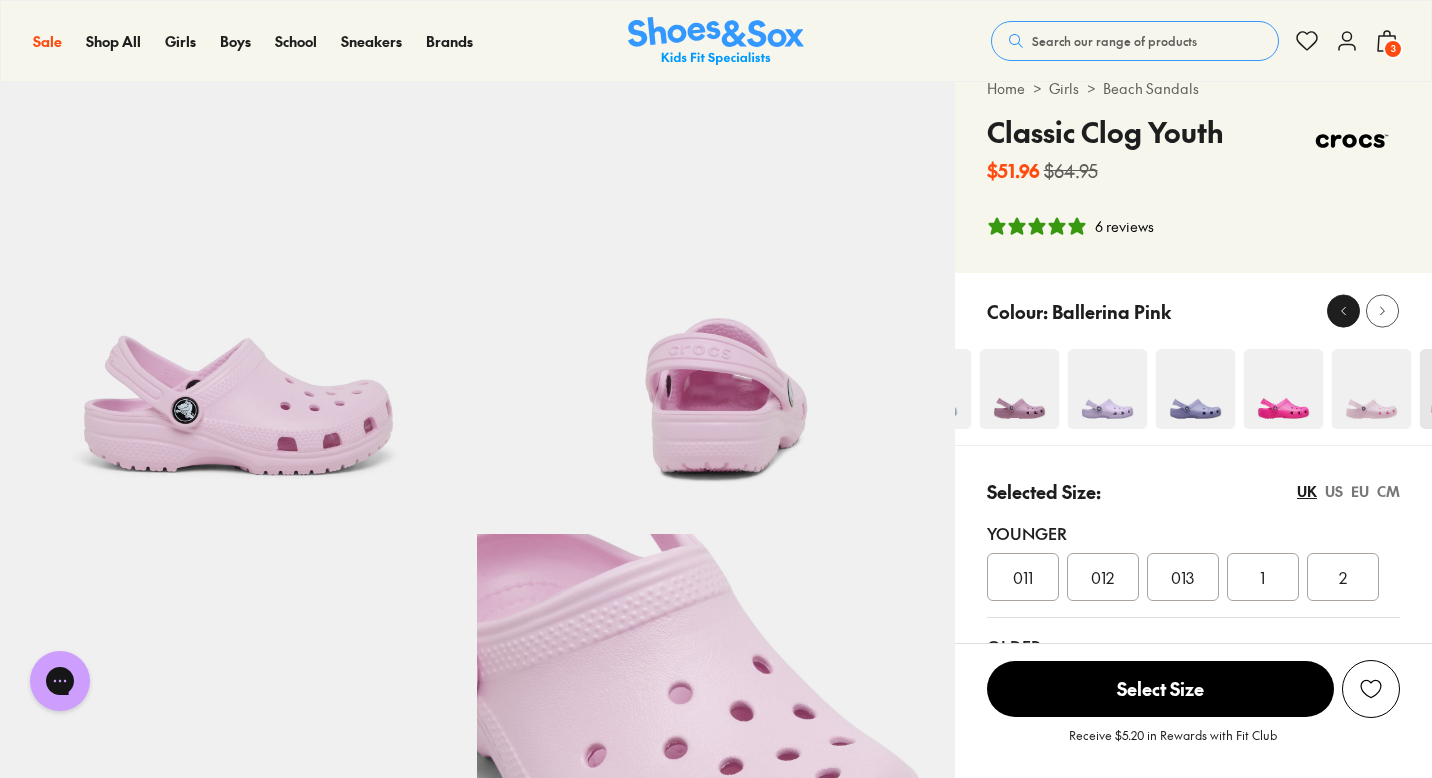 click 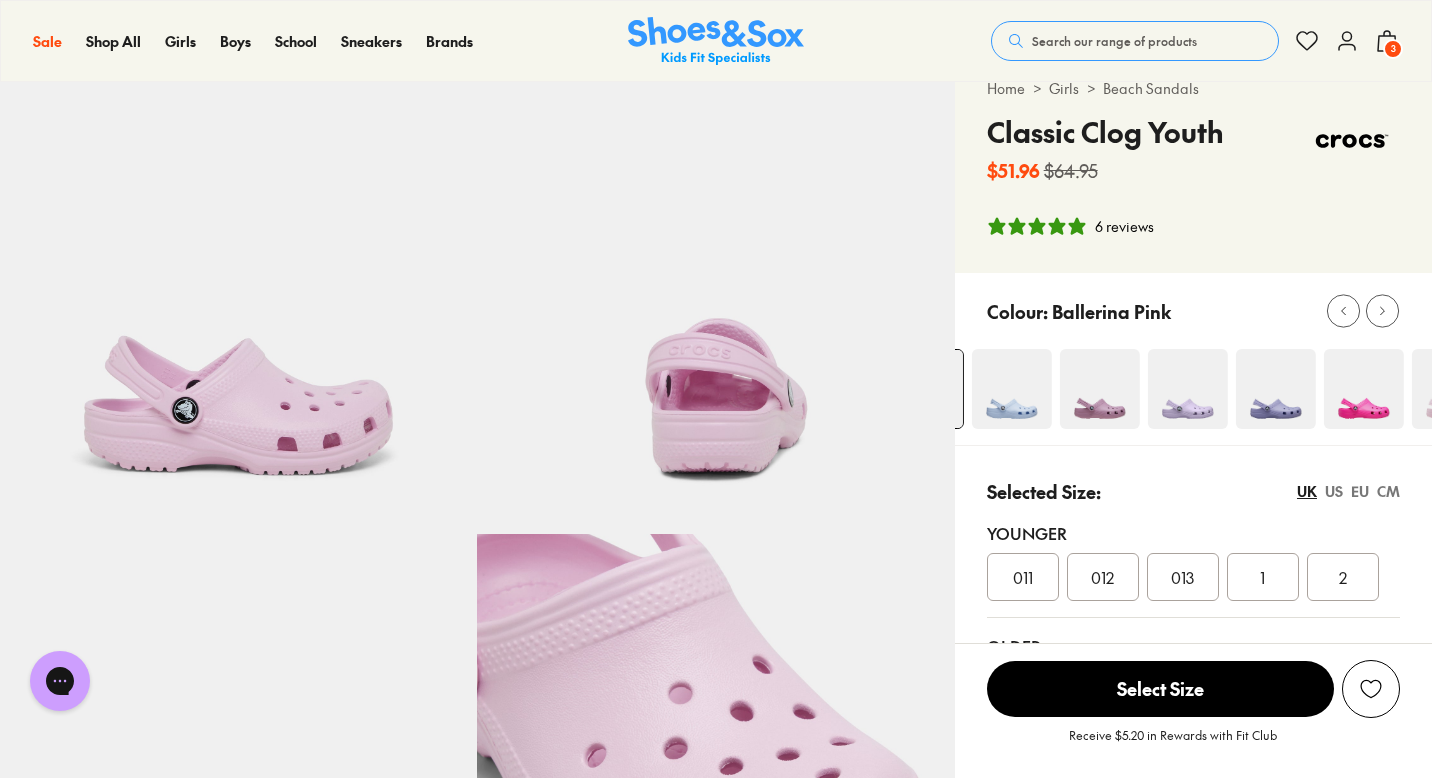 click at bounding box center (1012, 389) 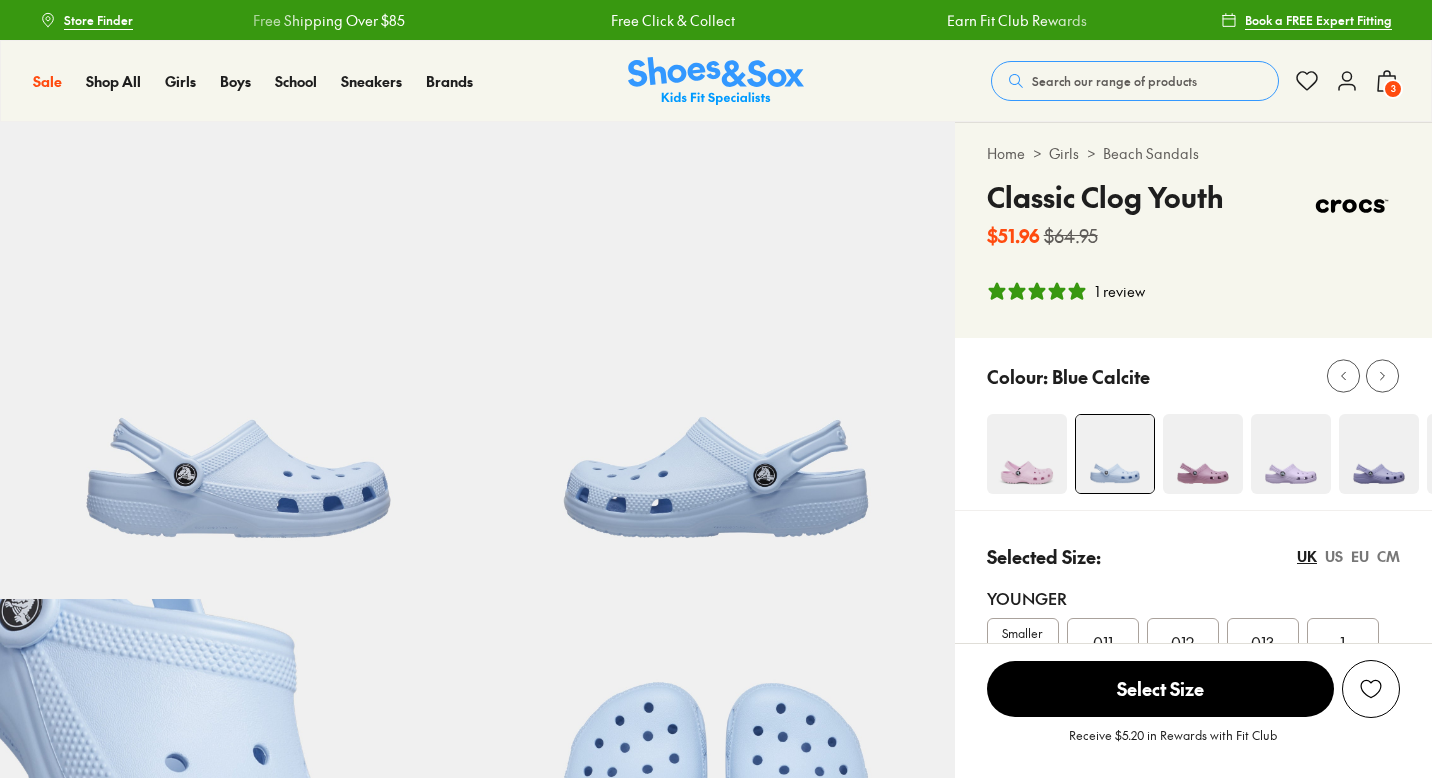 select on "*" 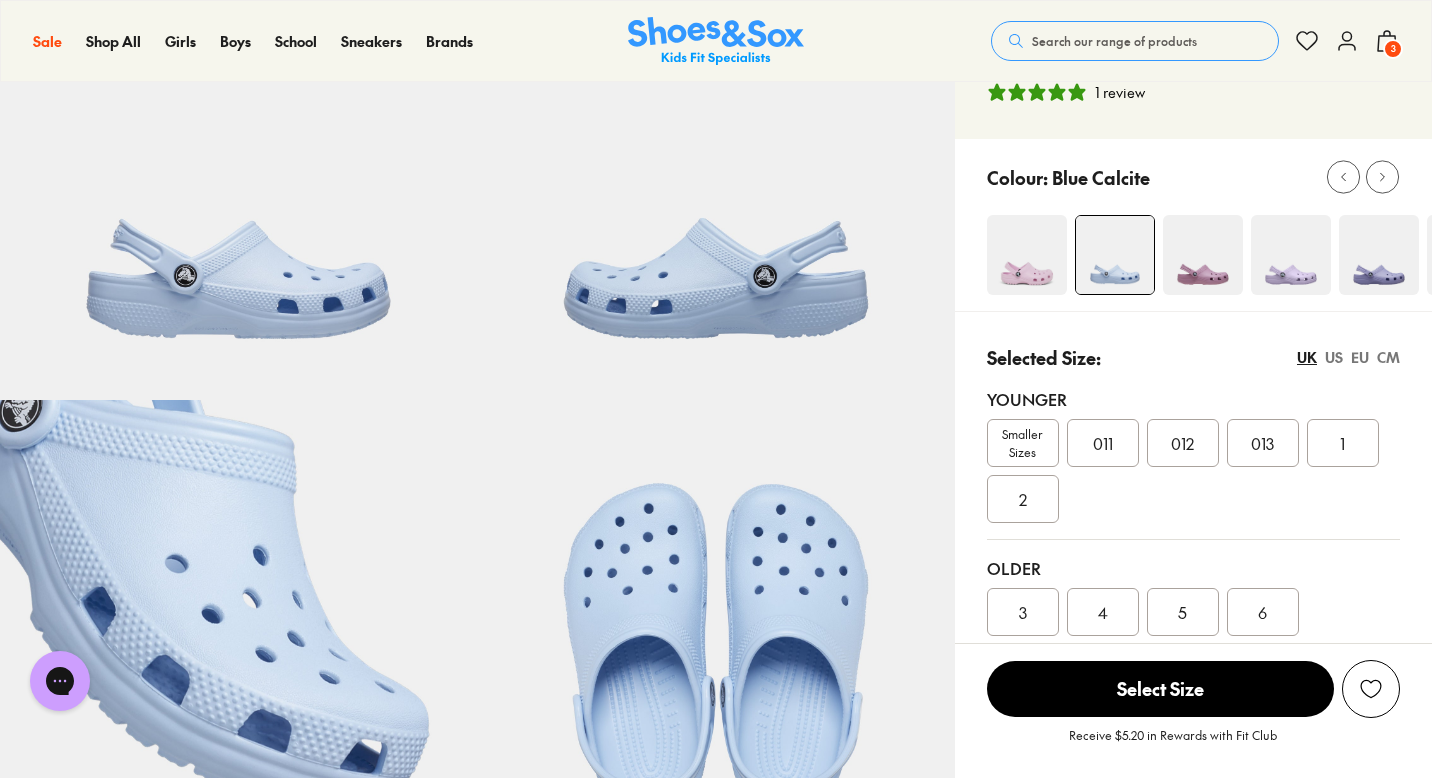 scroll, scrollTop: 0, scrollLeft: 0, axis: both 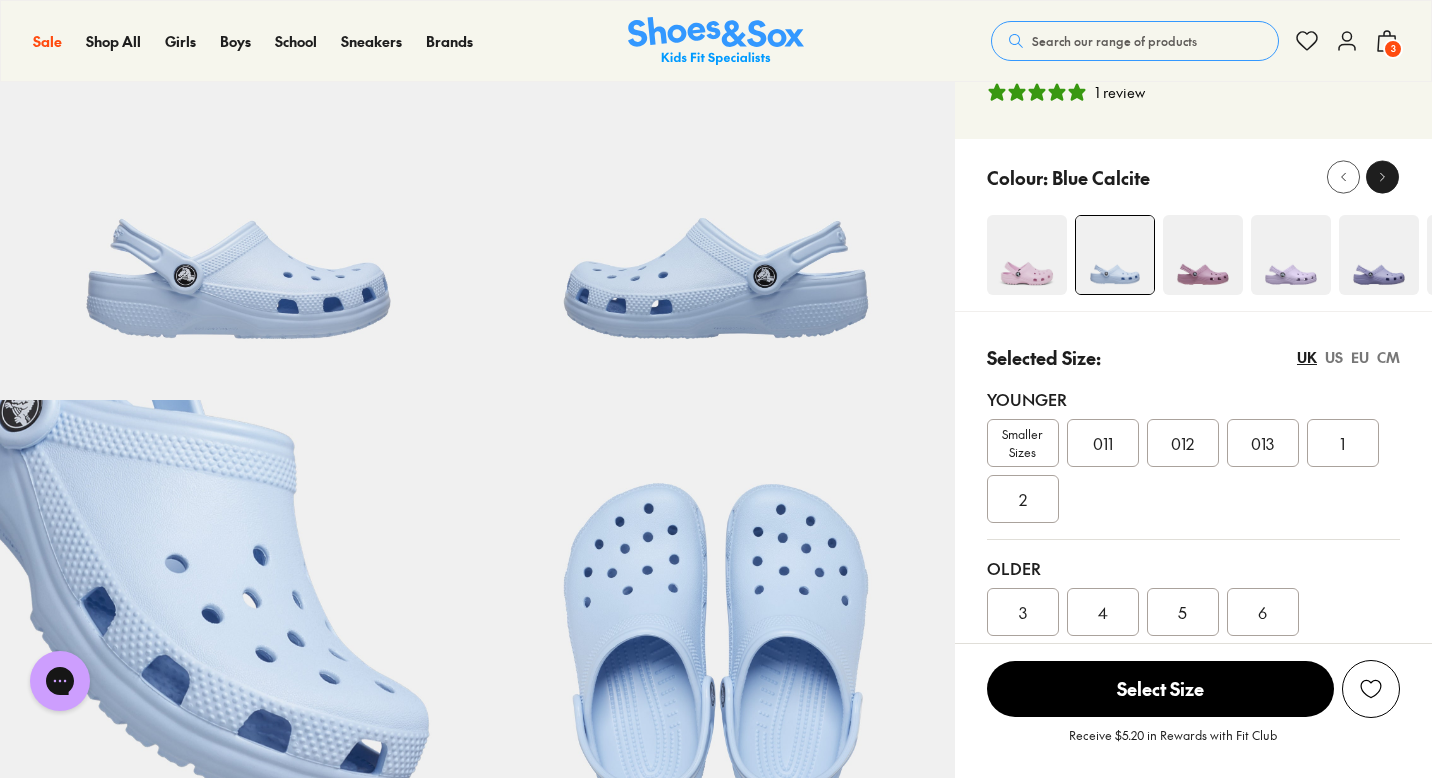click at bounding box center [1382, 177] 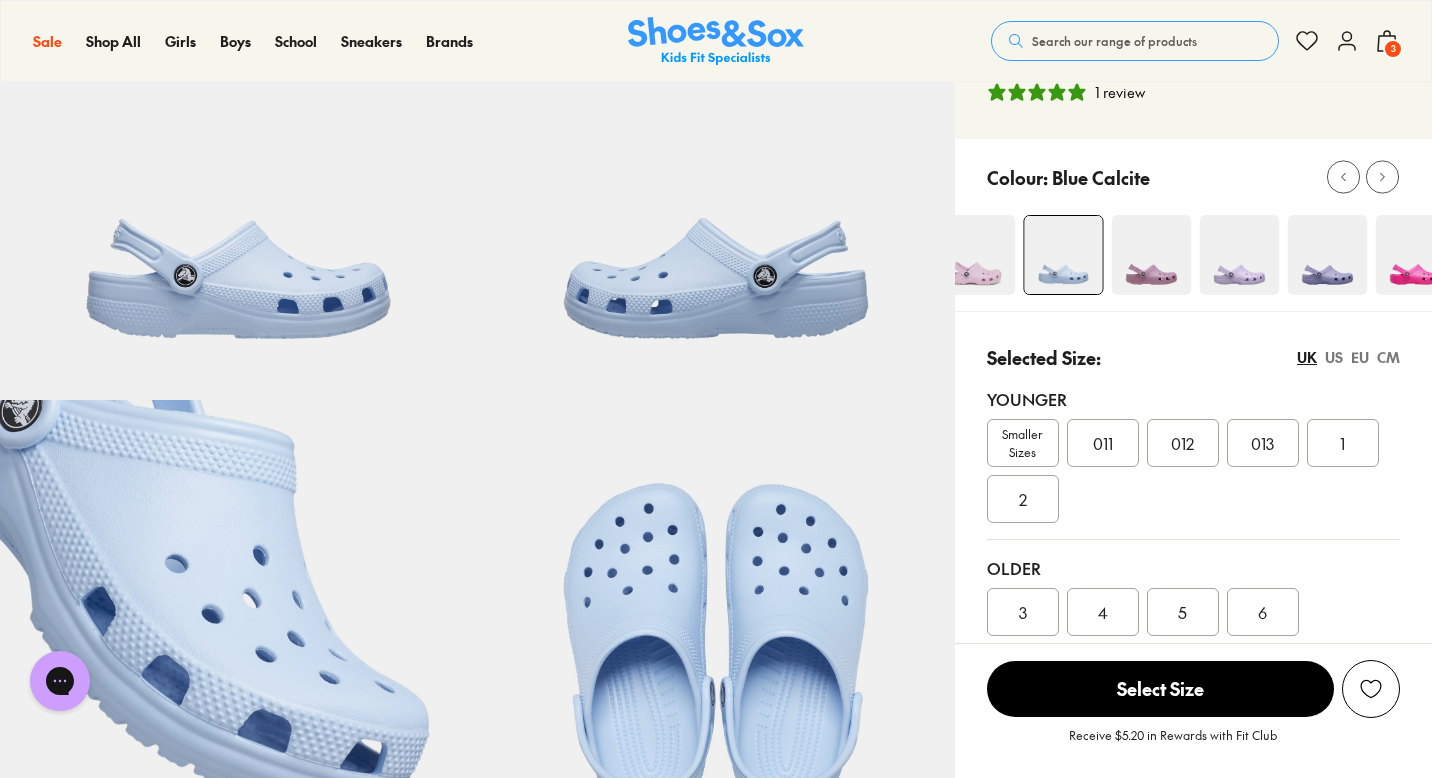click at bounding box center [1239, 255] 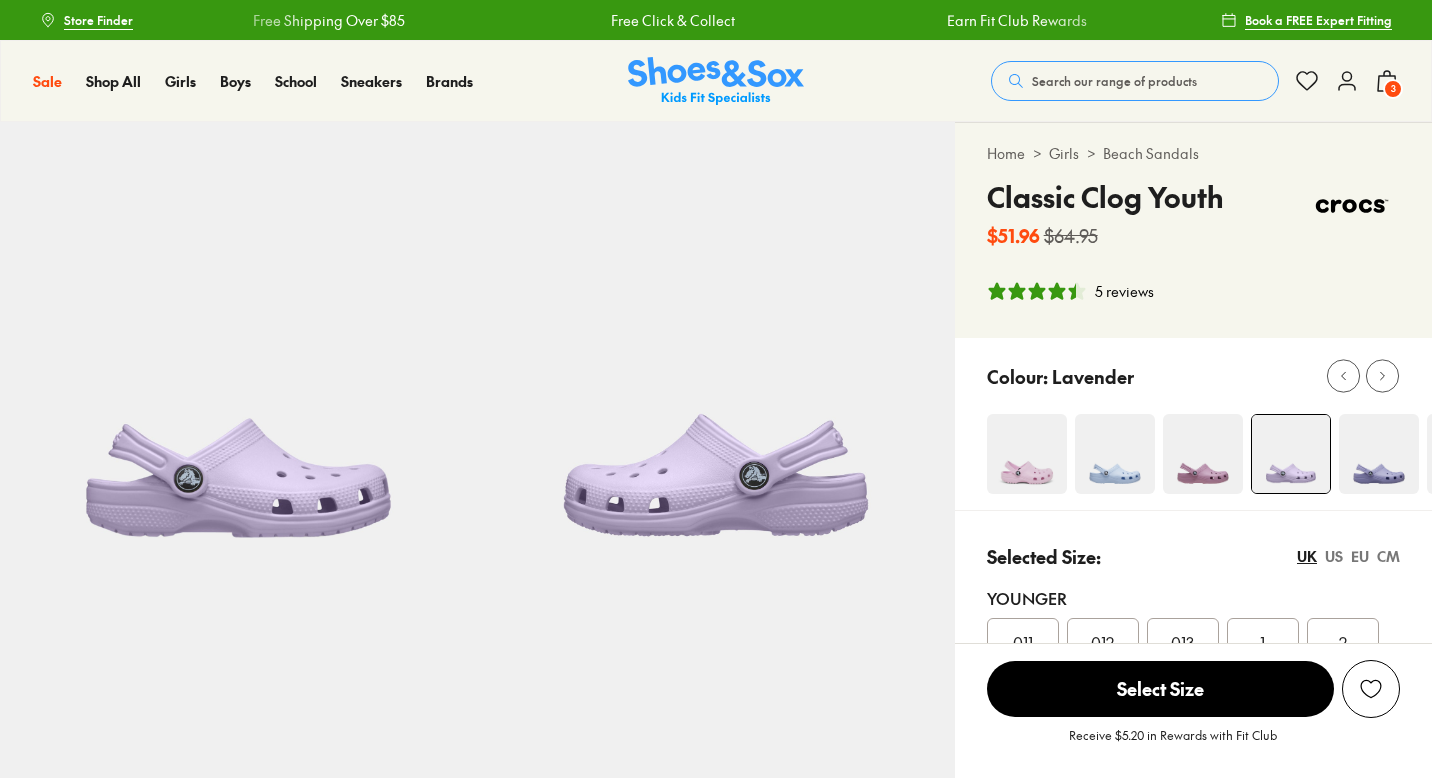 select on "*" 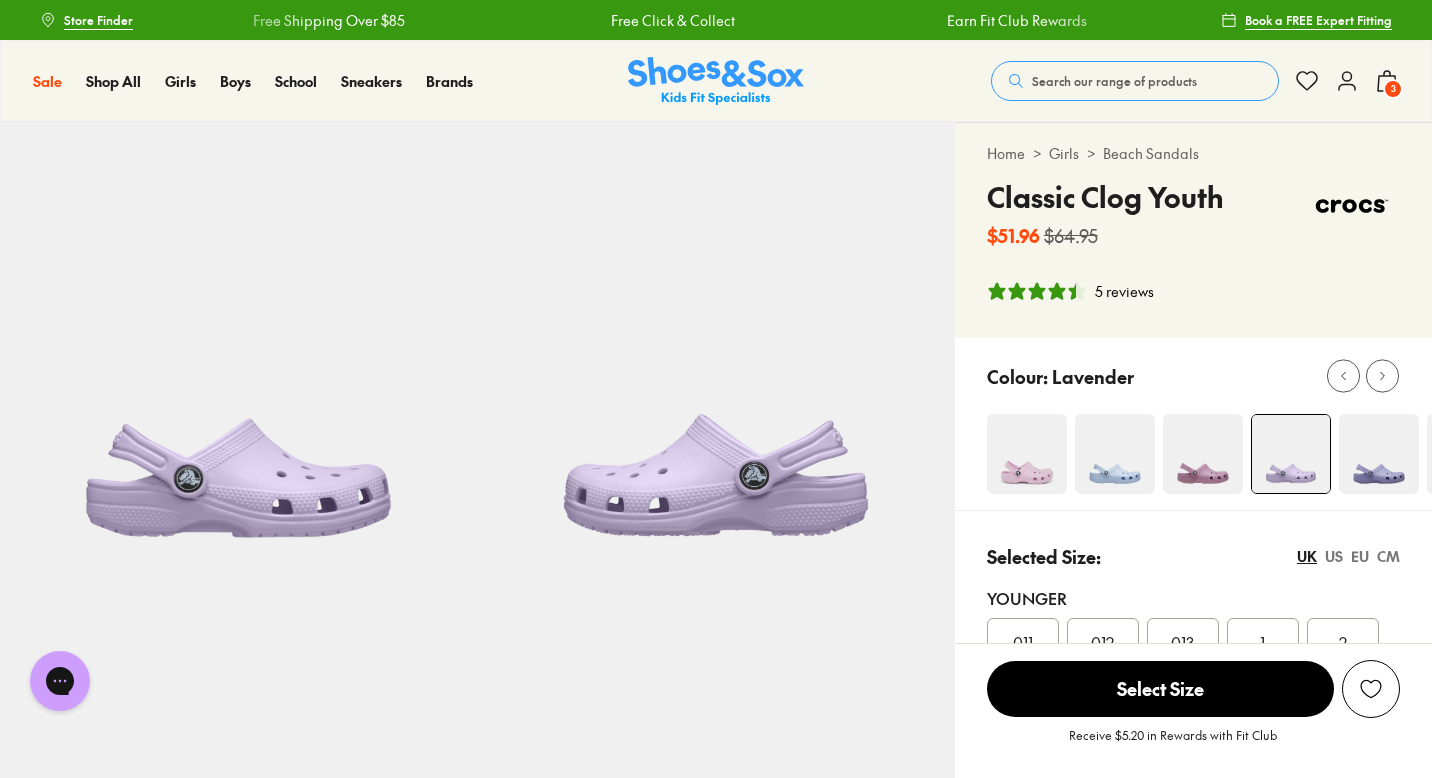 scroll, scrollTop: 0, scrollLeft: 0, axis: both 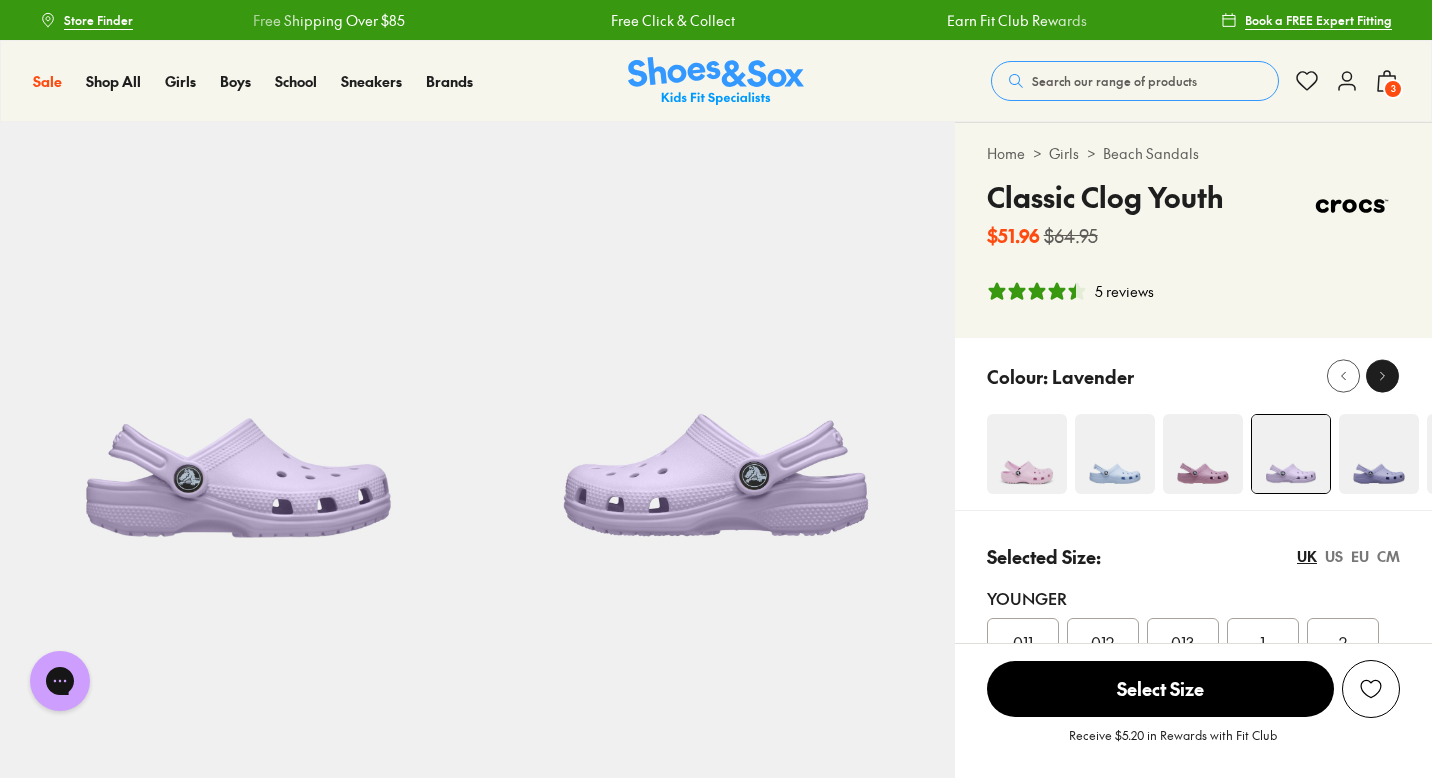 click 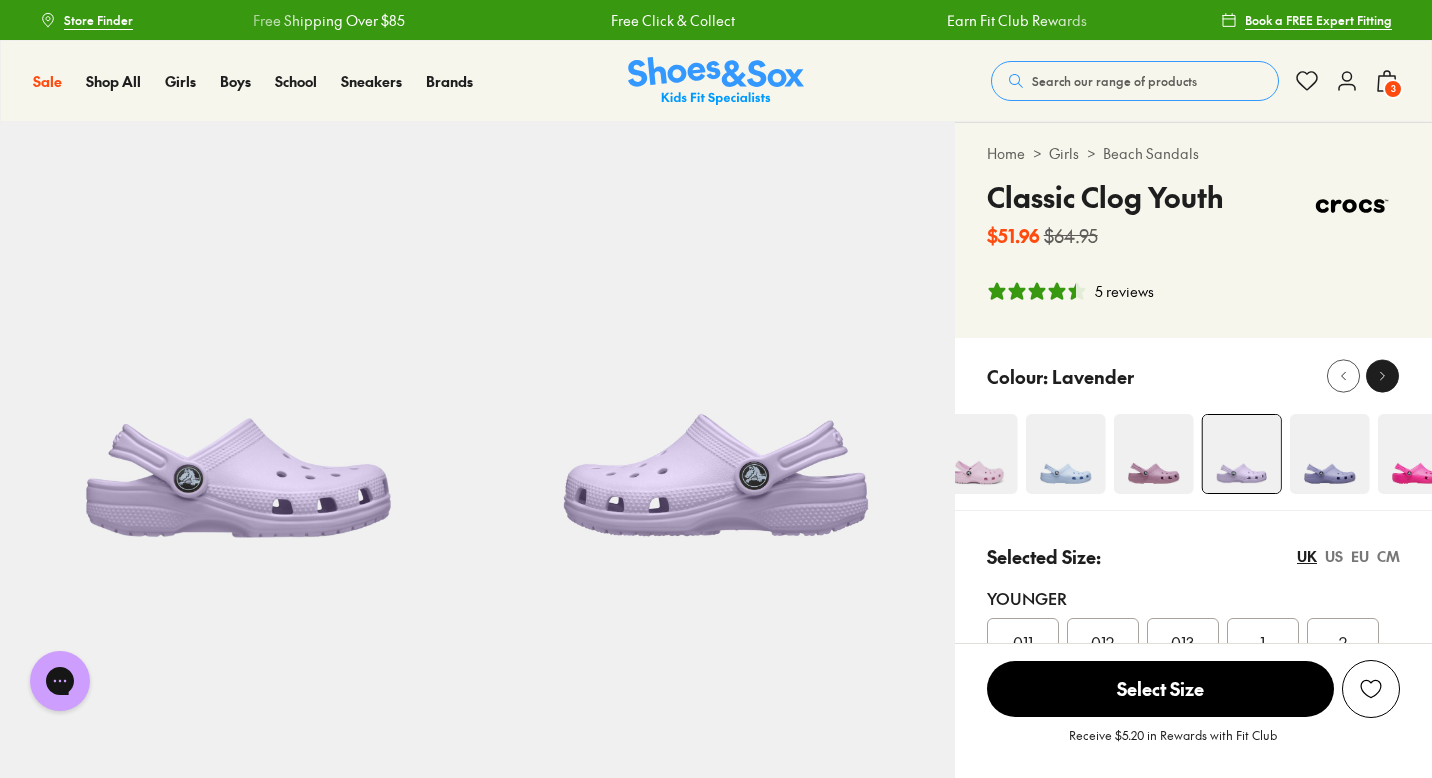 click 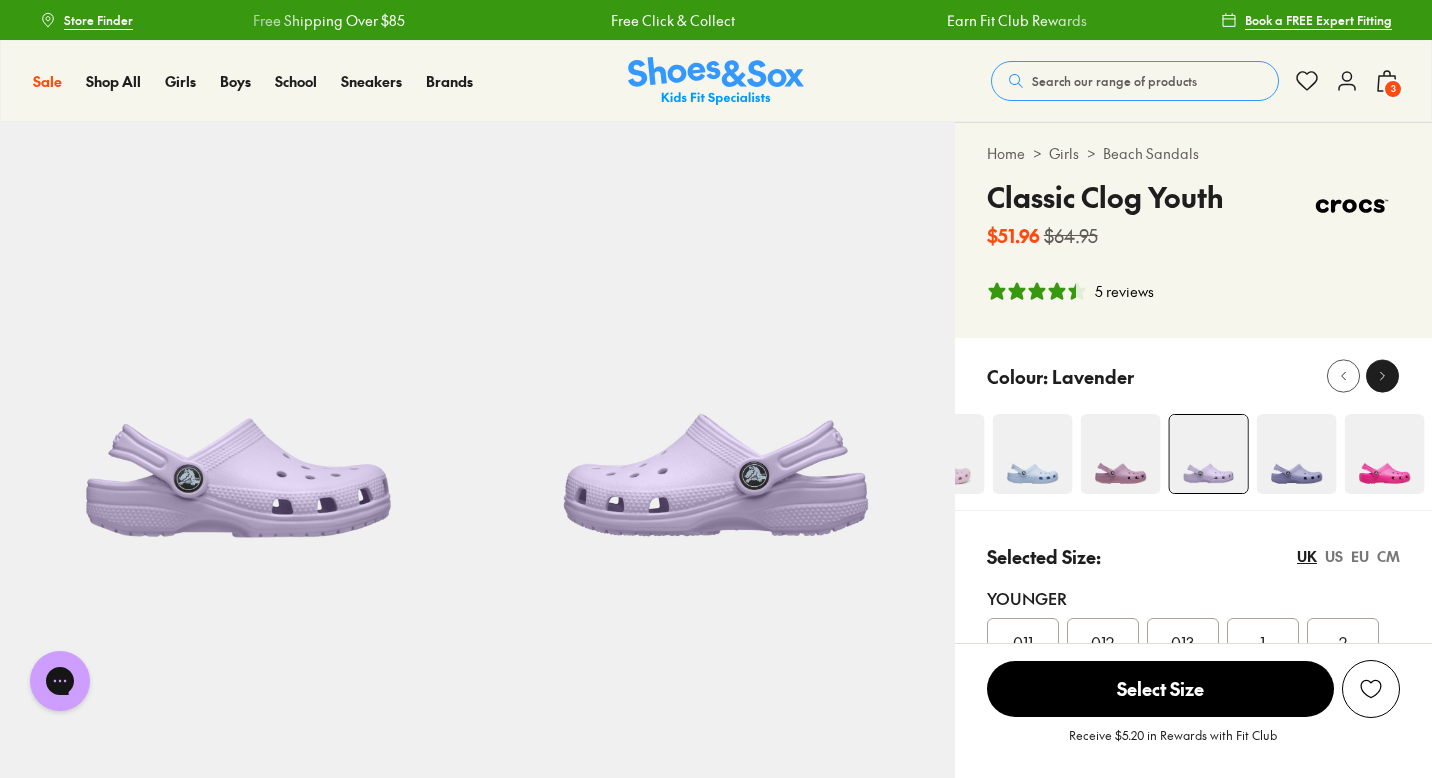 click 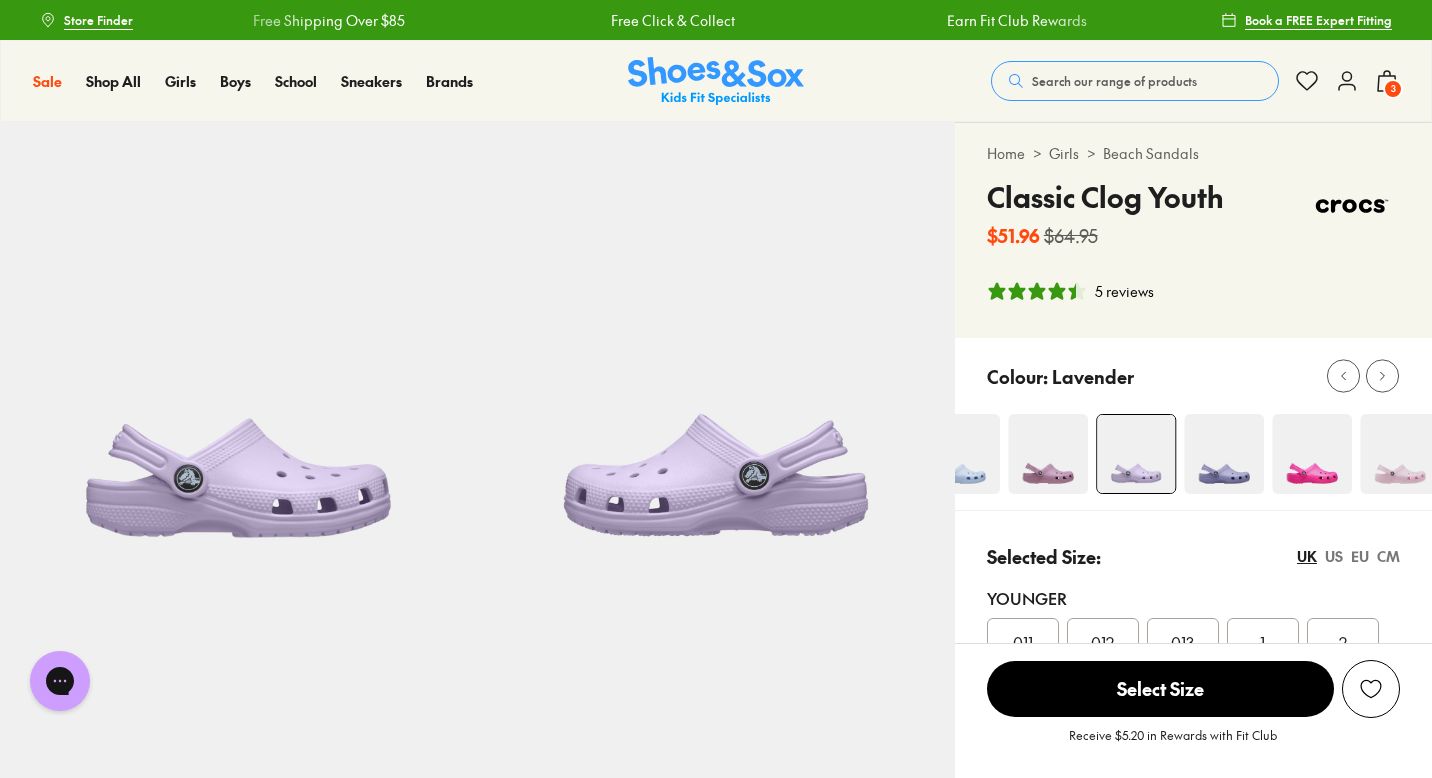 click at bounding box center (1224, 454) 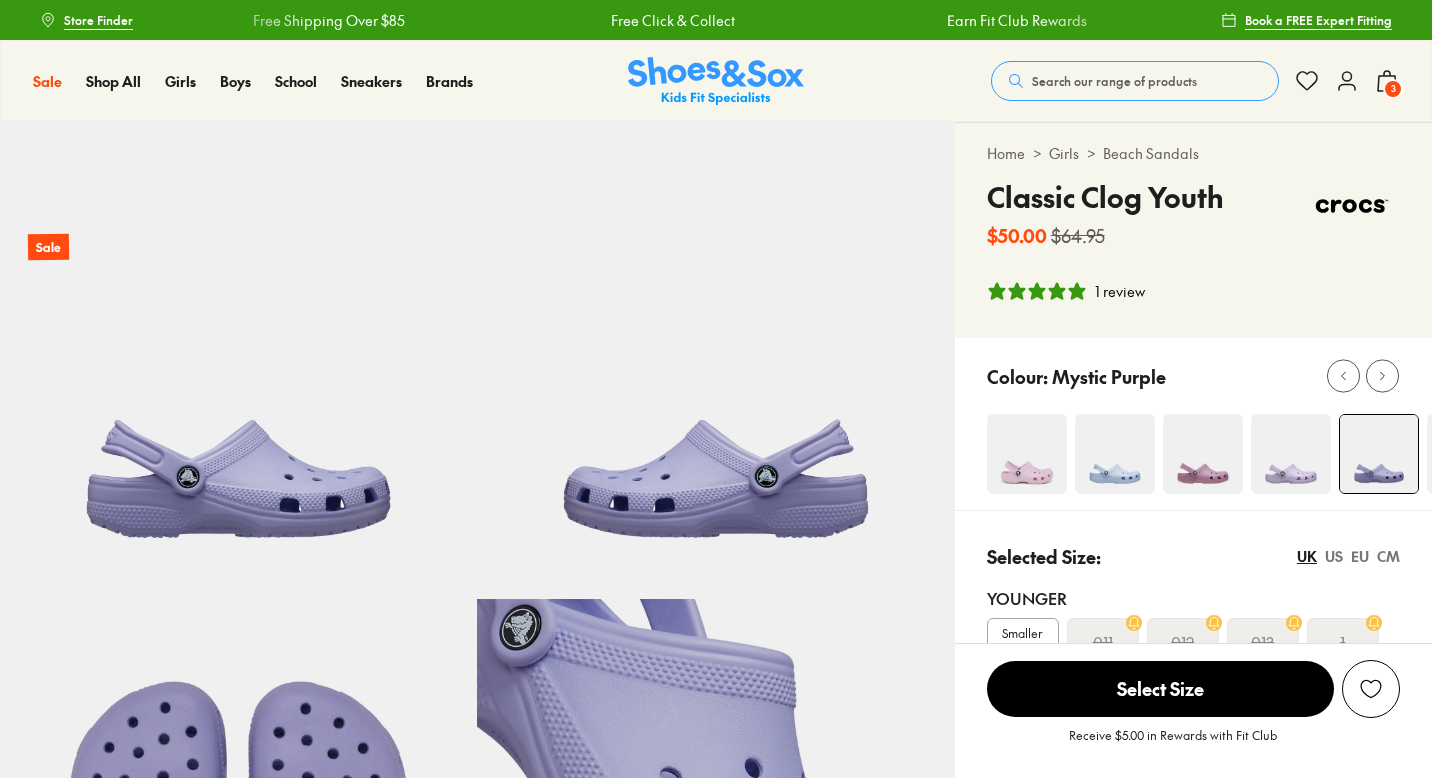 select on "*" 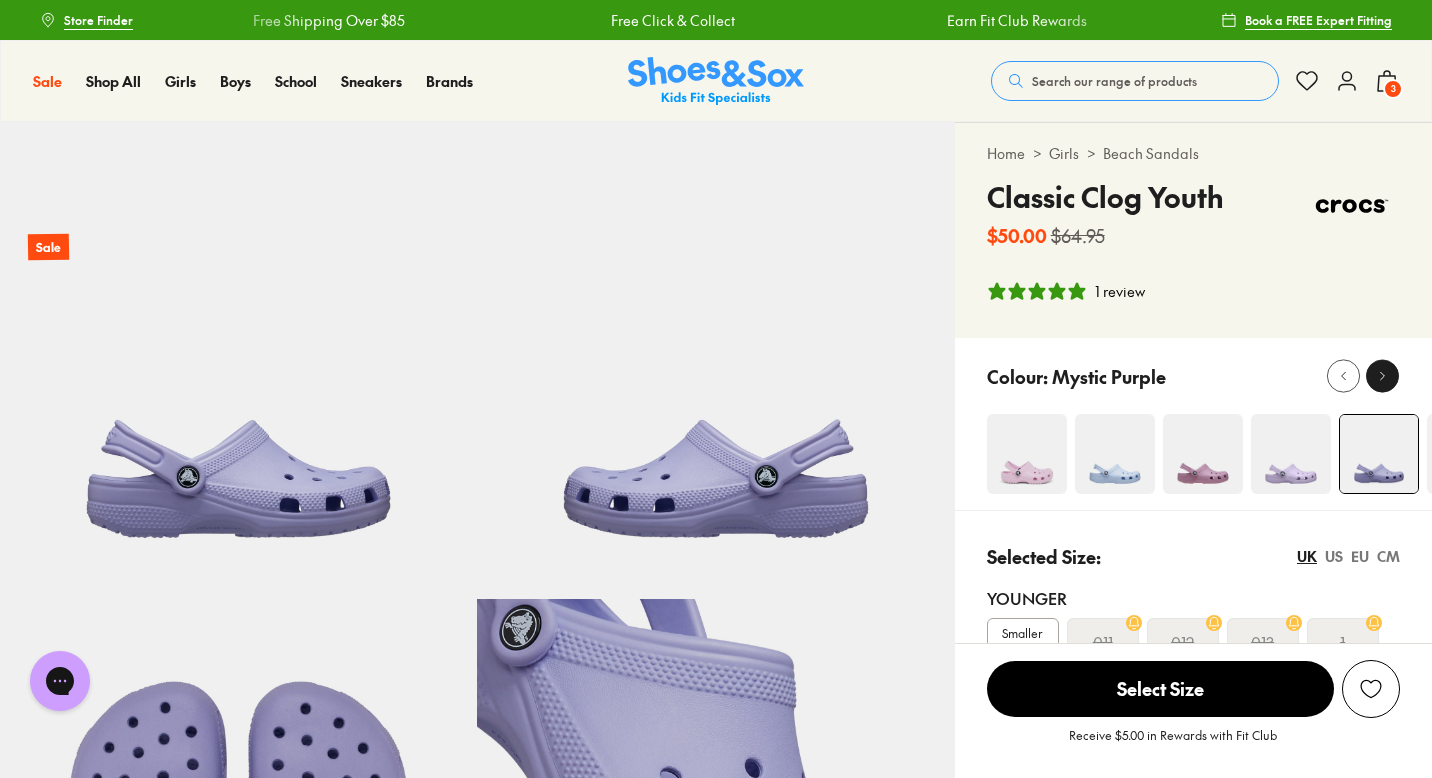 scroll, scrollTop: 0, scrollLeft: 0, axis: both 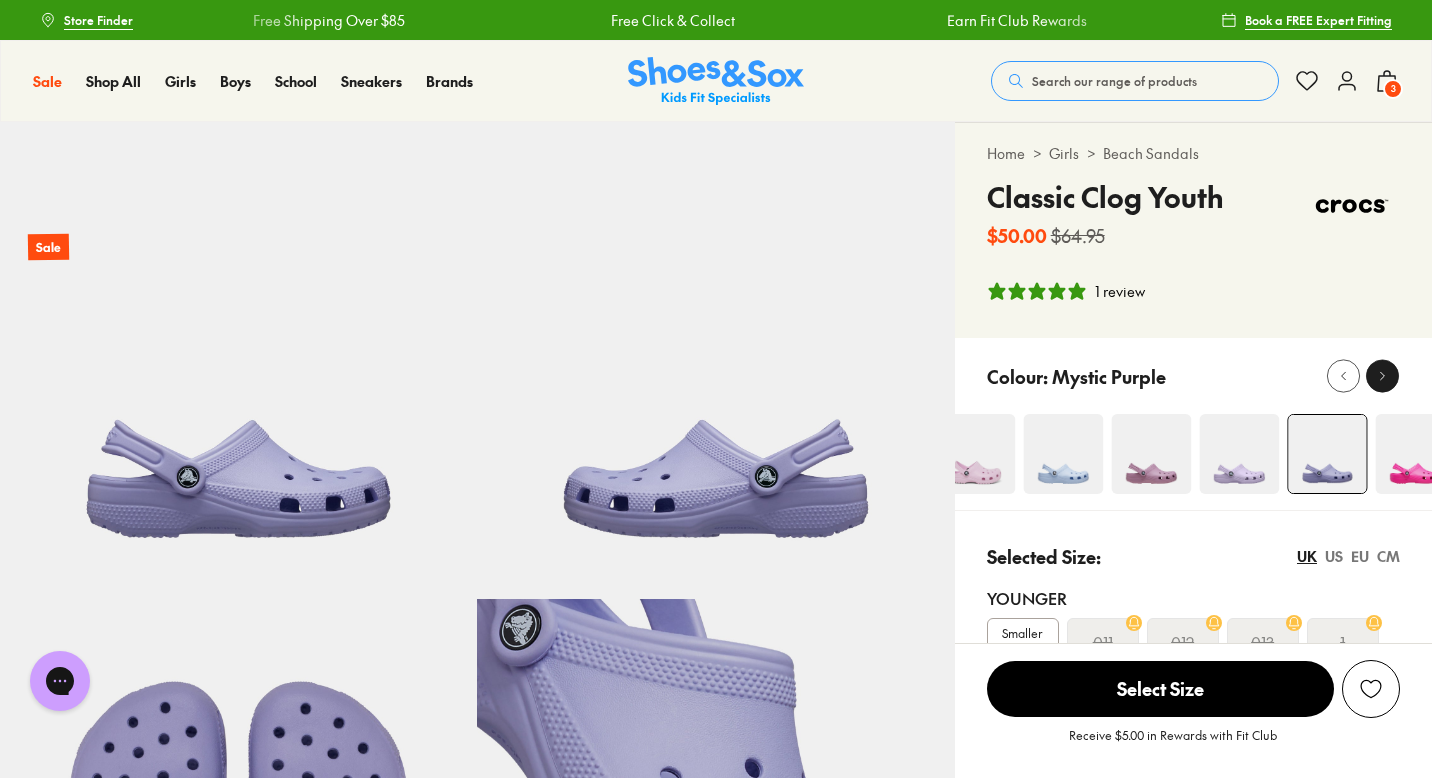 click at bounding box center (1382, 376) 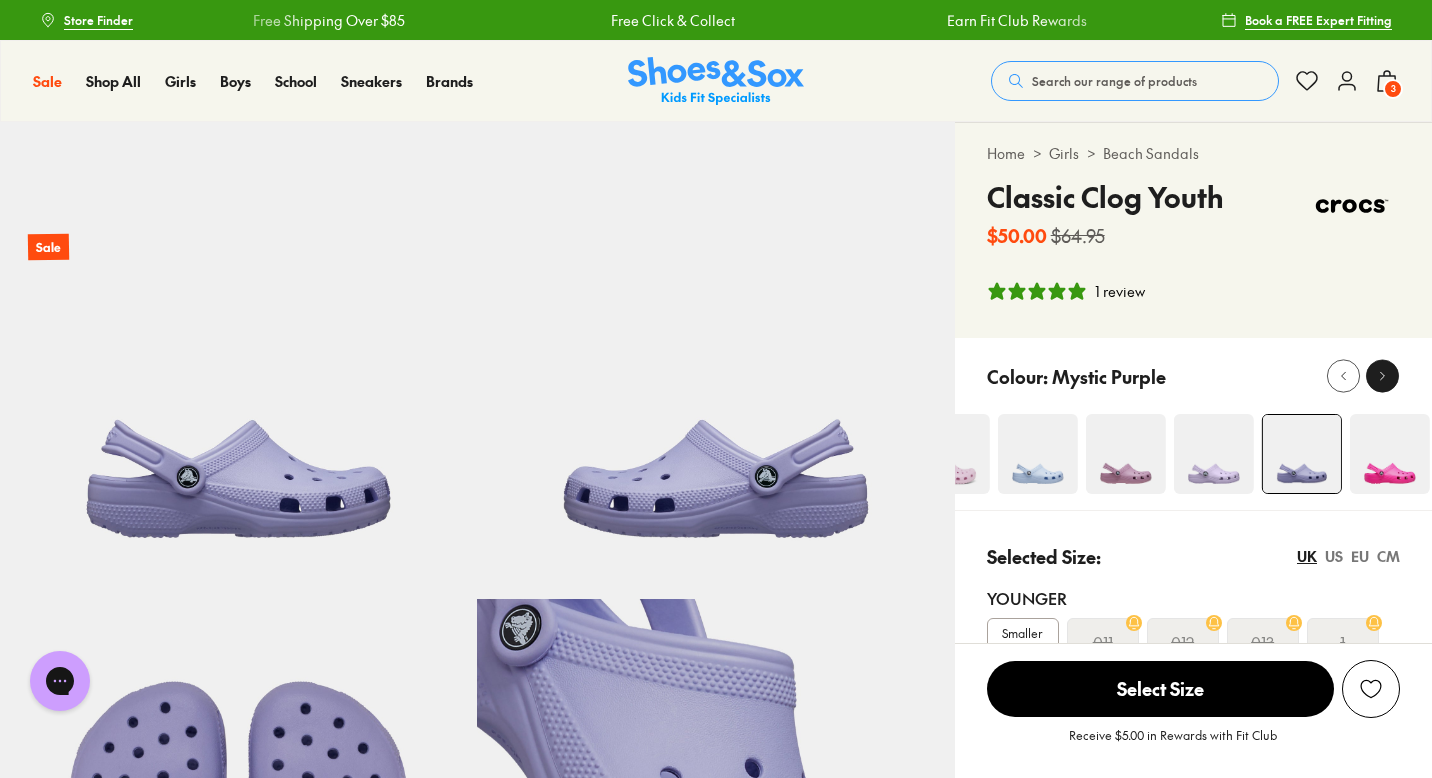 click at bounding box center (1382, 376) 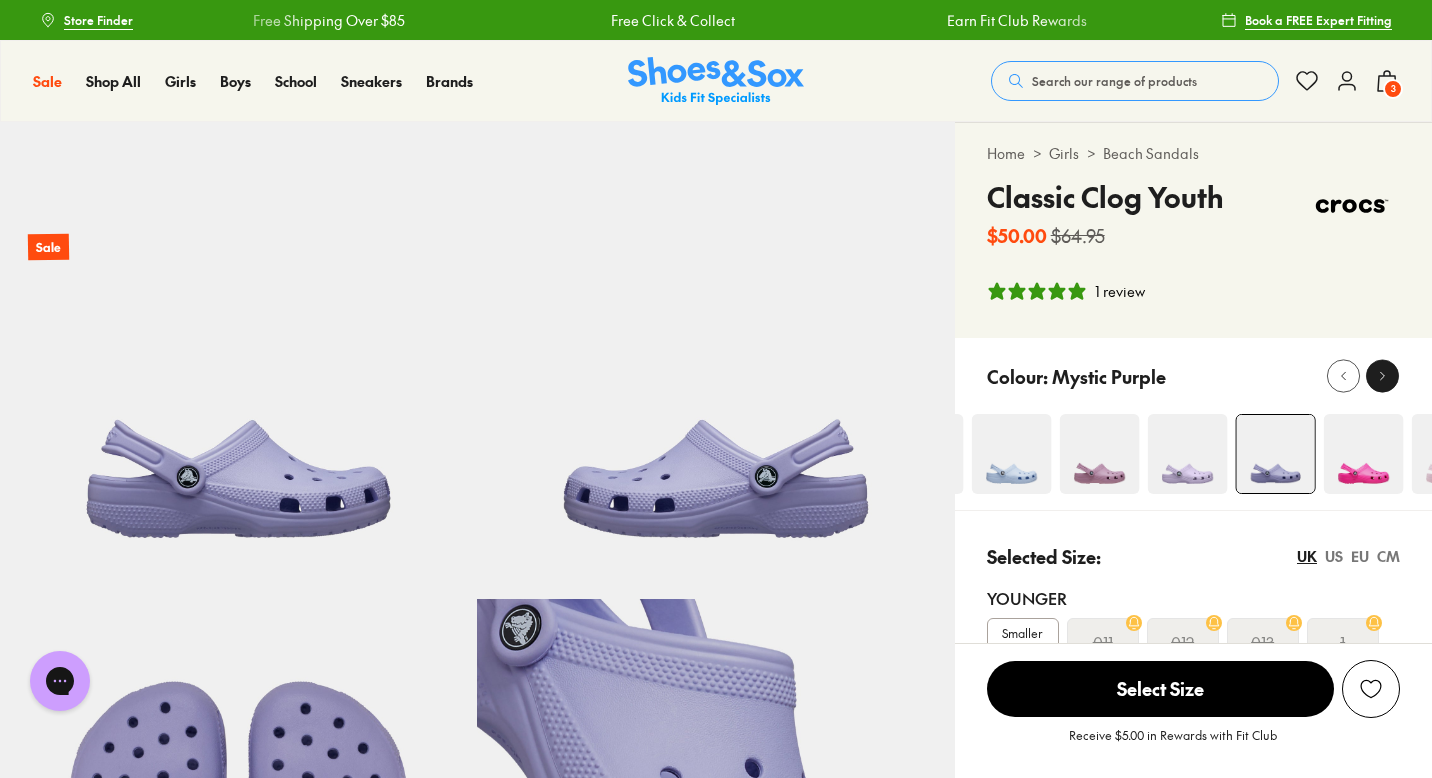 click at bounding box center (1382, 376) 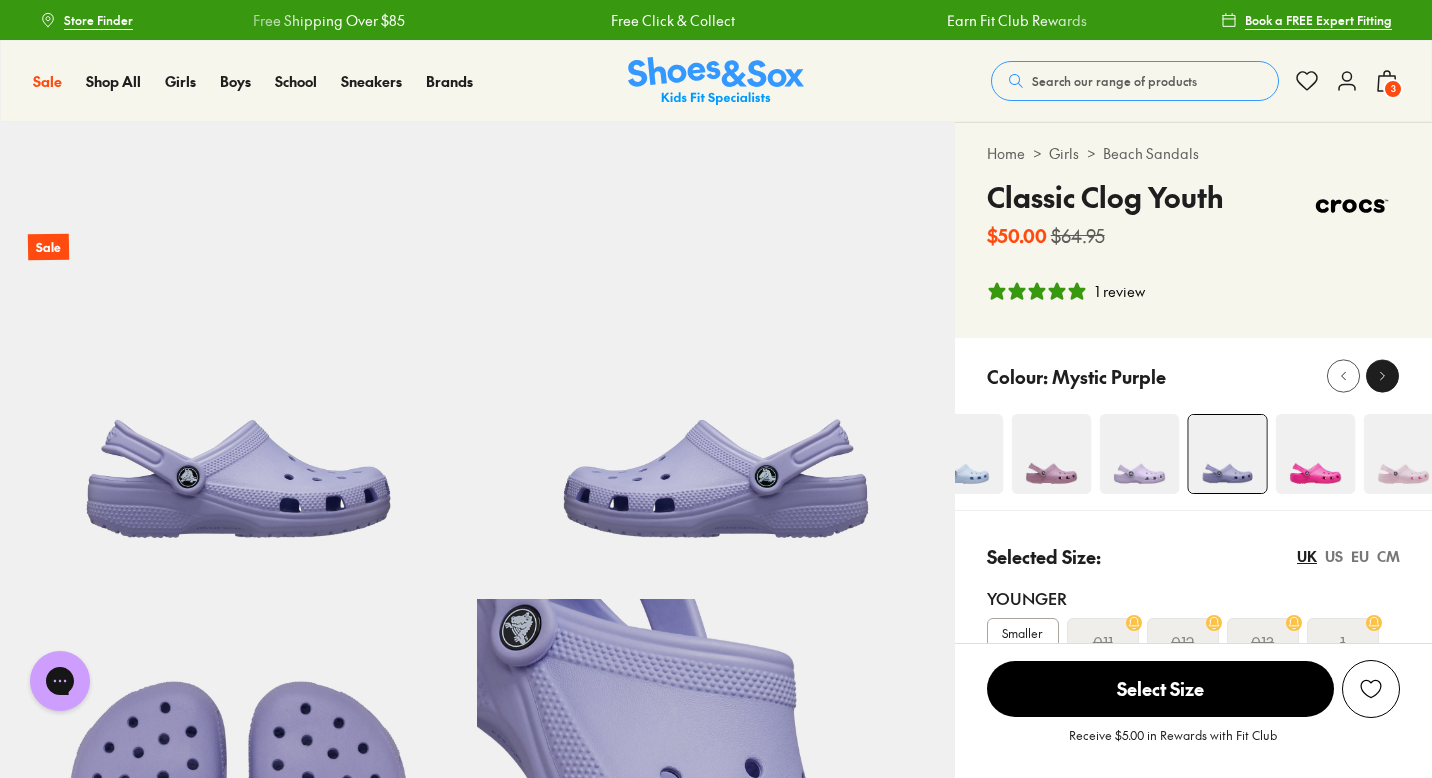click at bounding box center [1382, 376] 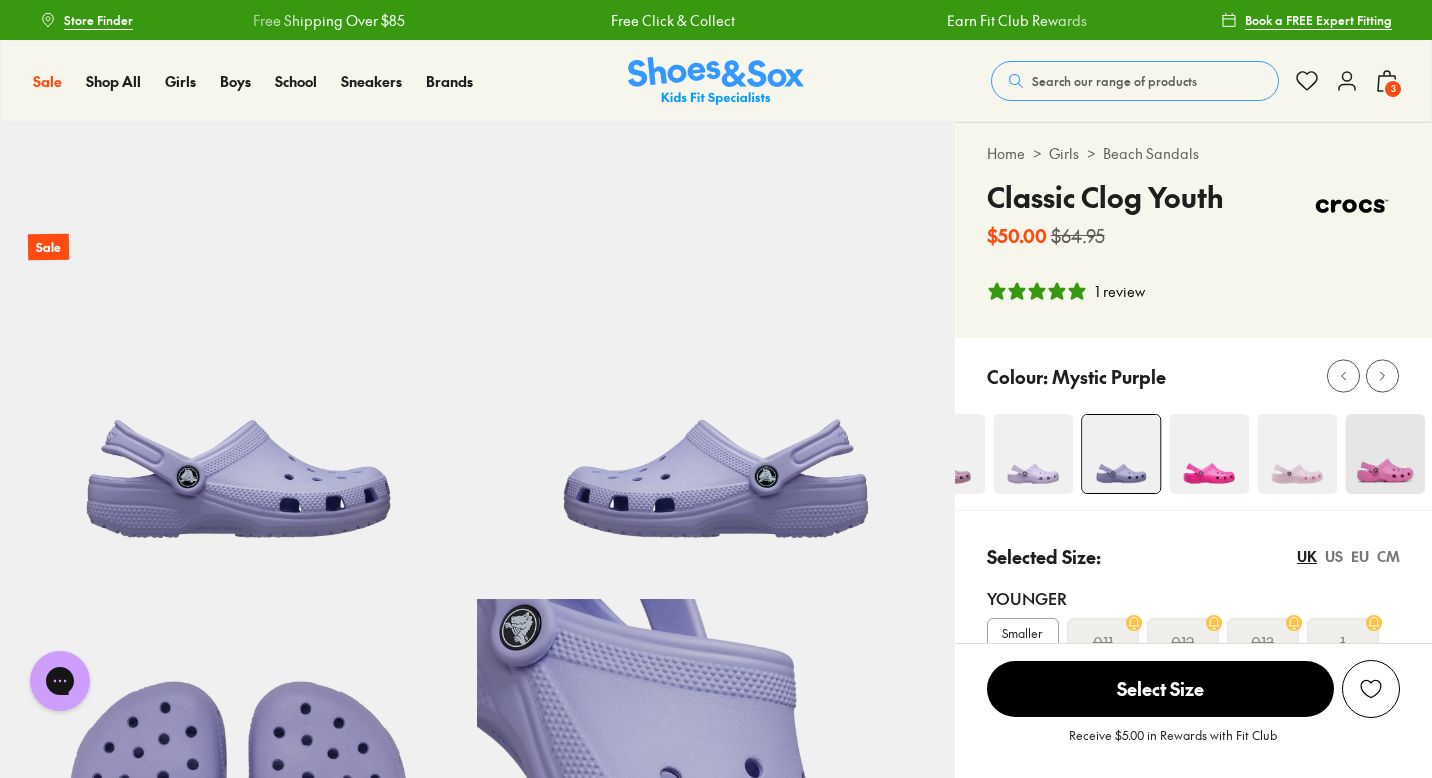 click at bounding box center [1297, 454] 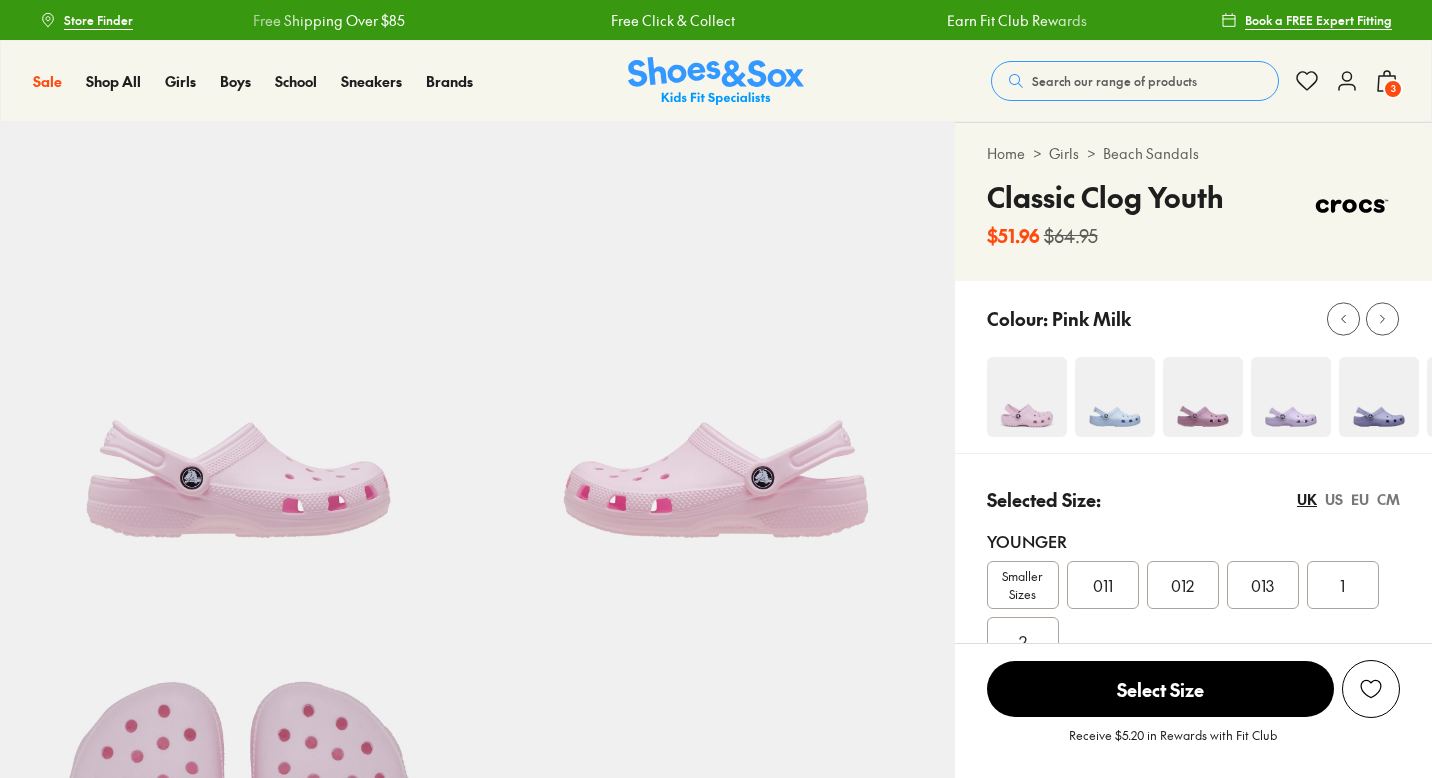select on "*" 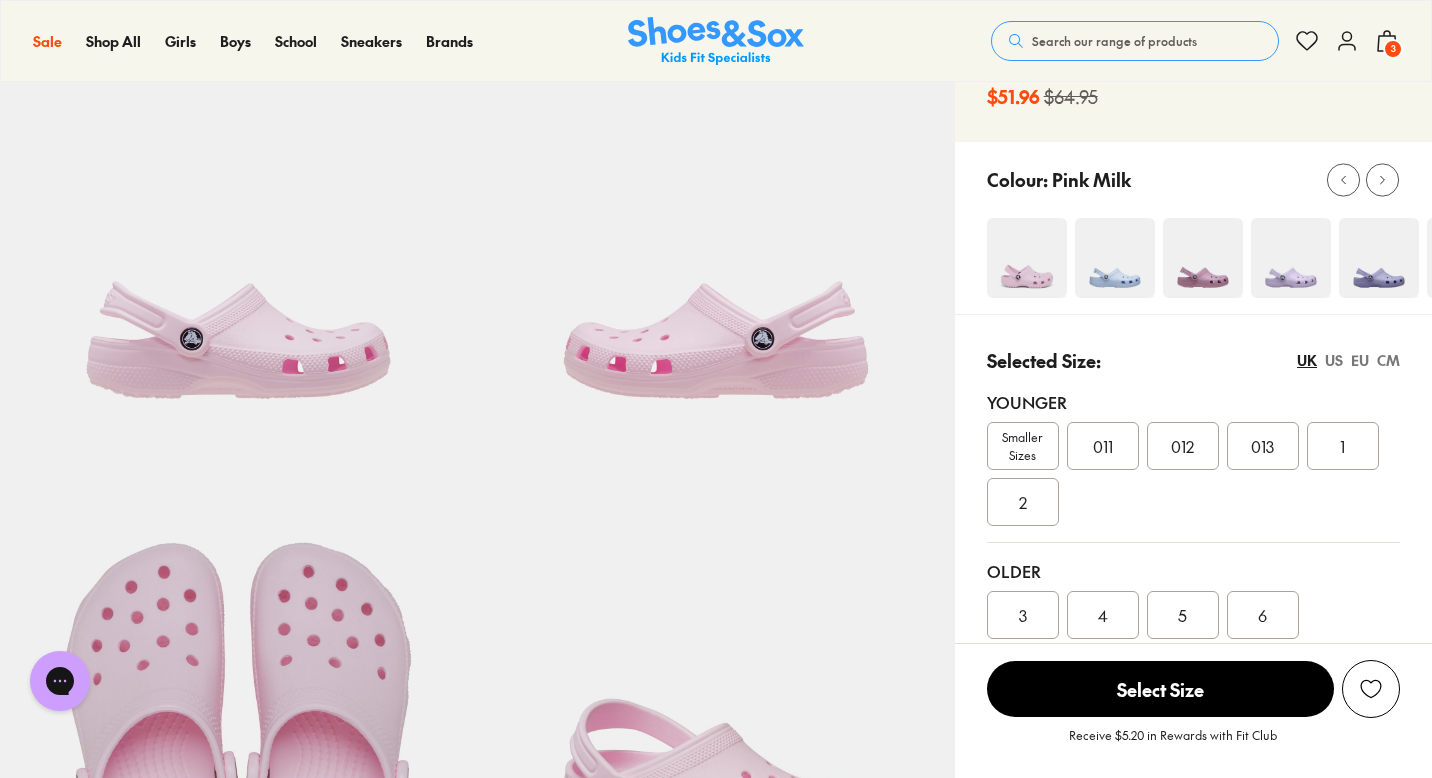 scroll, scrollTop: 109, scrollLeft: 0, axis: vertical 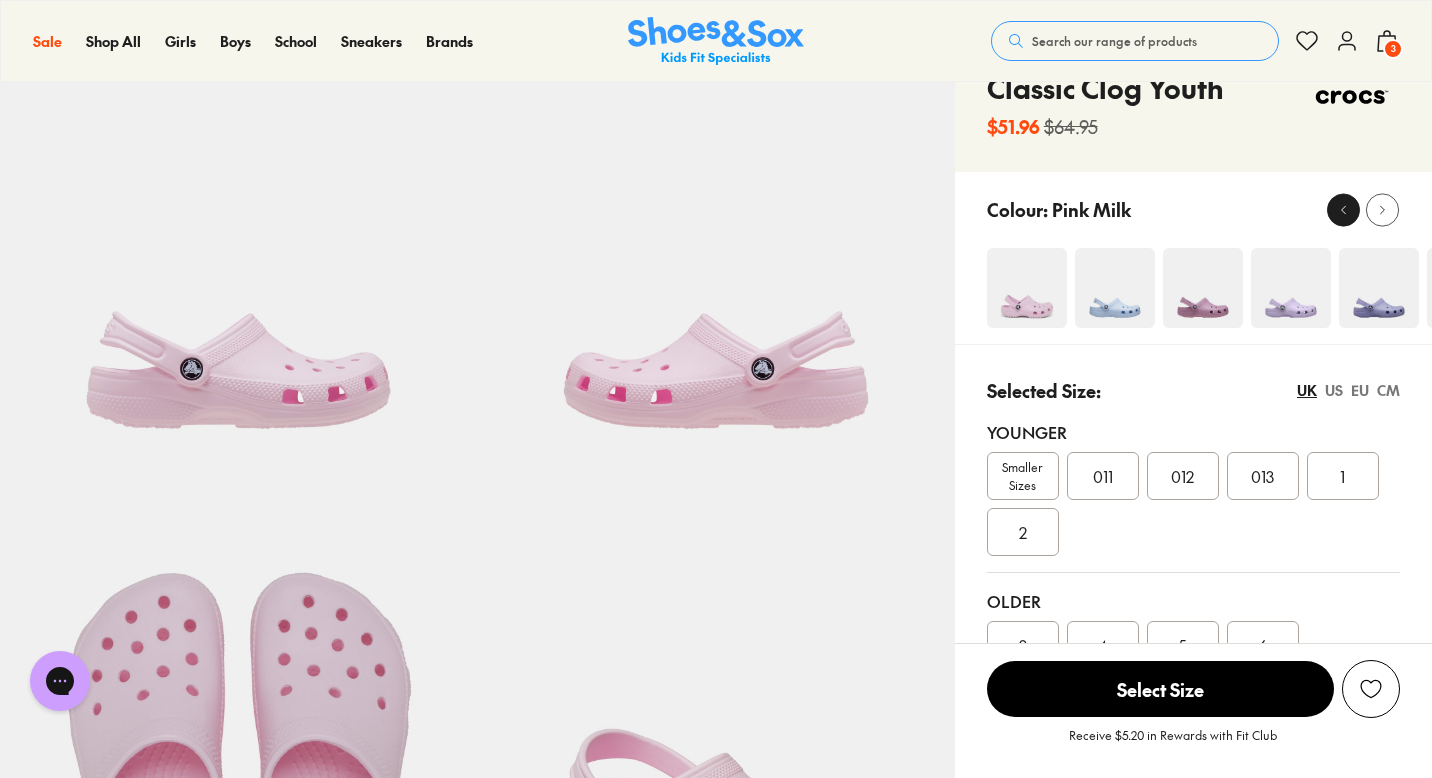 click 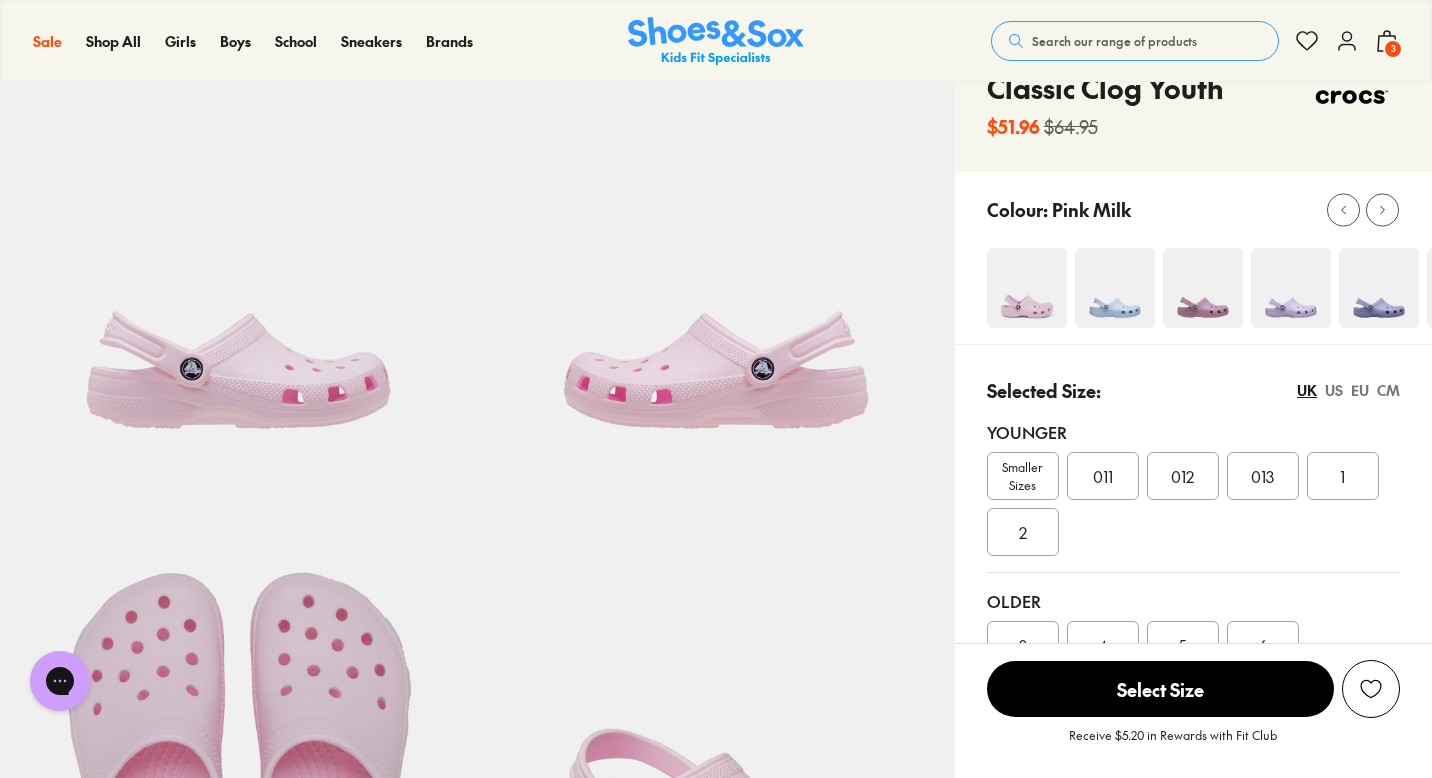 click at bounding box center (1027, 288) 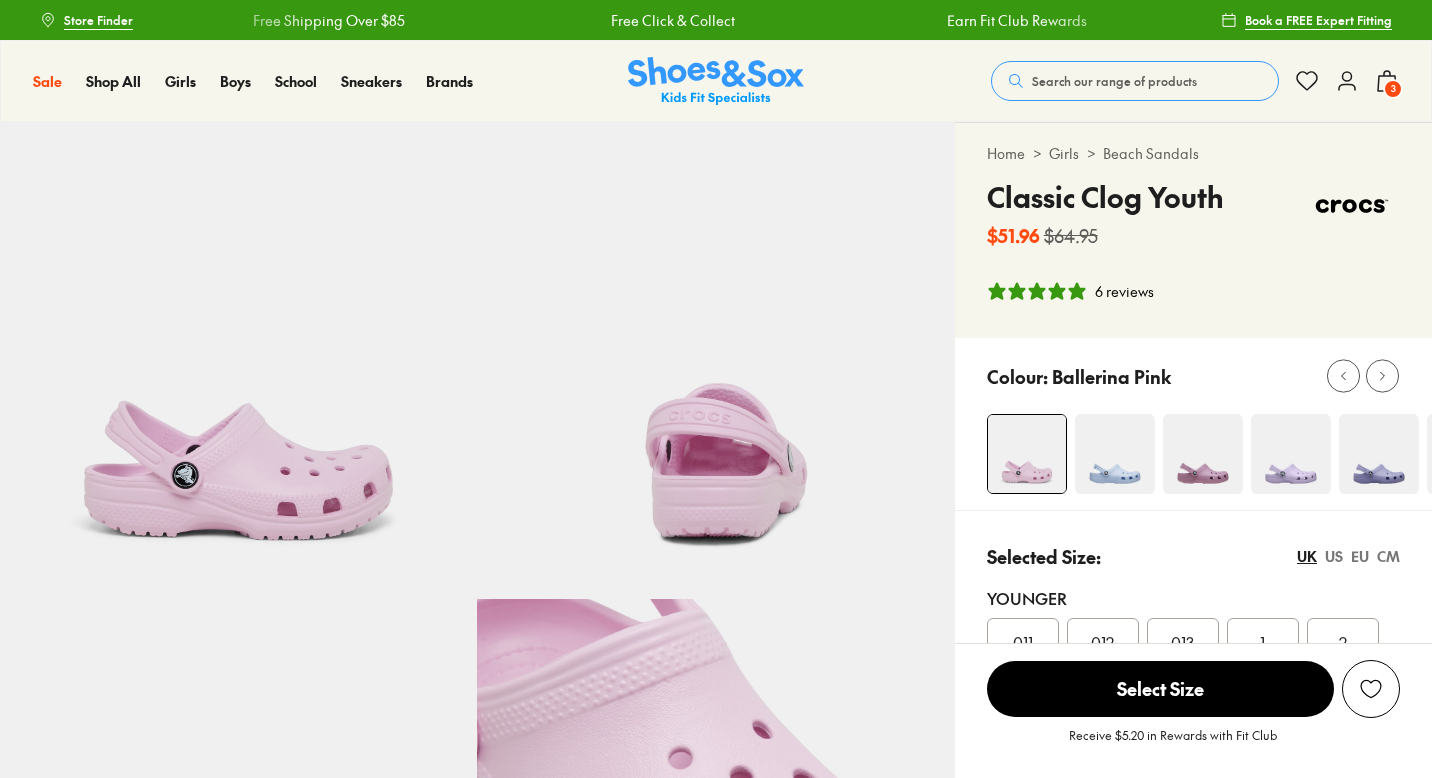 select on "*" 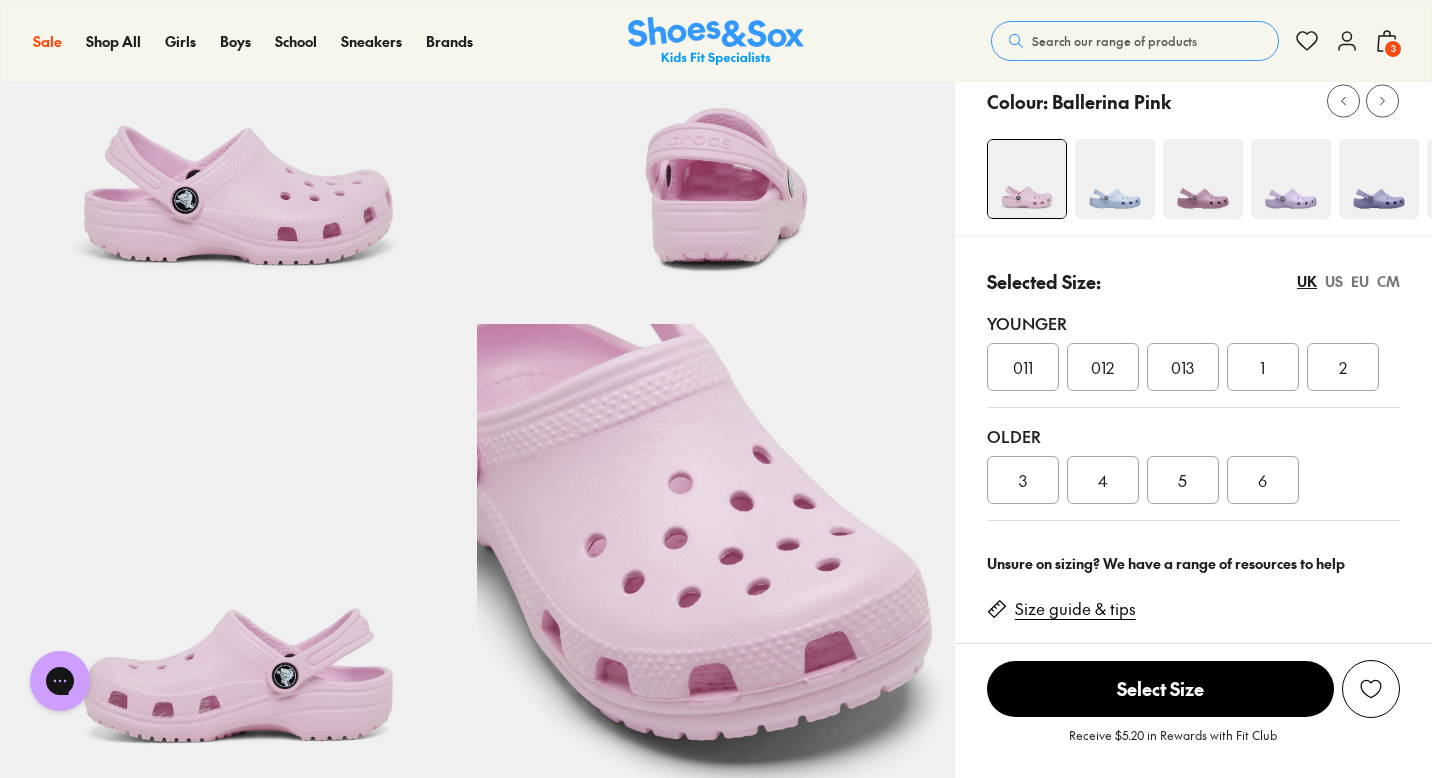 scroll, scrollTop: 273, scrollLeft: 0, axis: vertical 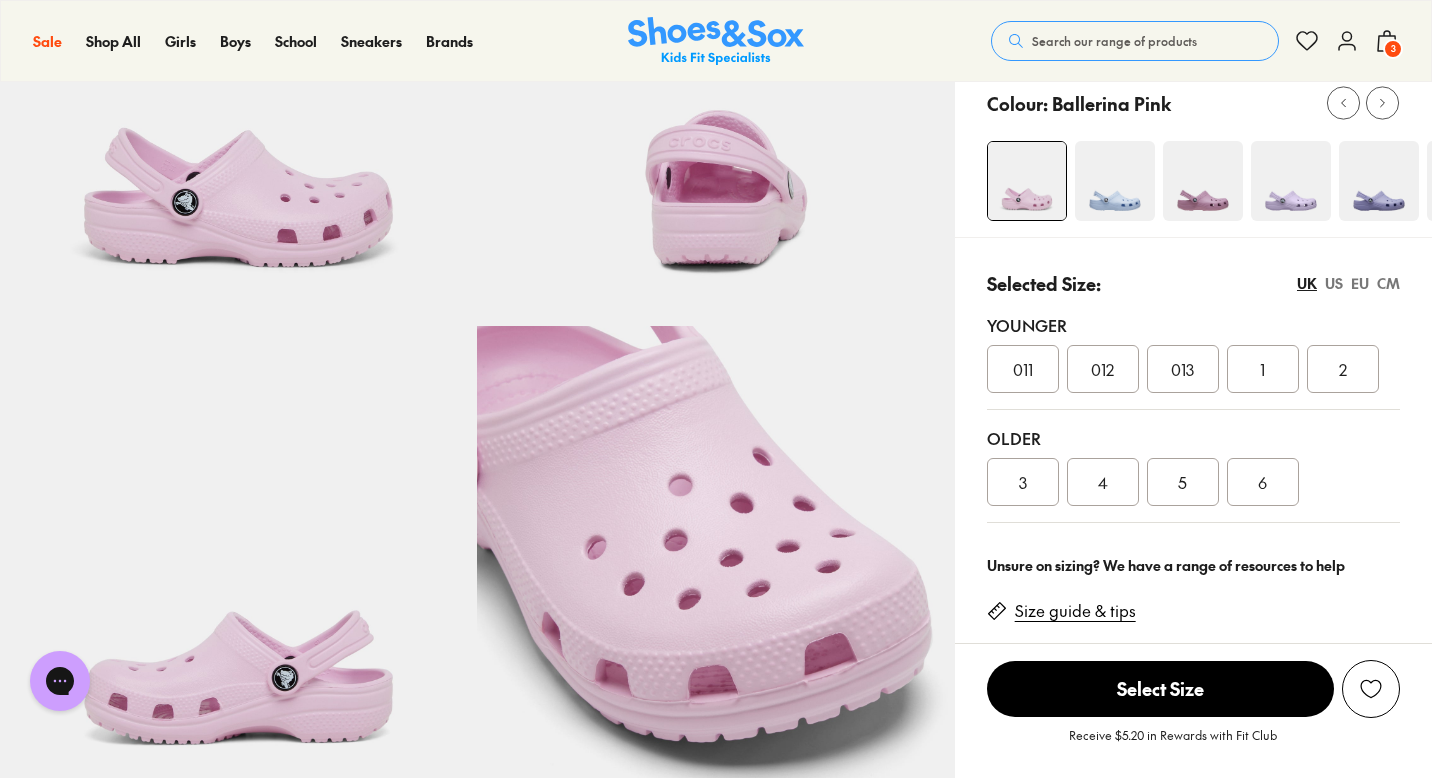 click at bounding box center [1291, 181] 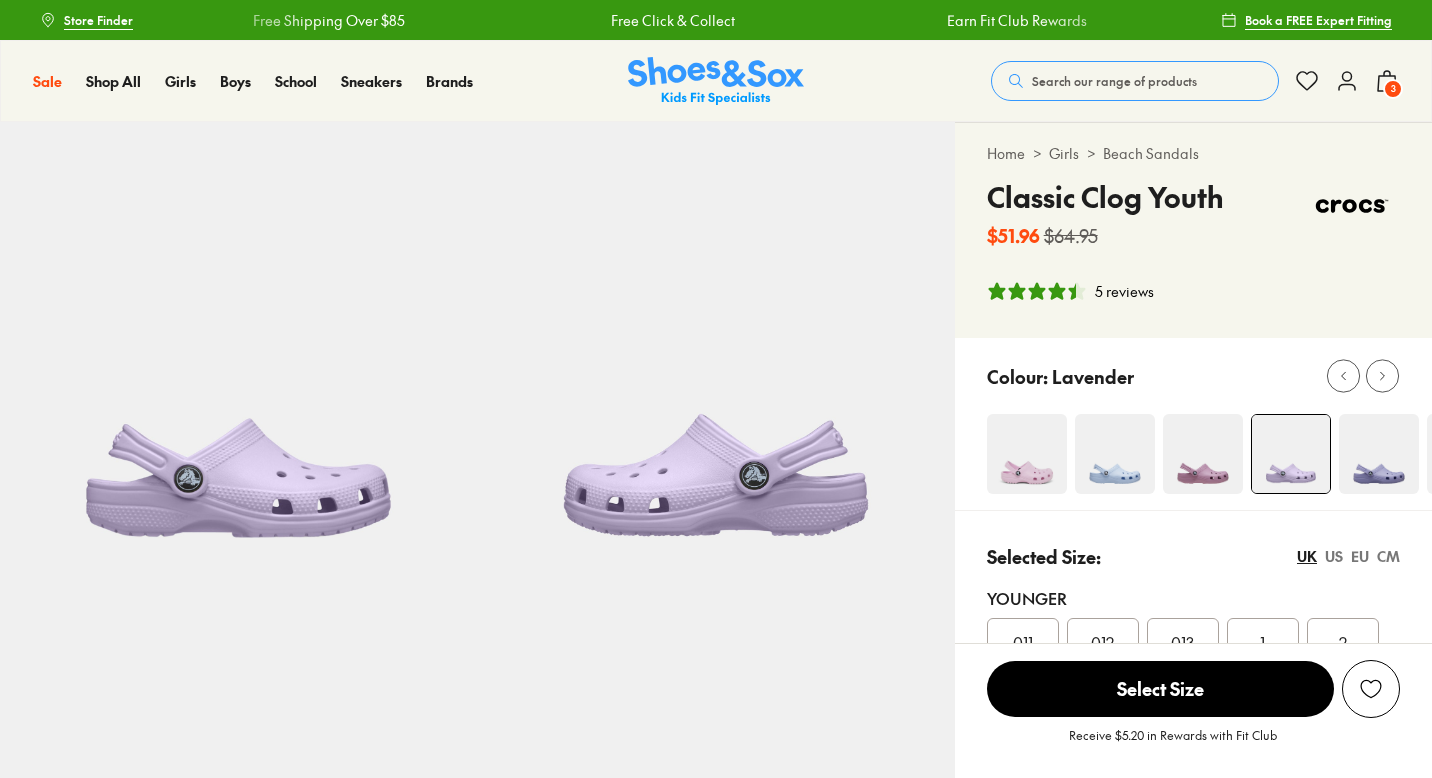 select on "*" 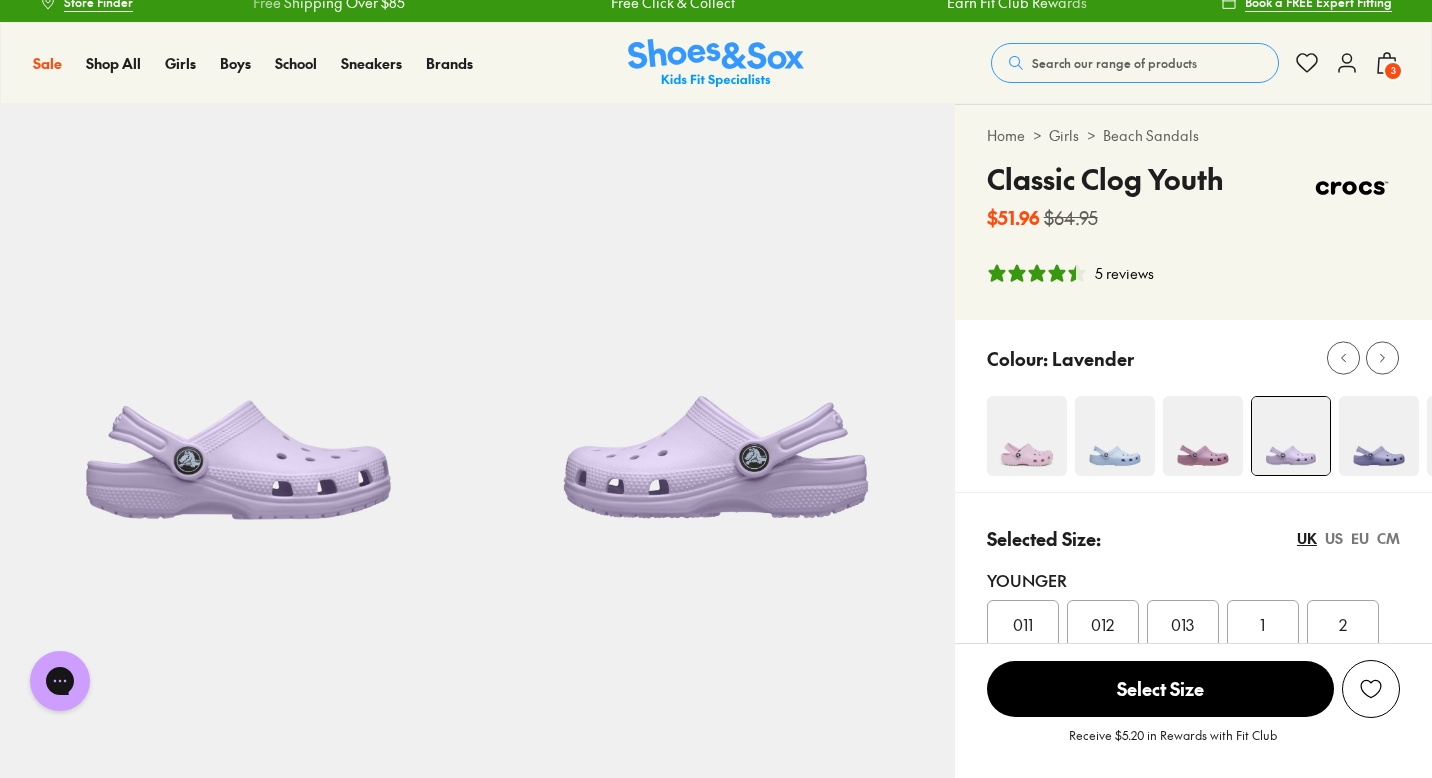 scroll, scrollTop: 0, scrollLeft: 0, axis: both 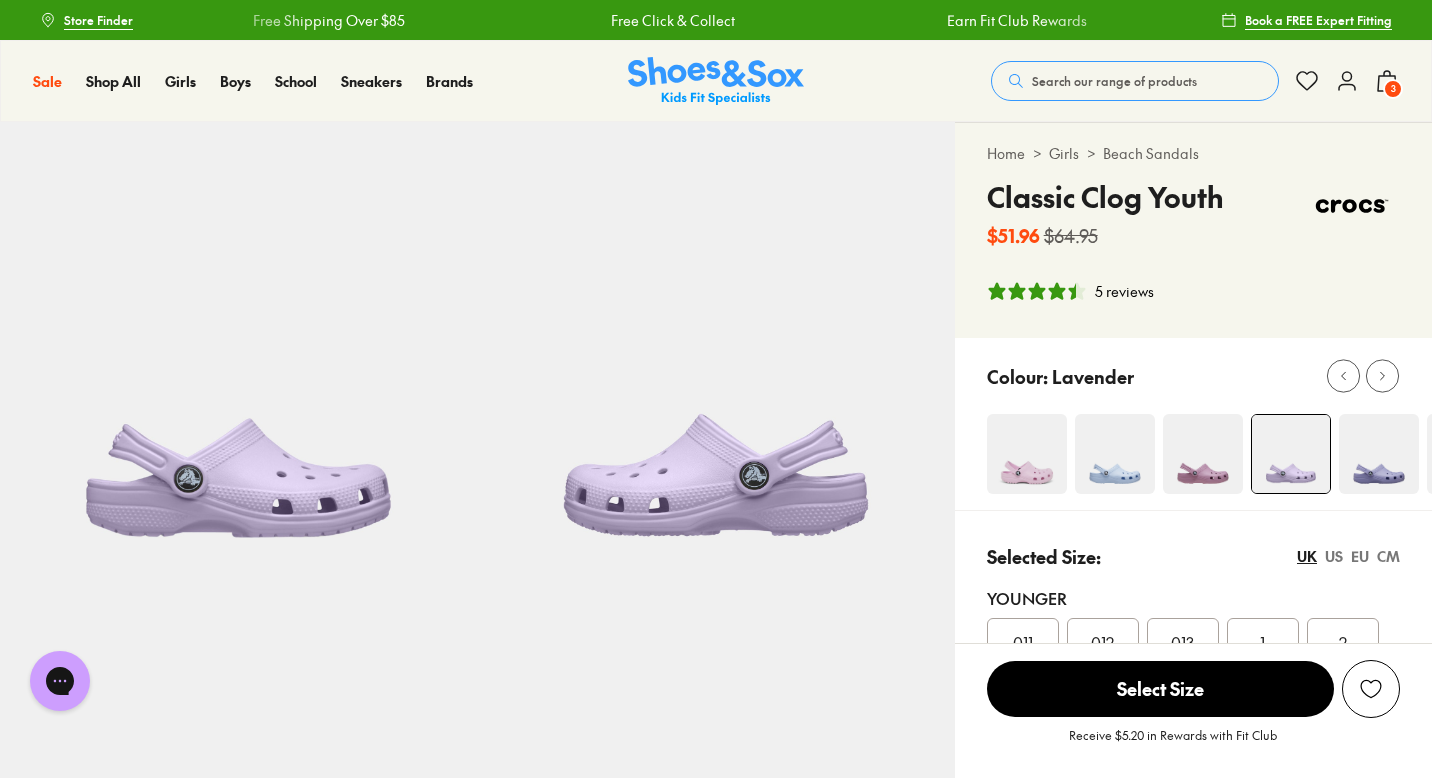 click at bounding box center [1352, 206] 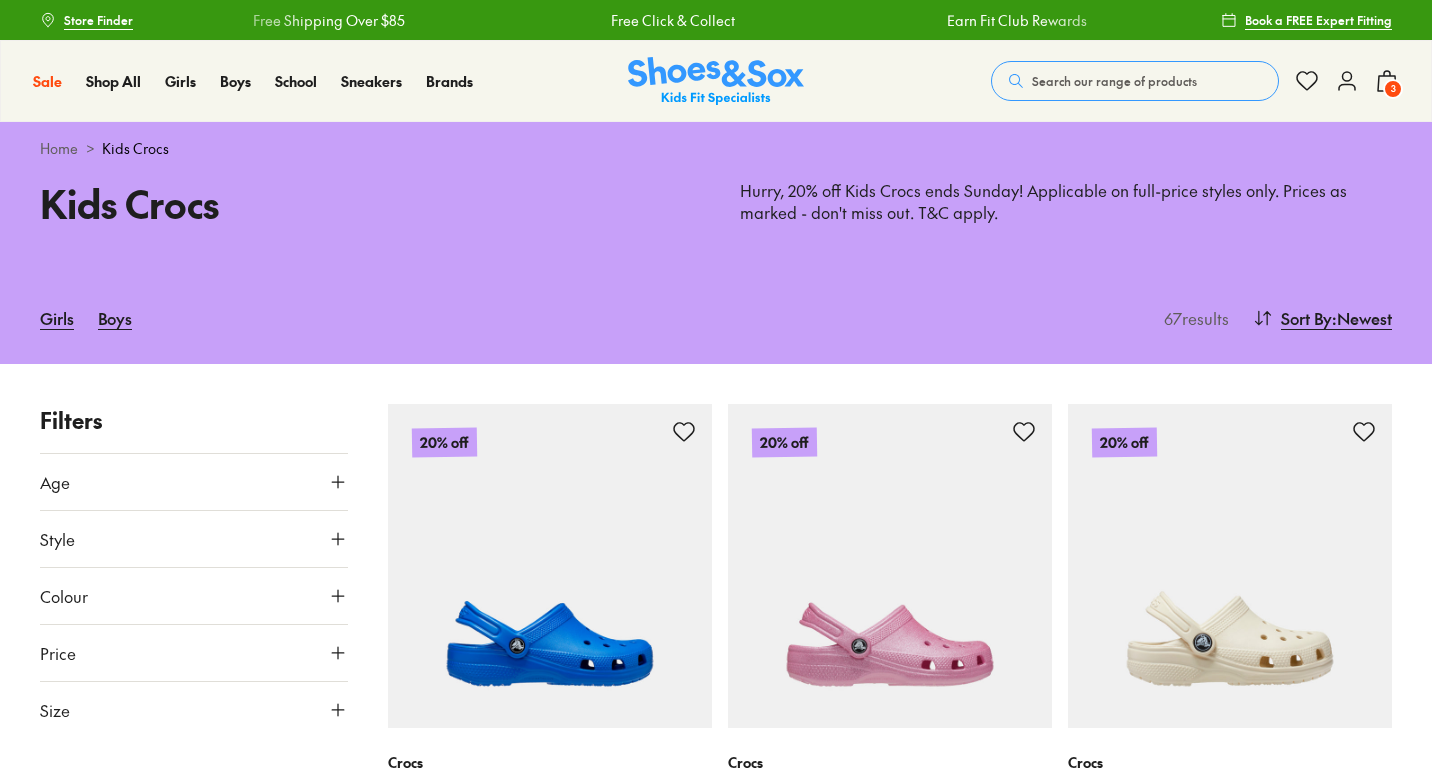 scroll, scrollTop: 0, scrollLeft: 0, axis: both 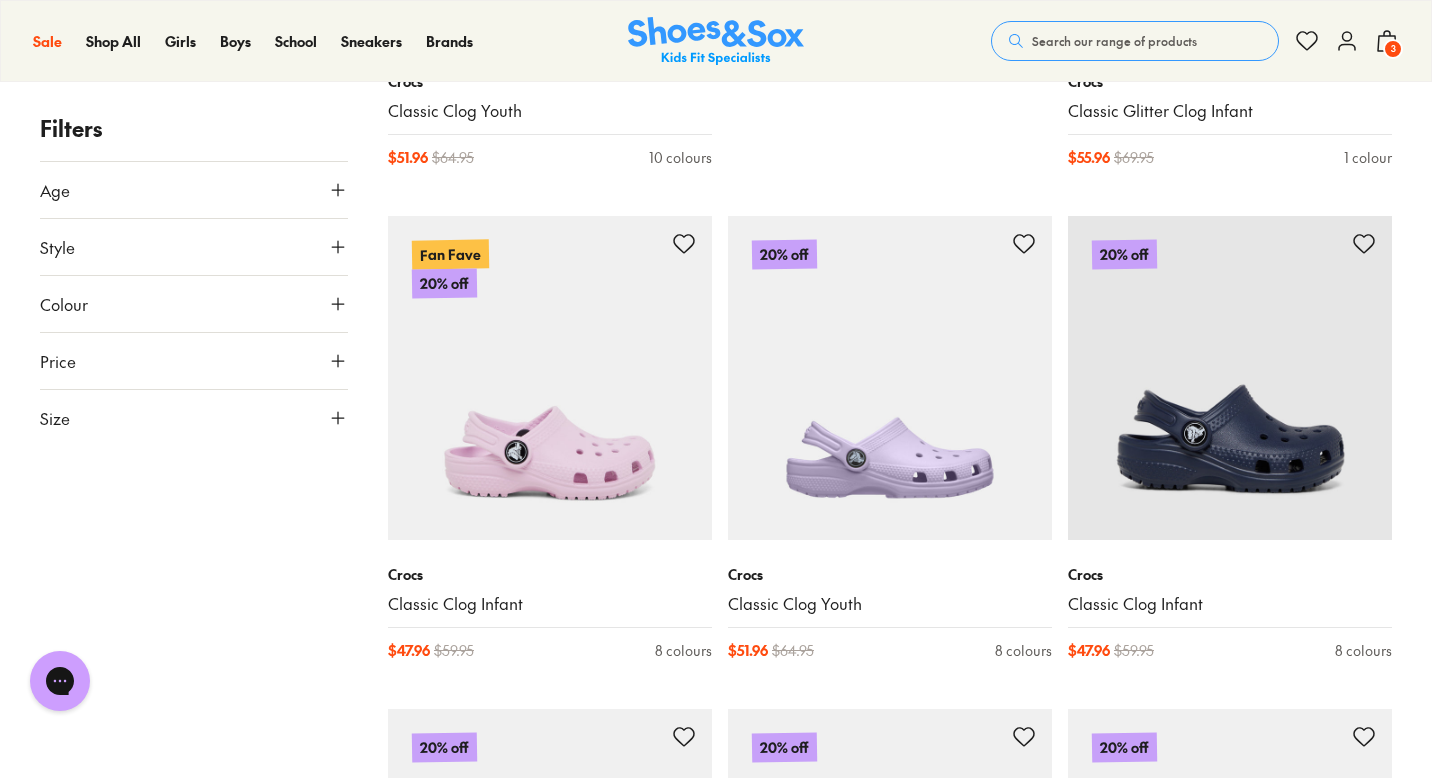 type on "****" 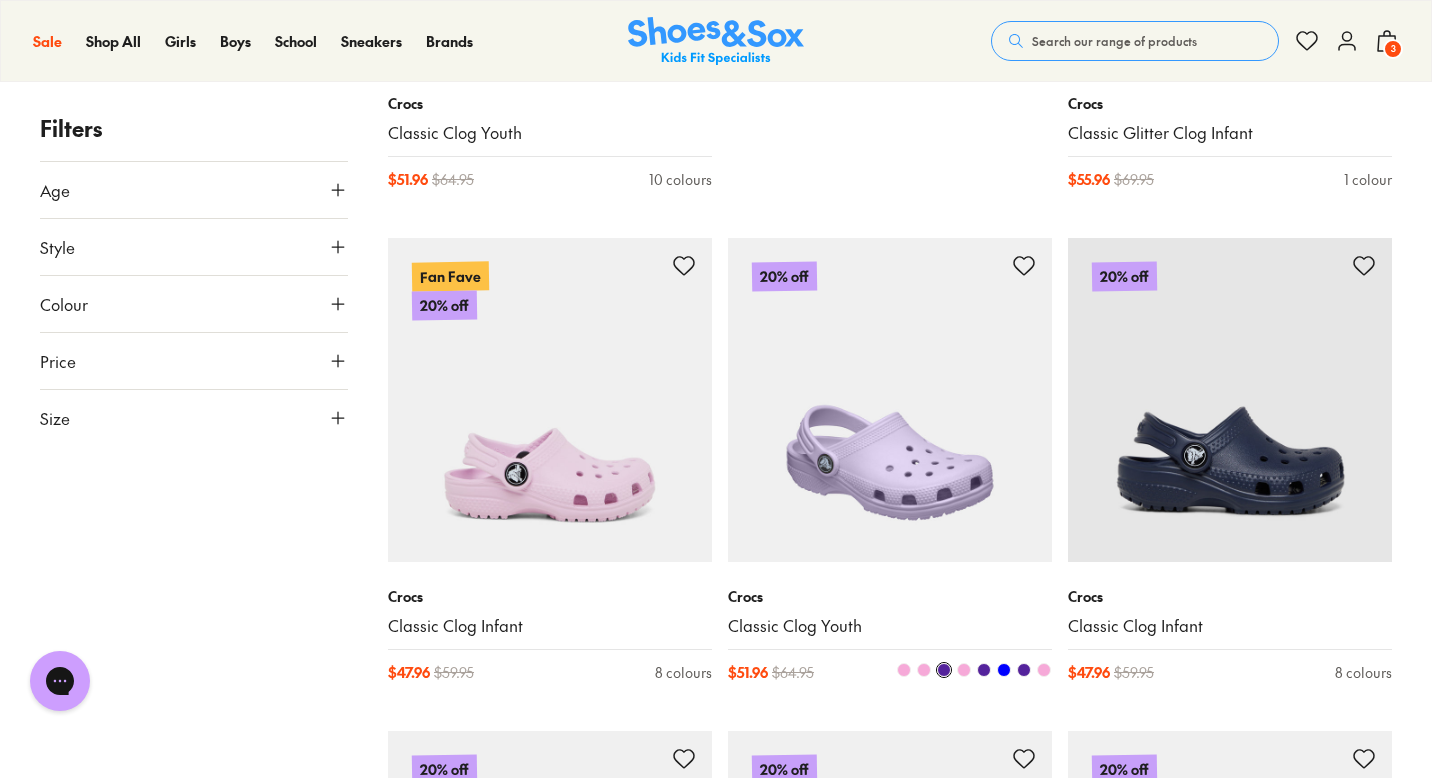 click at bounding box center (890, 400) 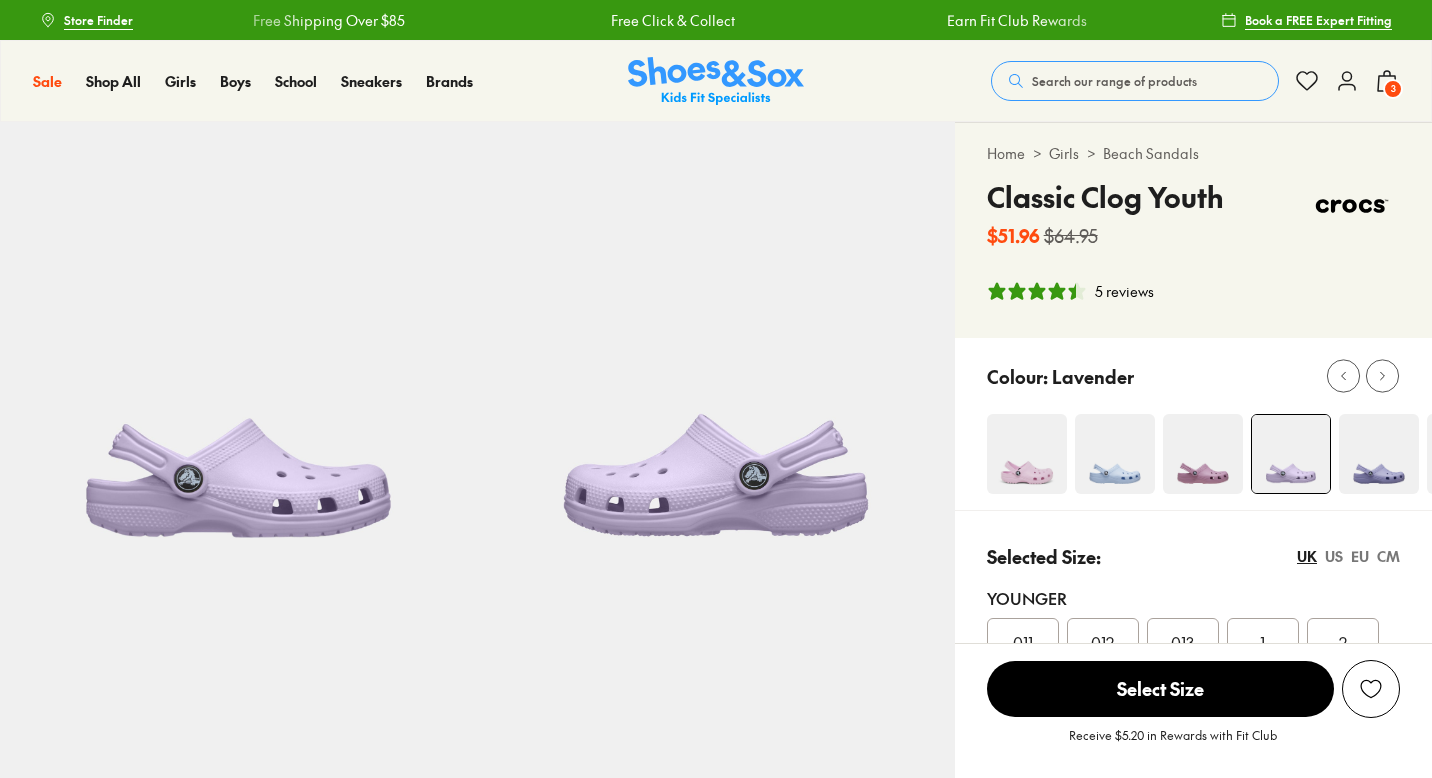 select on "*" 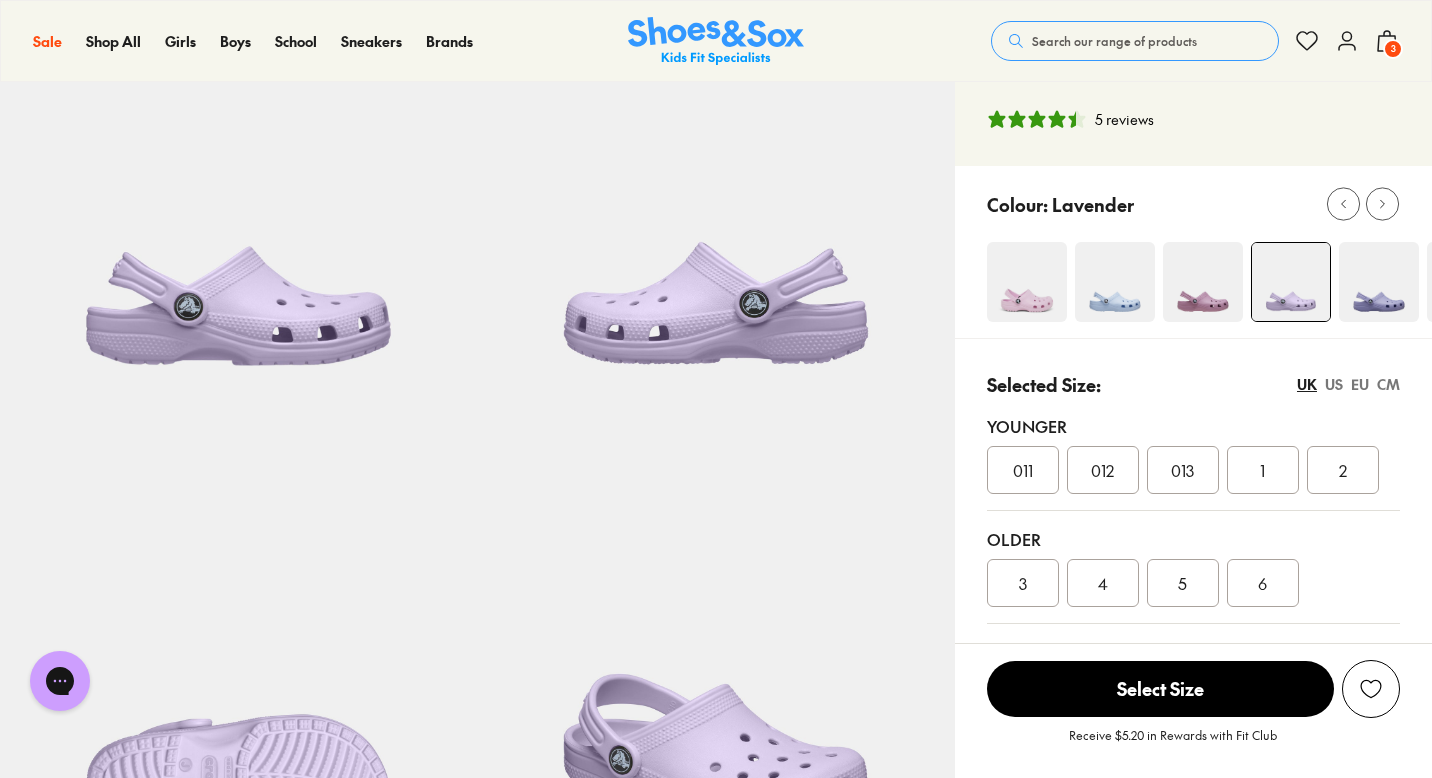 scroll, scrollTop: 192, scrollLeft: 0, axis: vertical 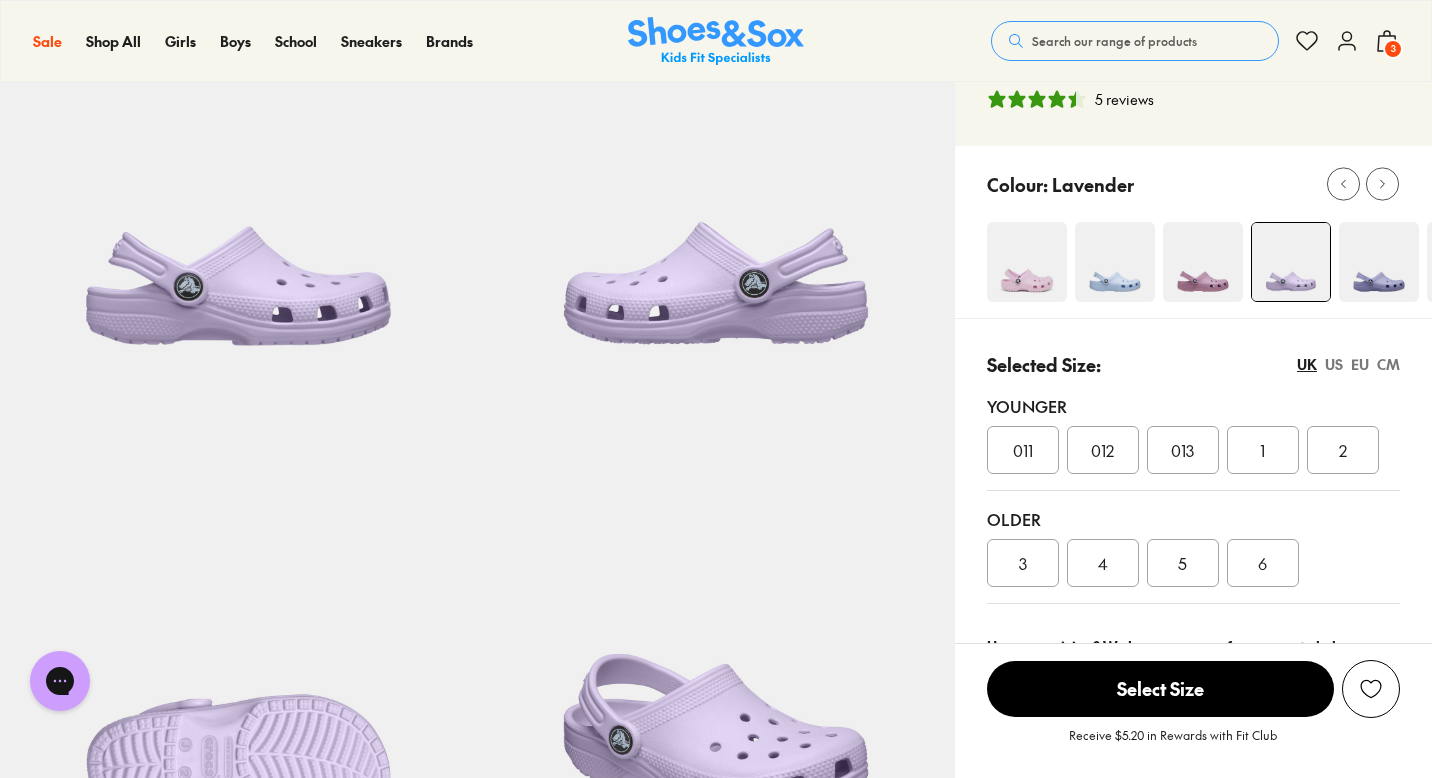 click on "013" at bounding box center (1182, 450) 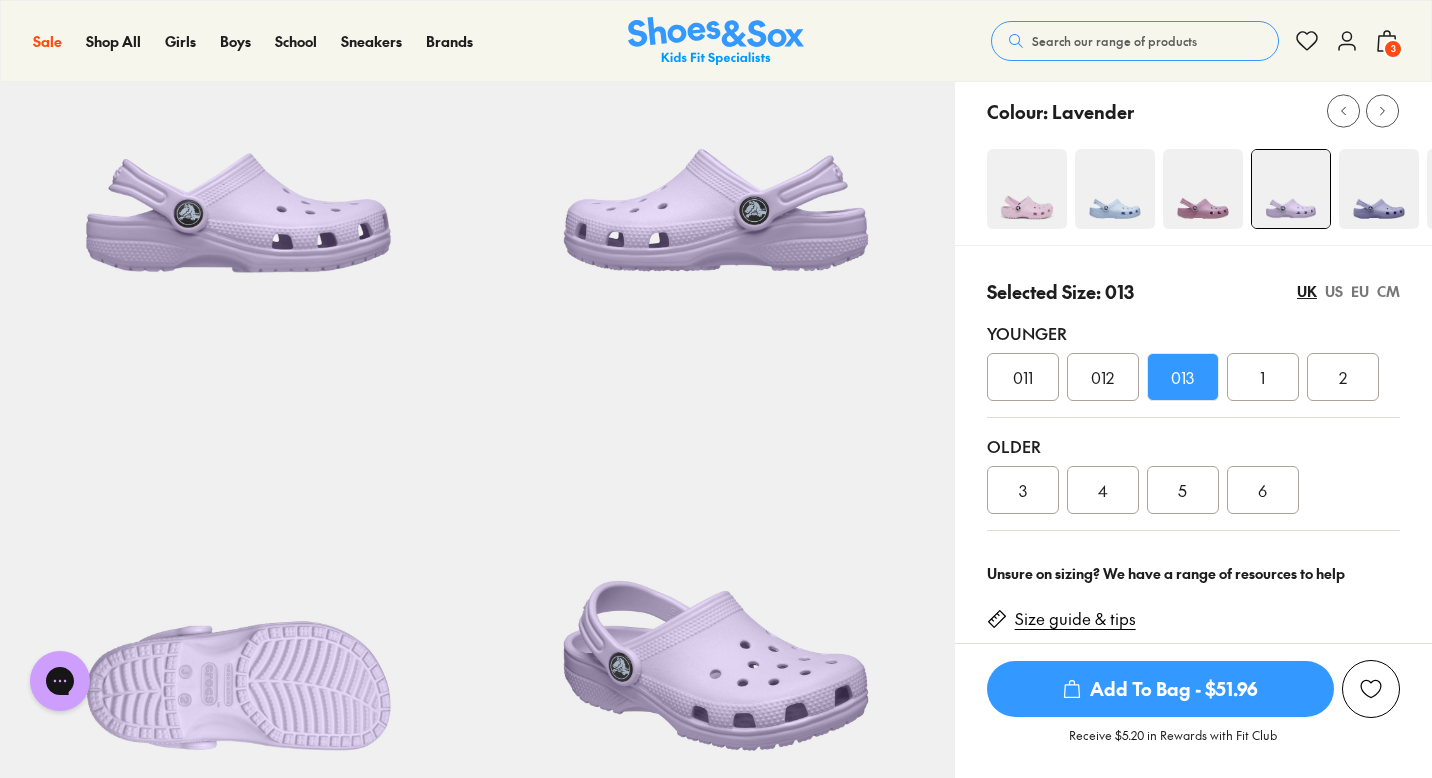 scroll, scrollTop: 266, scrollLeft: 0, axis: vertical 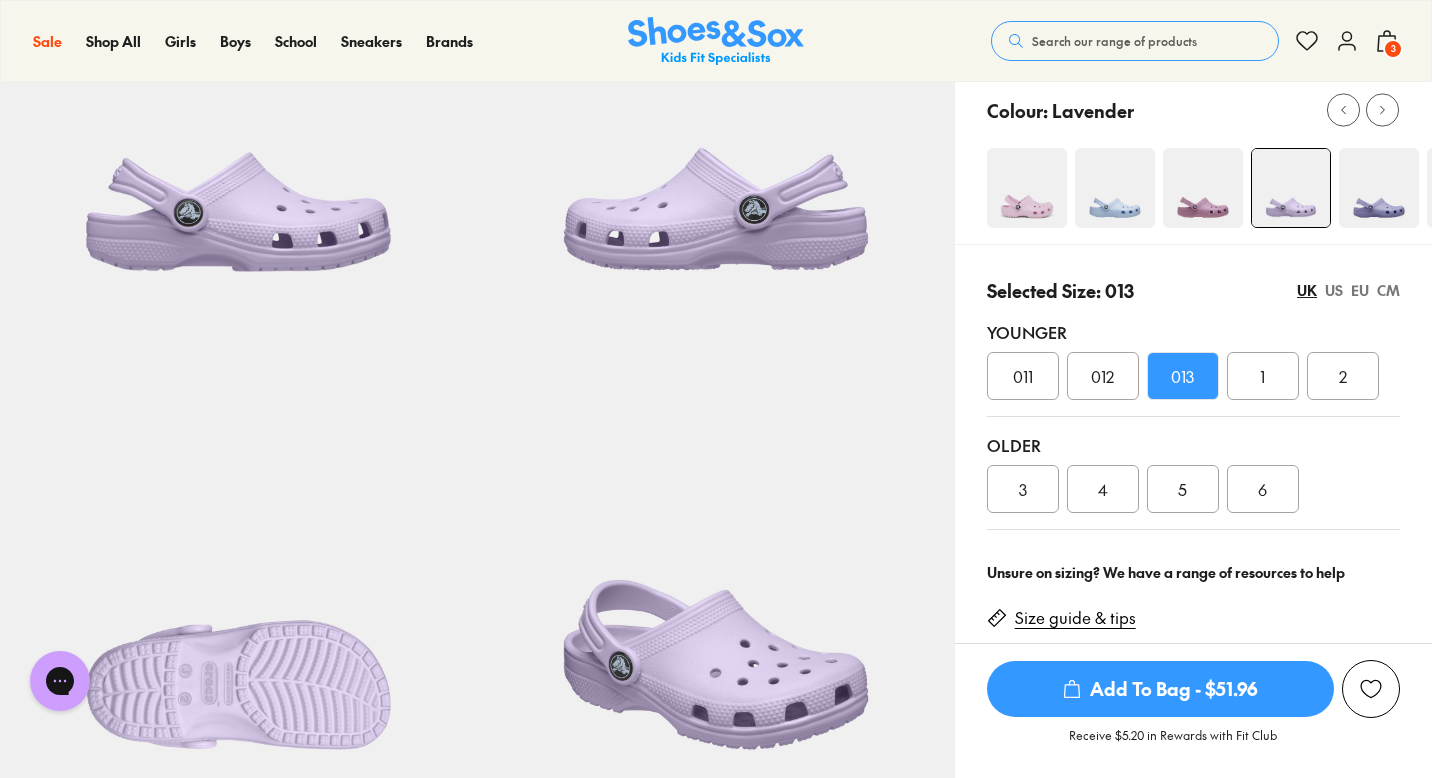 click on "Add To Bag - $51.96" at bounding box center [1160, 689] 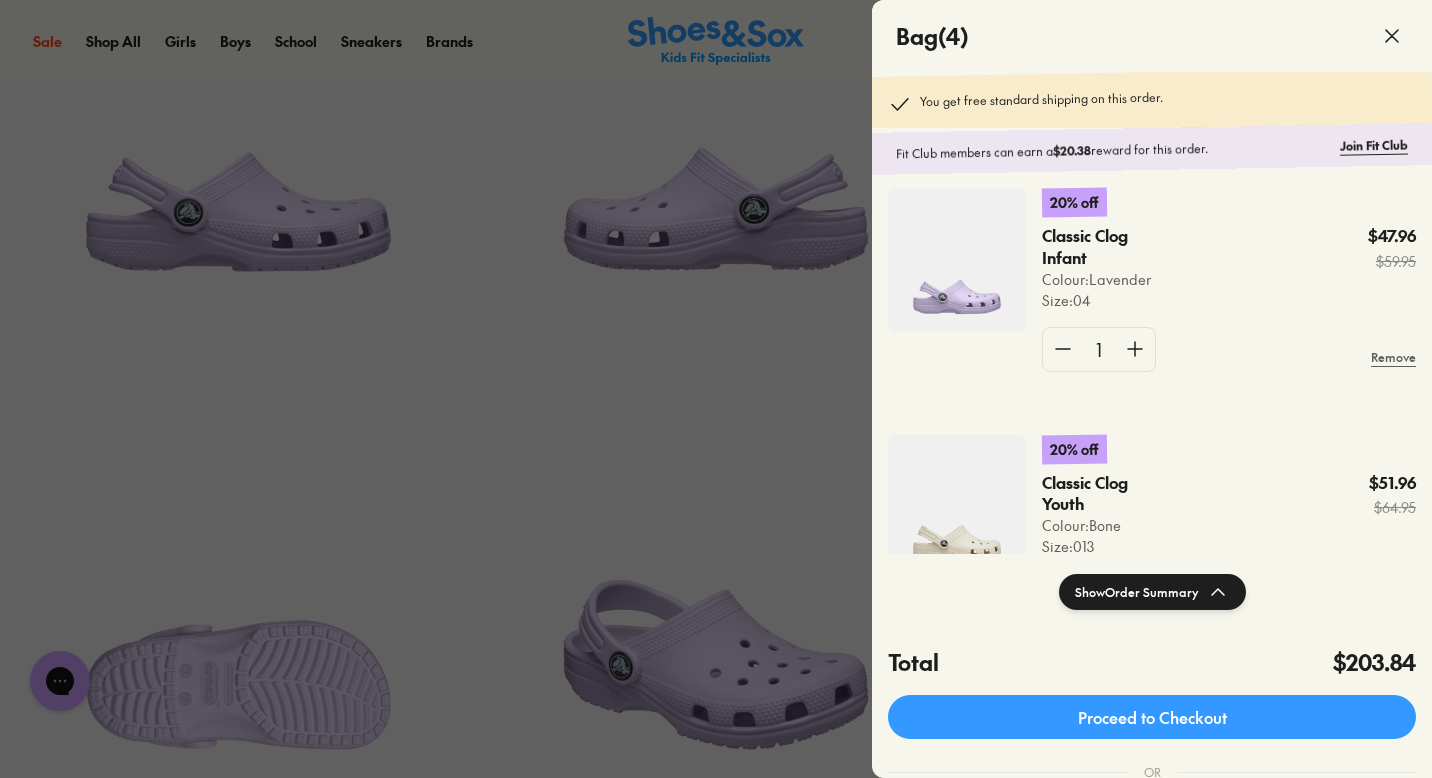 scroll, scrollTop: 627, scrollLeft: 0, axis: vertical 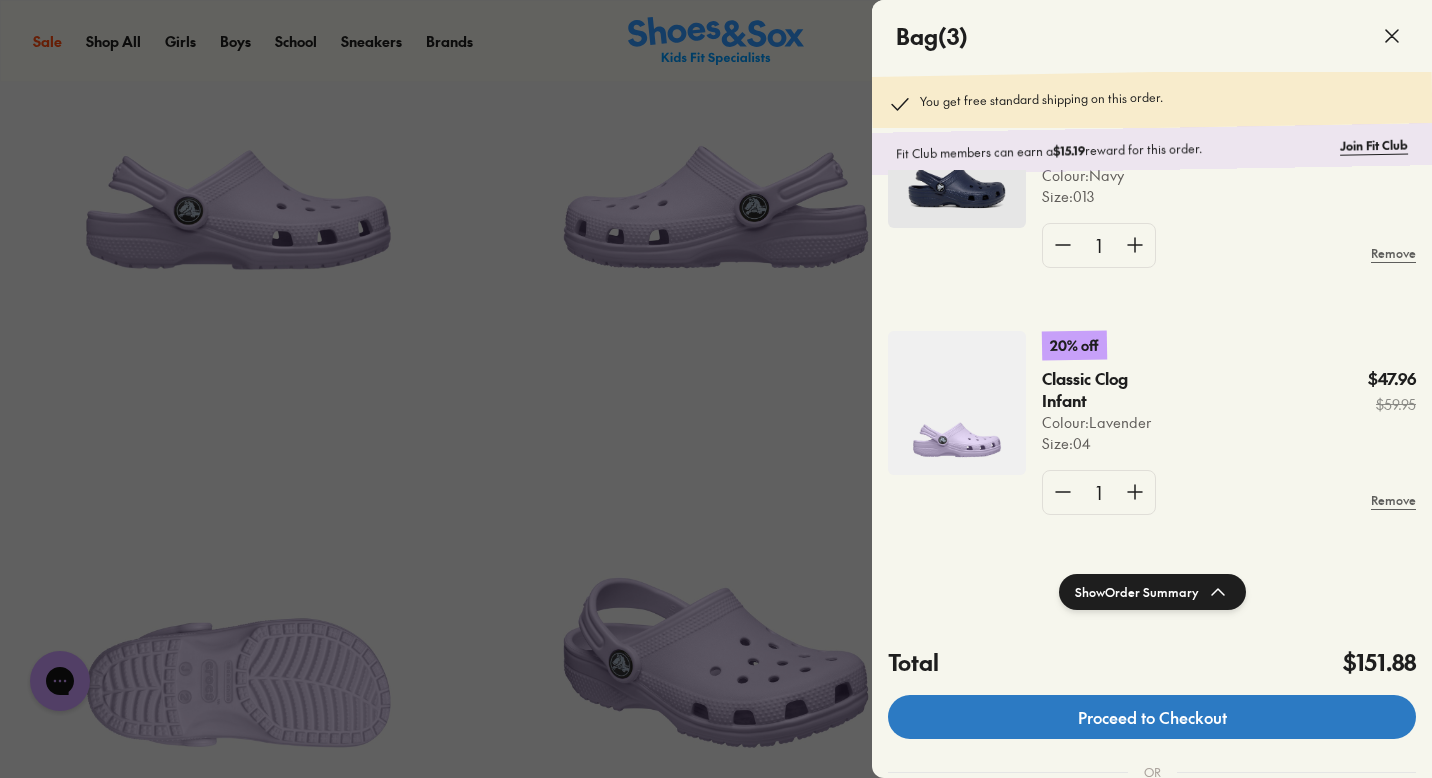 click on "Proceed to Checkout" 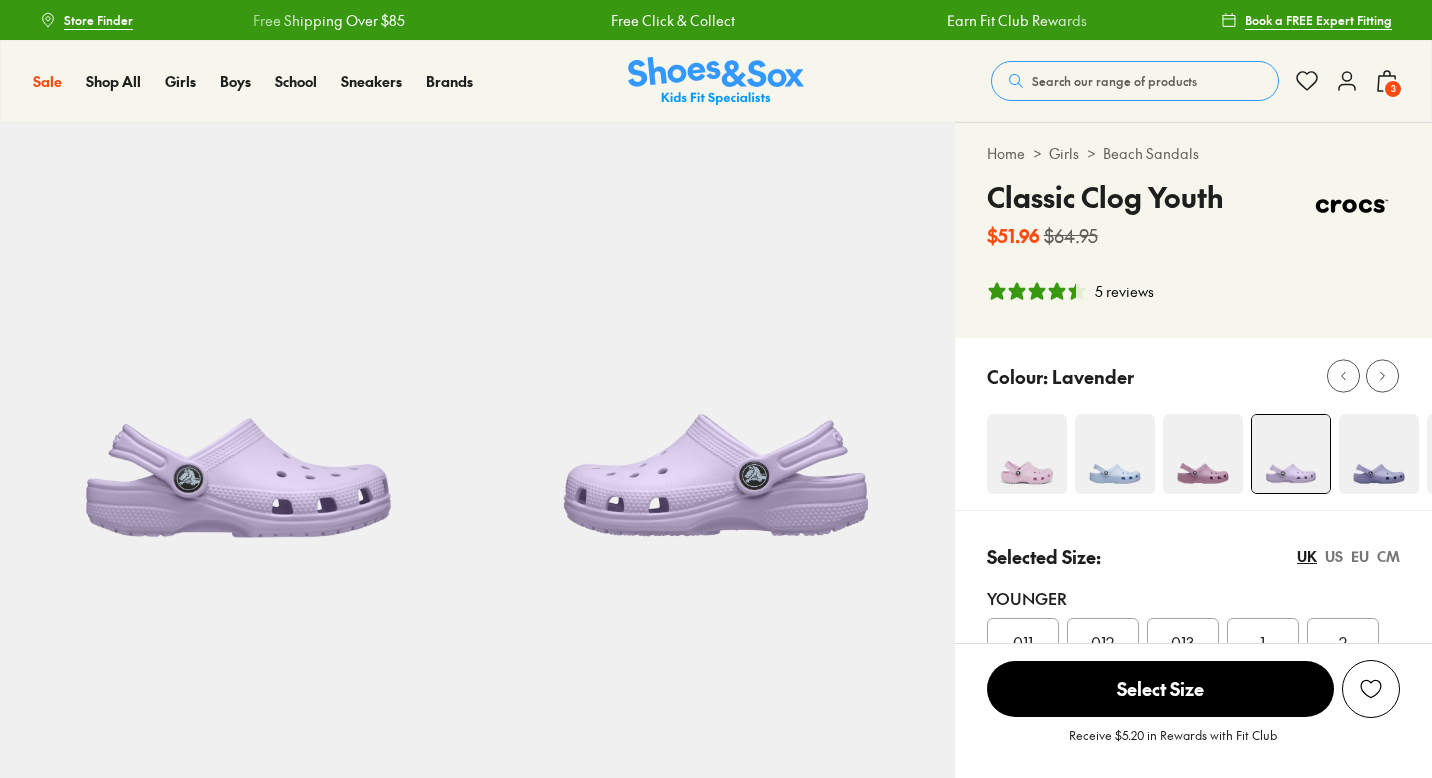 select on "*" 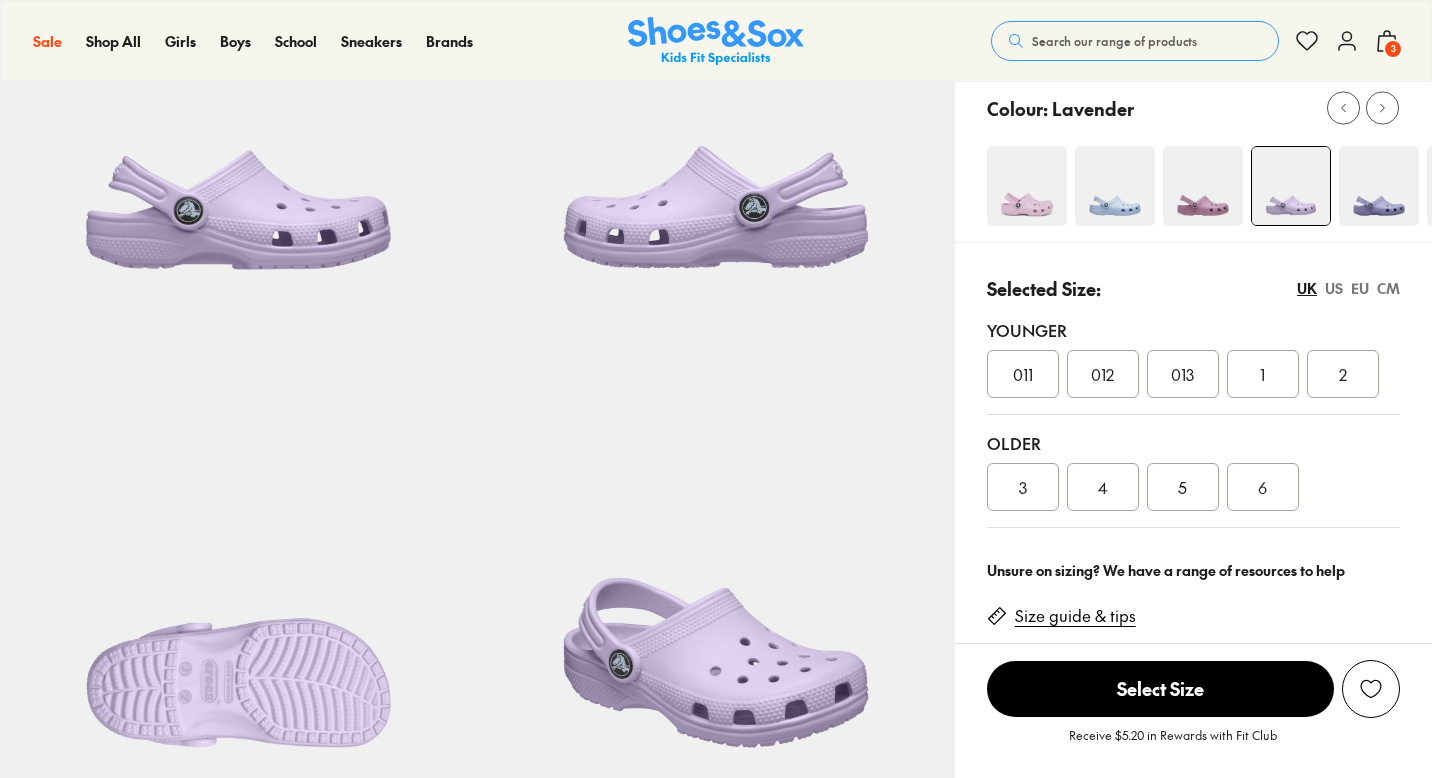 scroll, scrollTop: 0, scrollLeft: 0, axis: both 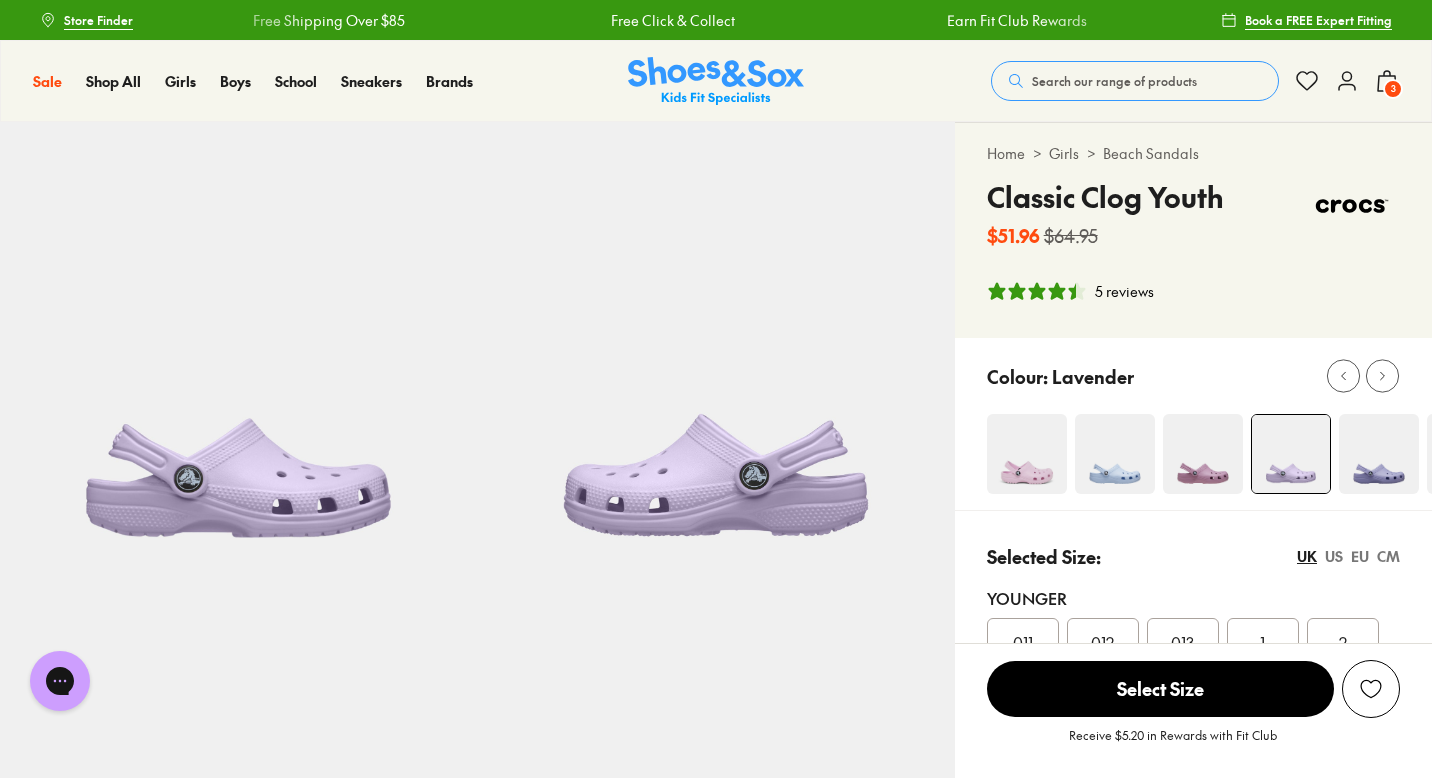 click on "3" at bounding box center (1393, 89) 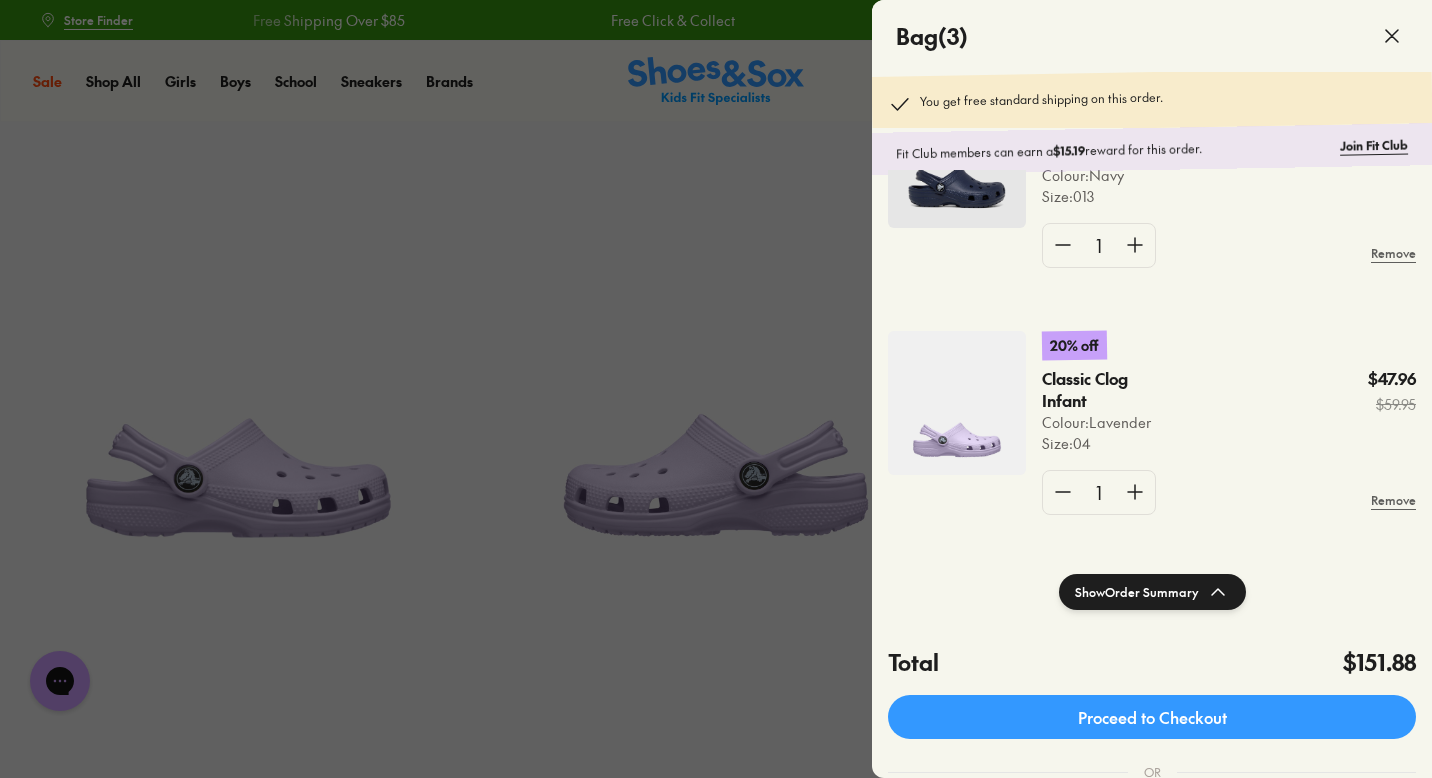 scroll, scrollTop: 380, scrollLeft: 0, axis: vertical 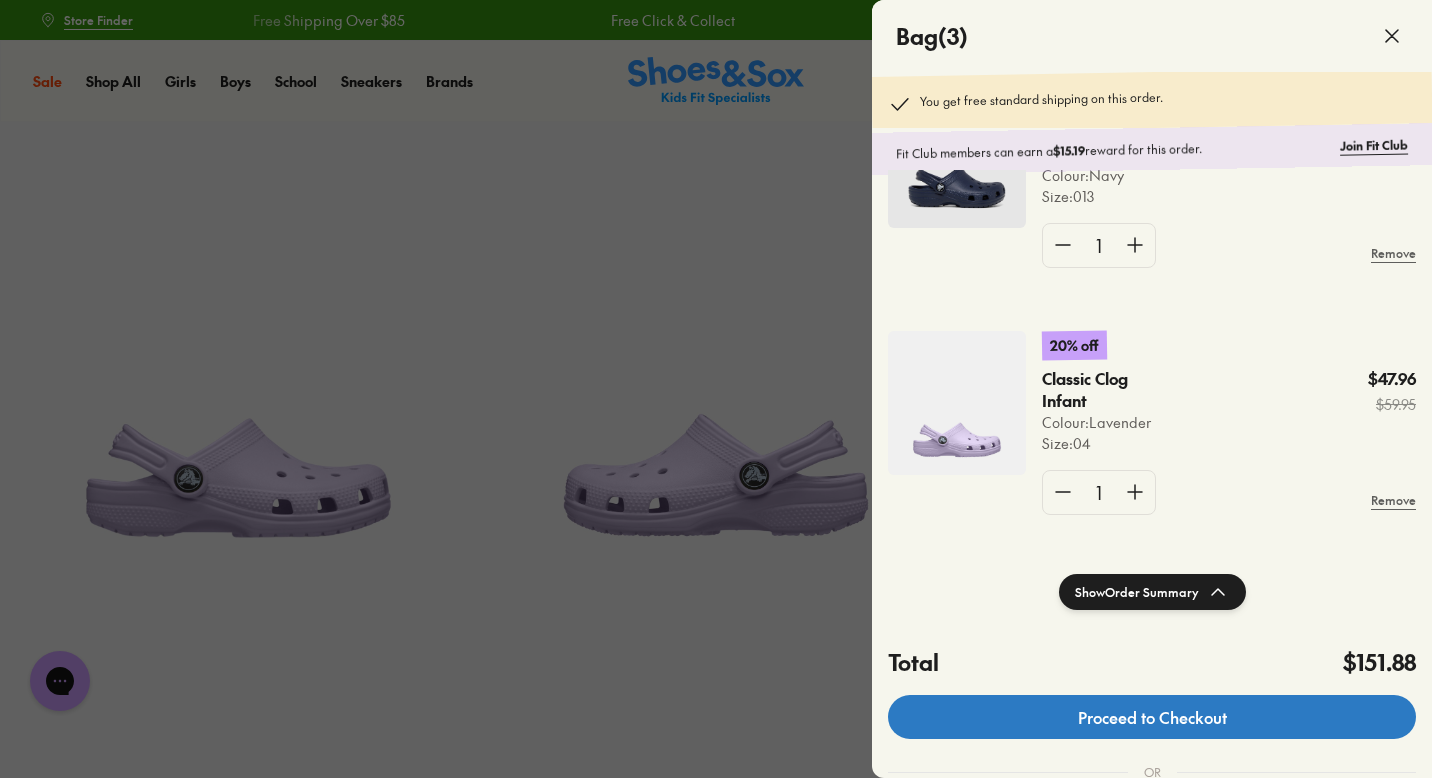 click on "Proceed to Checkout" 